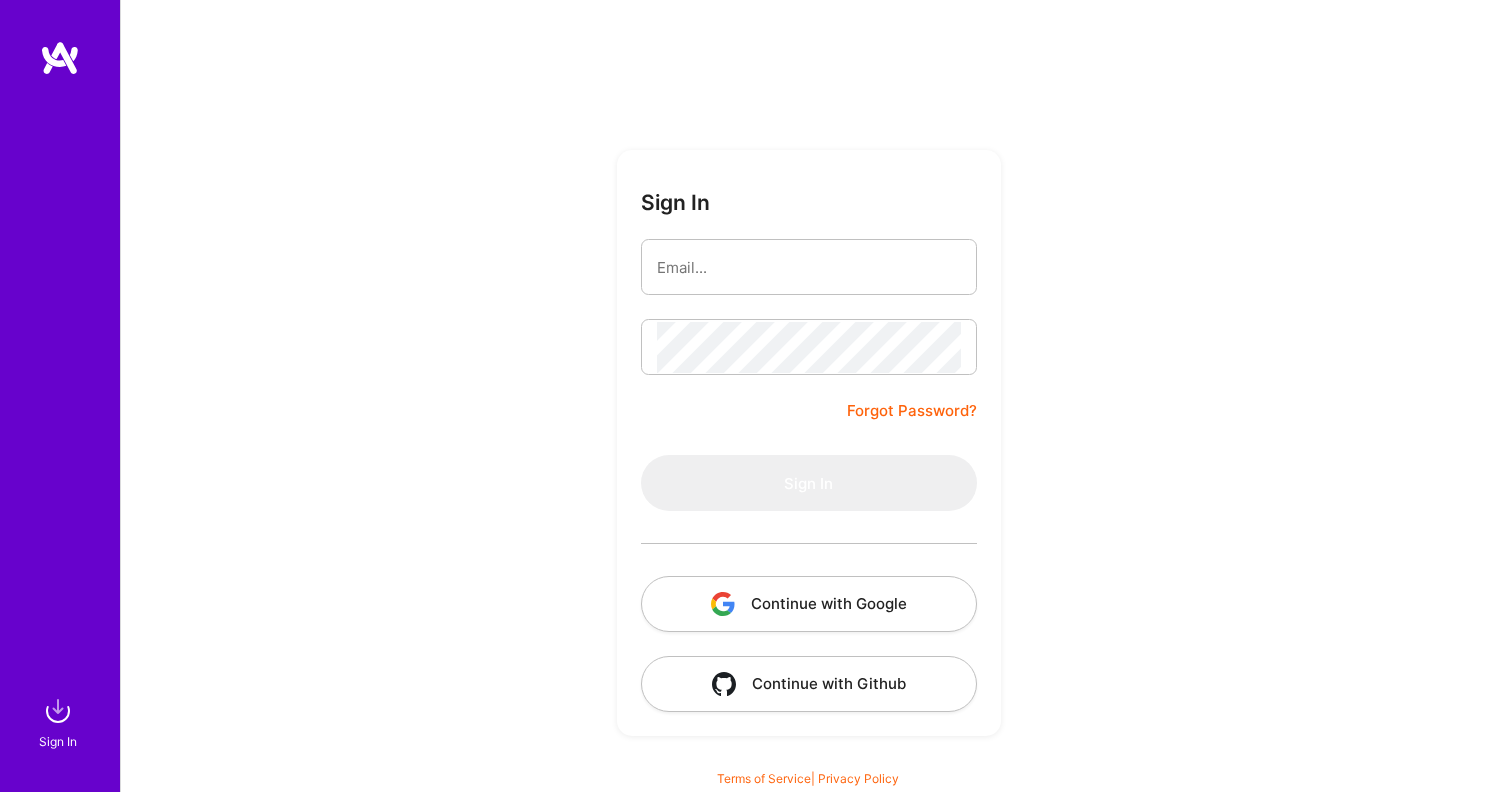 scroll, scrollTop: 0, scrollLeft: 0, axis: both 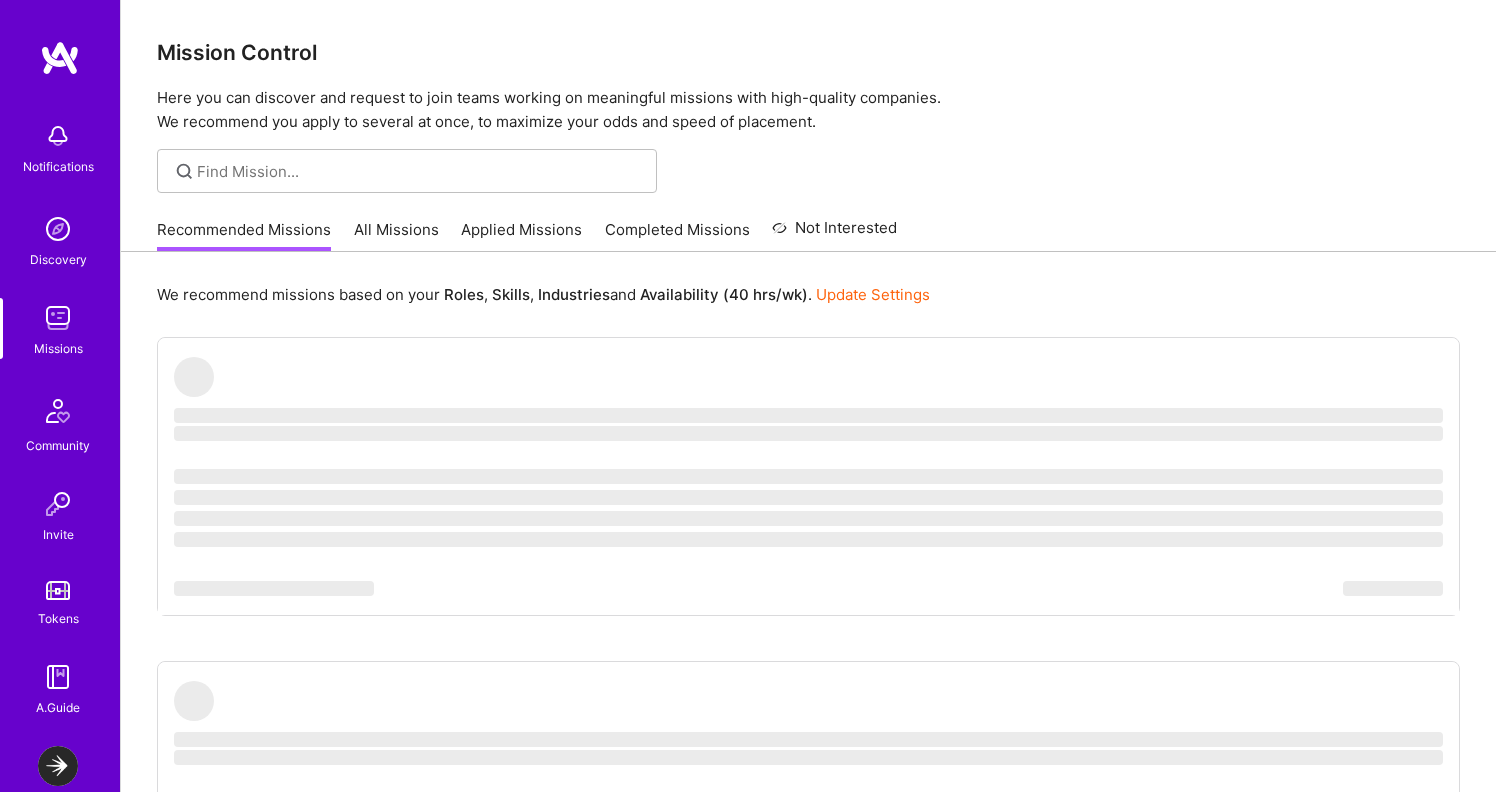 click at bounding box center [58, 766] 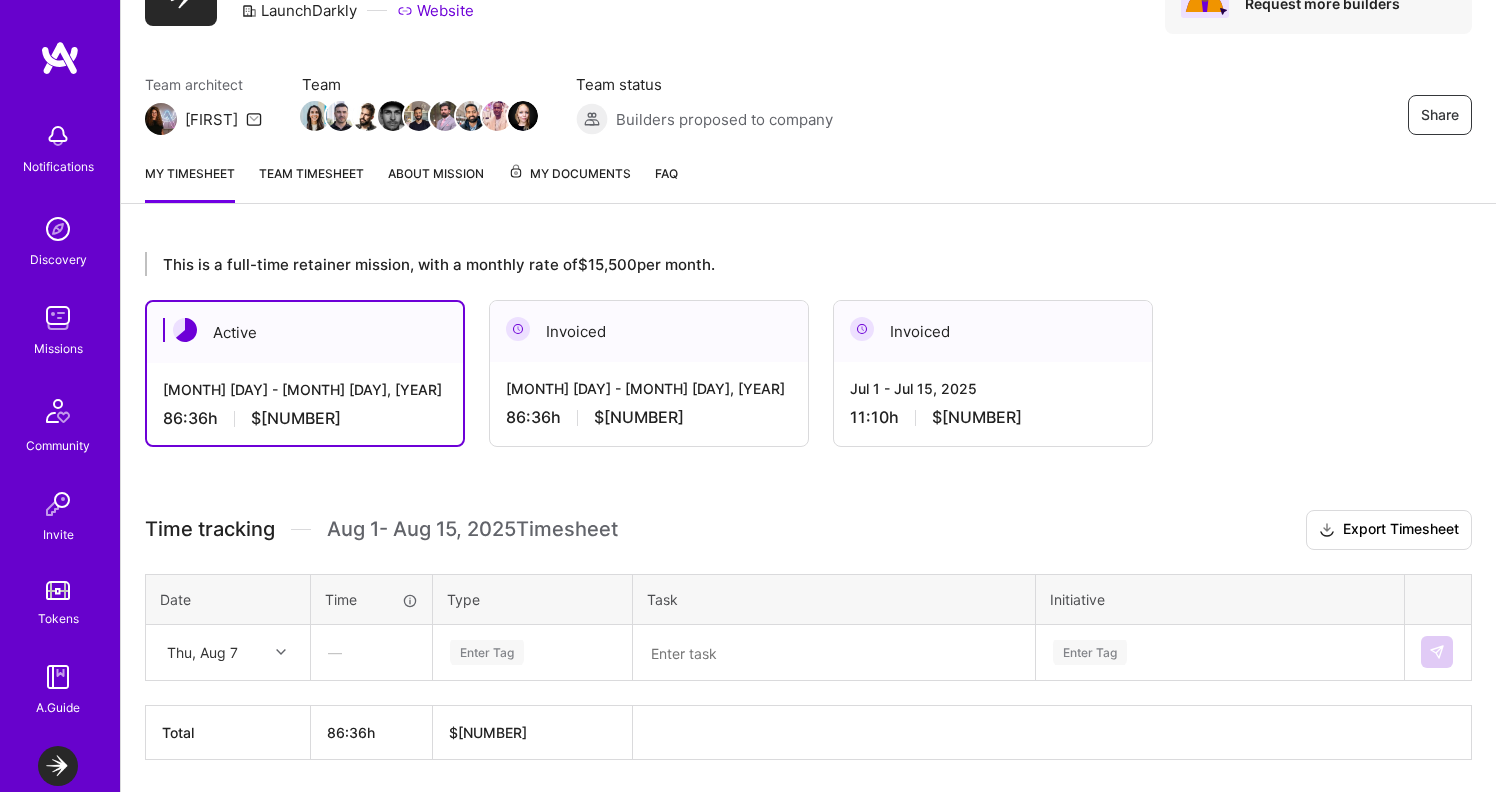 scroll, scrollTop: 181, scrollLeft: 0, axis: vertical 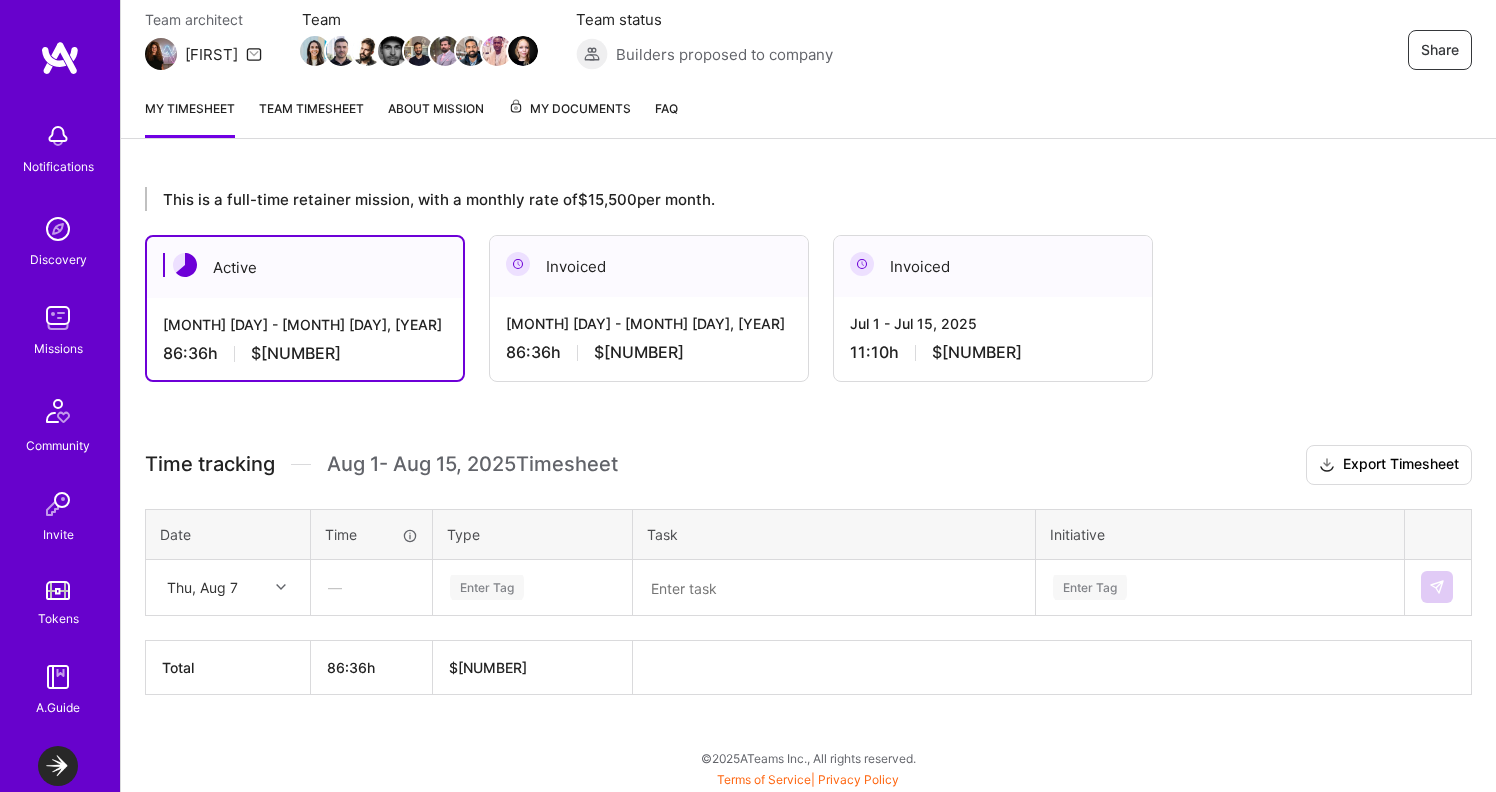 click at bounding box center [283, 587] 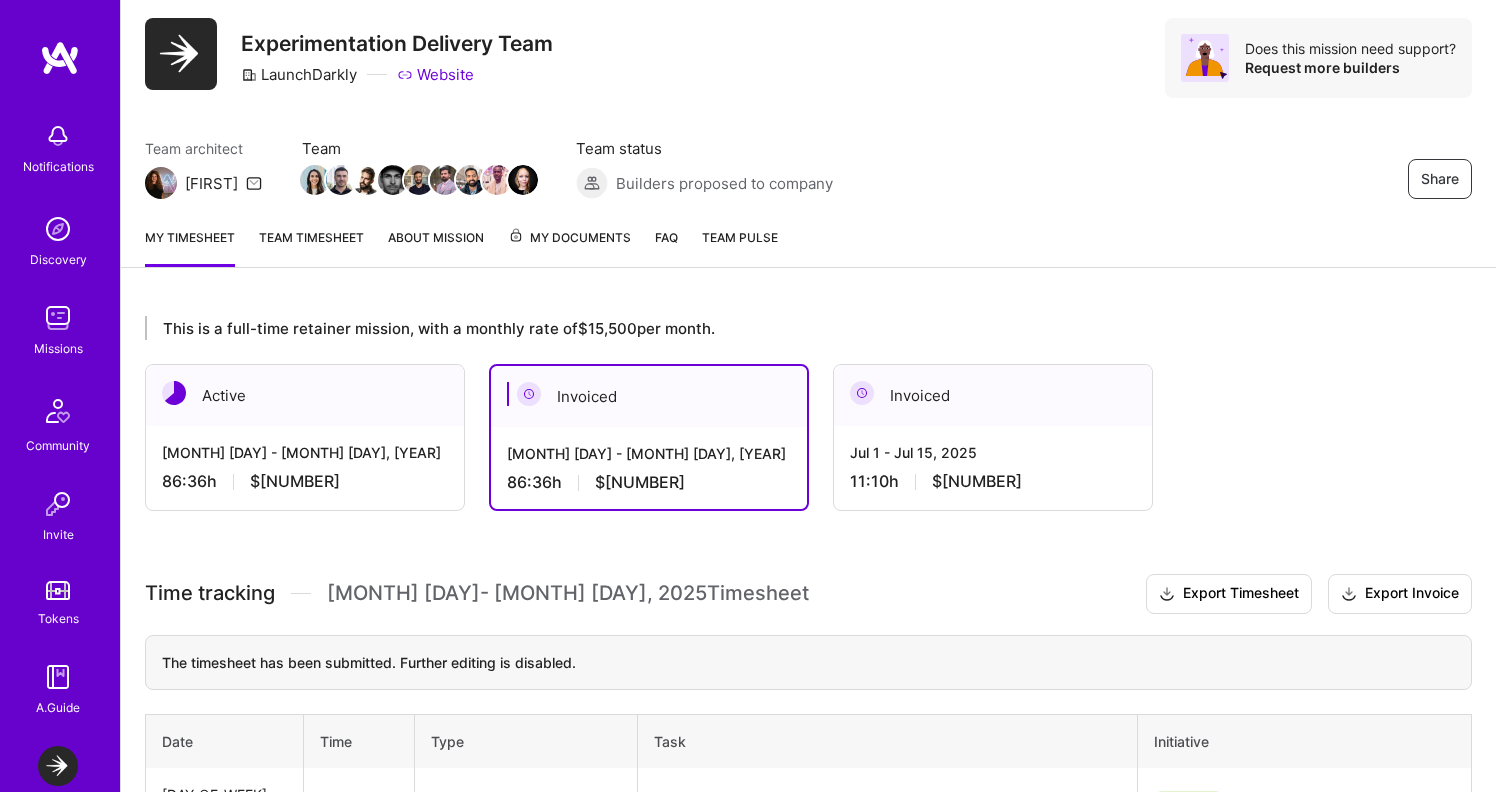 scroll, scrollTop: 0, scrollLeft: 0, axis: both 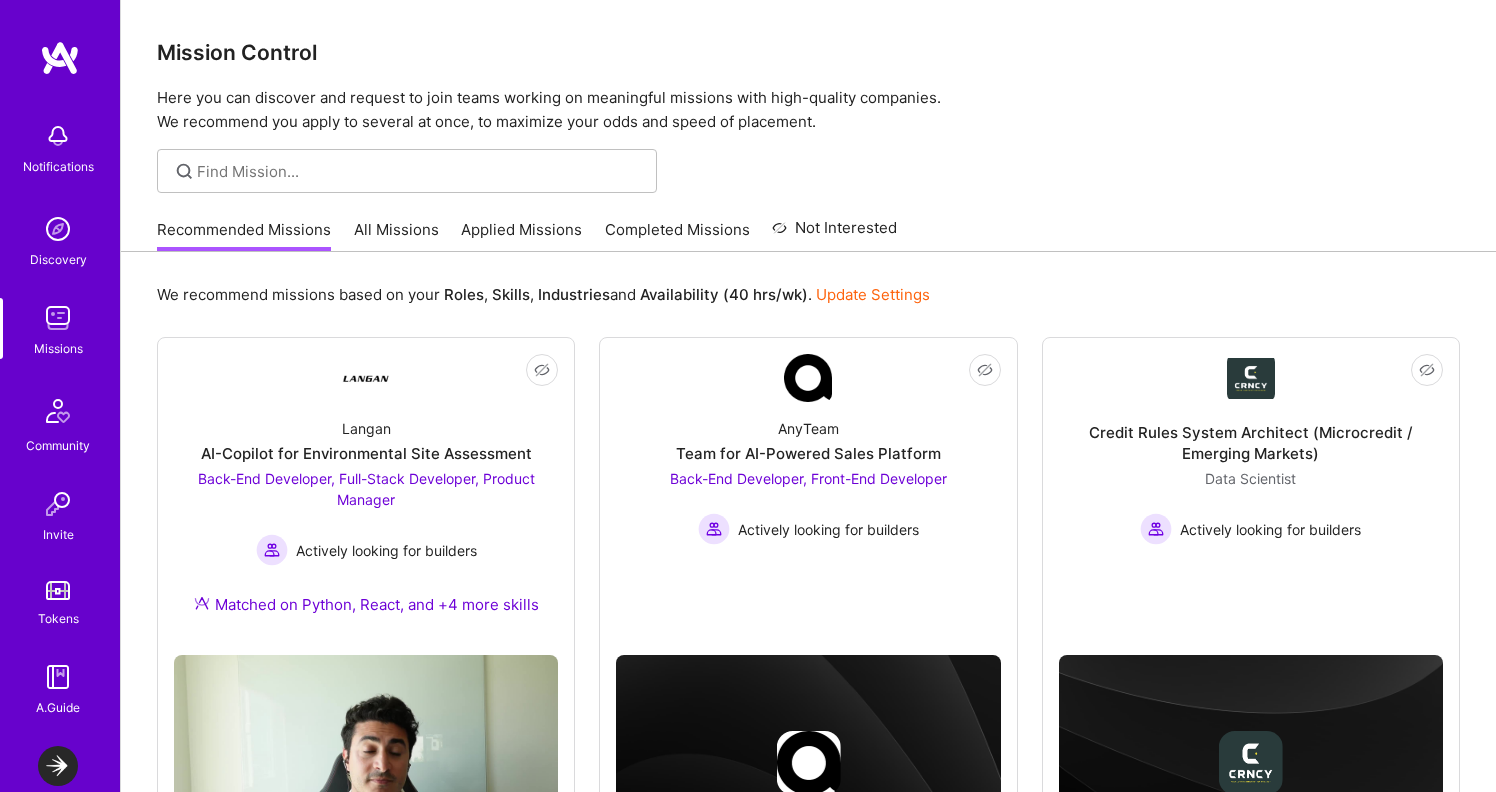 click at bounding box center [58, 766] 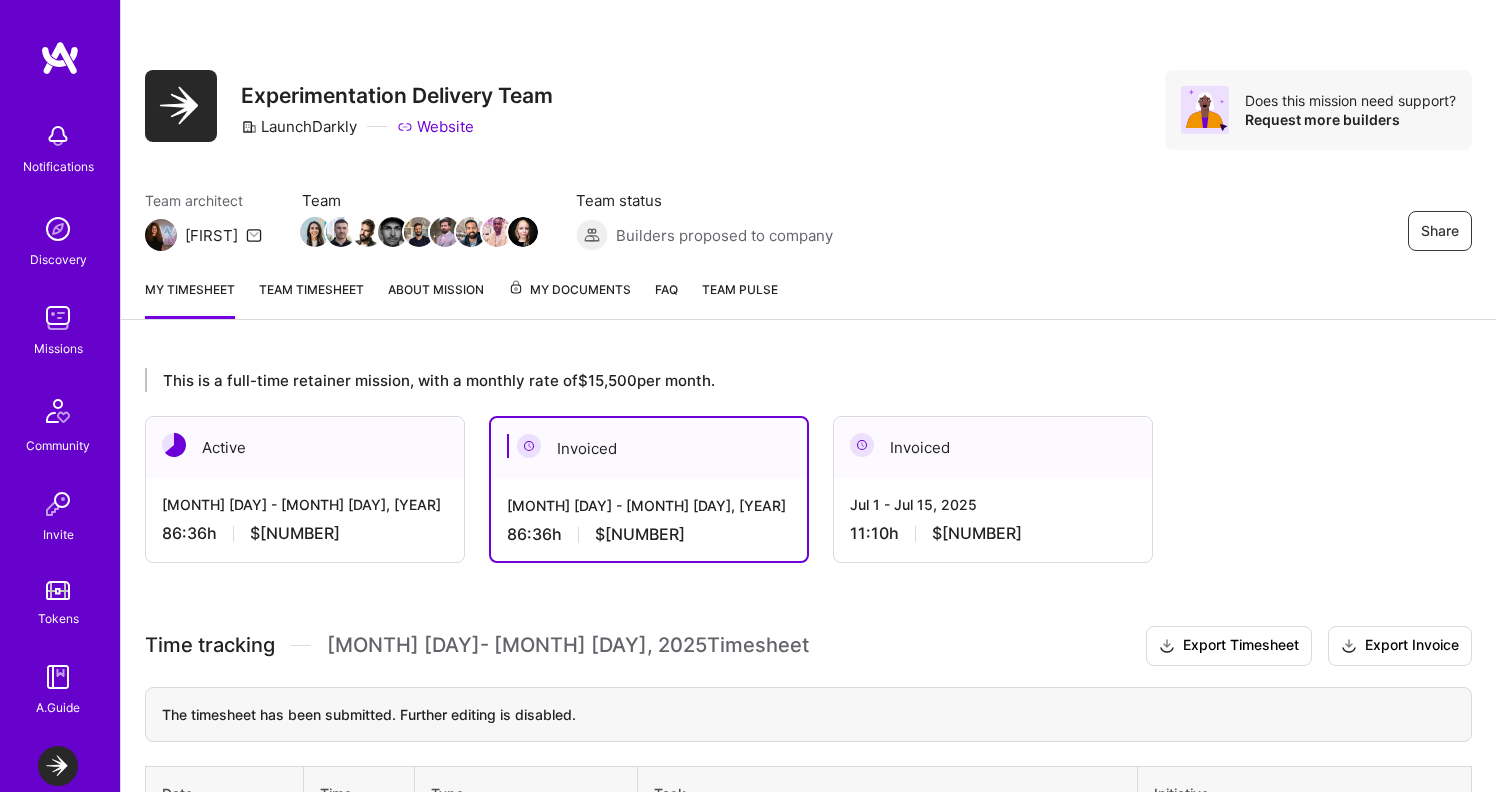 click on "[MONTH] [DAY] - [MONTH] [DAY], [YEAR]" at bounding box center [305, 504] 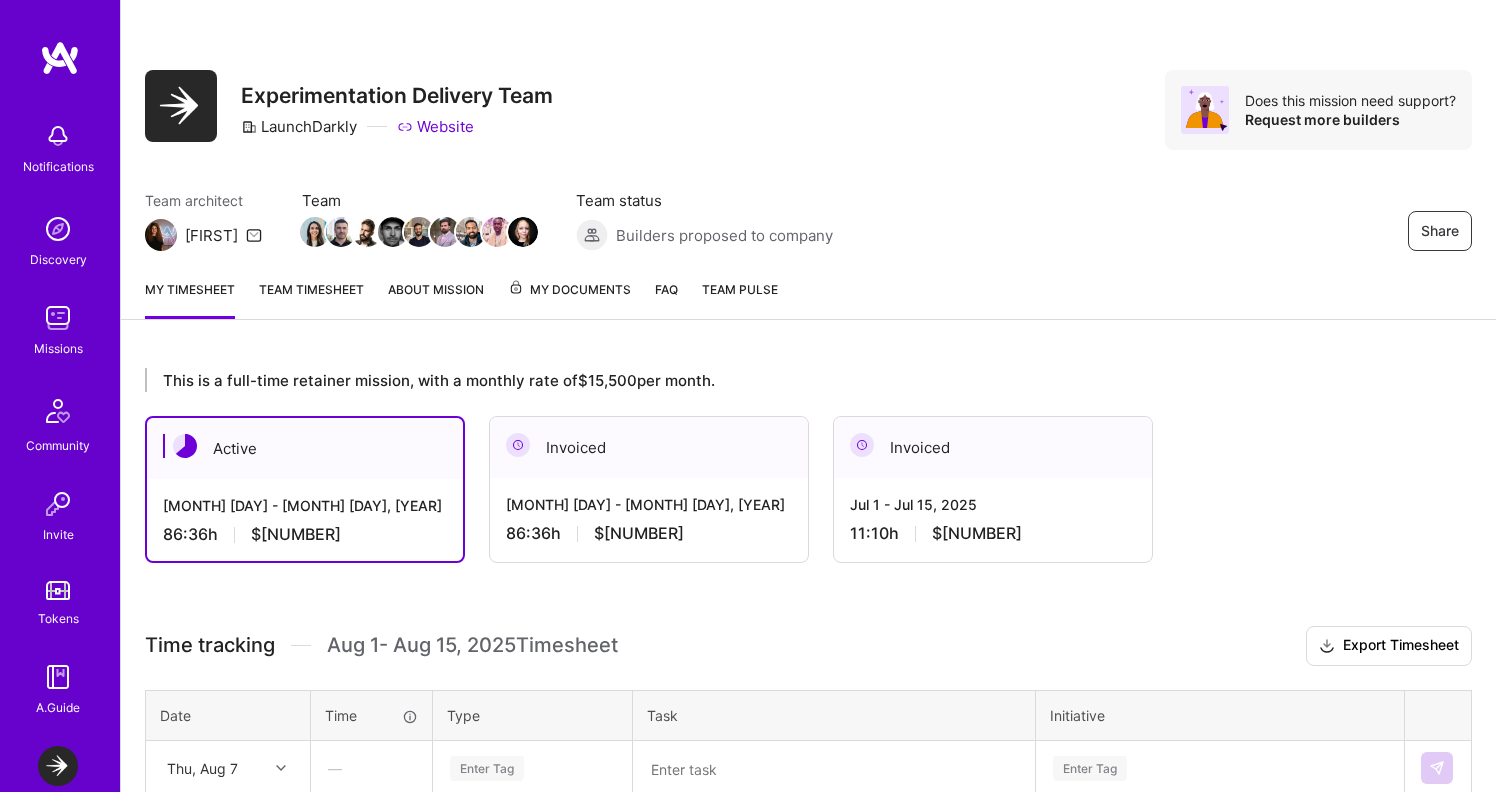 scroll, scrollTop: 181, scrollLeft: 0, axis: vertical 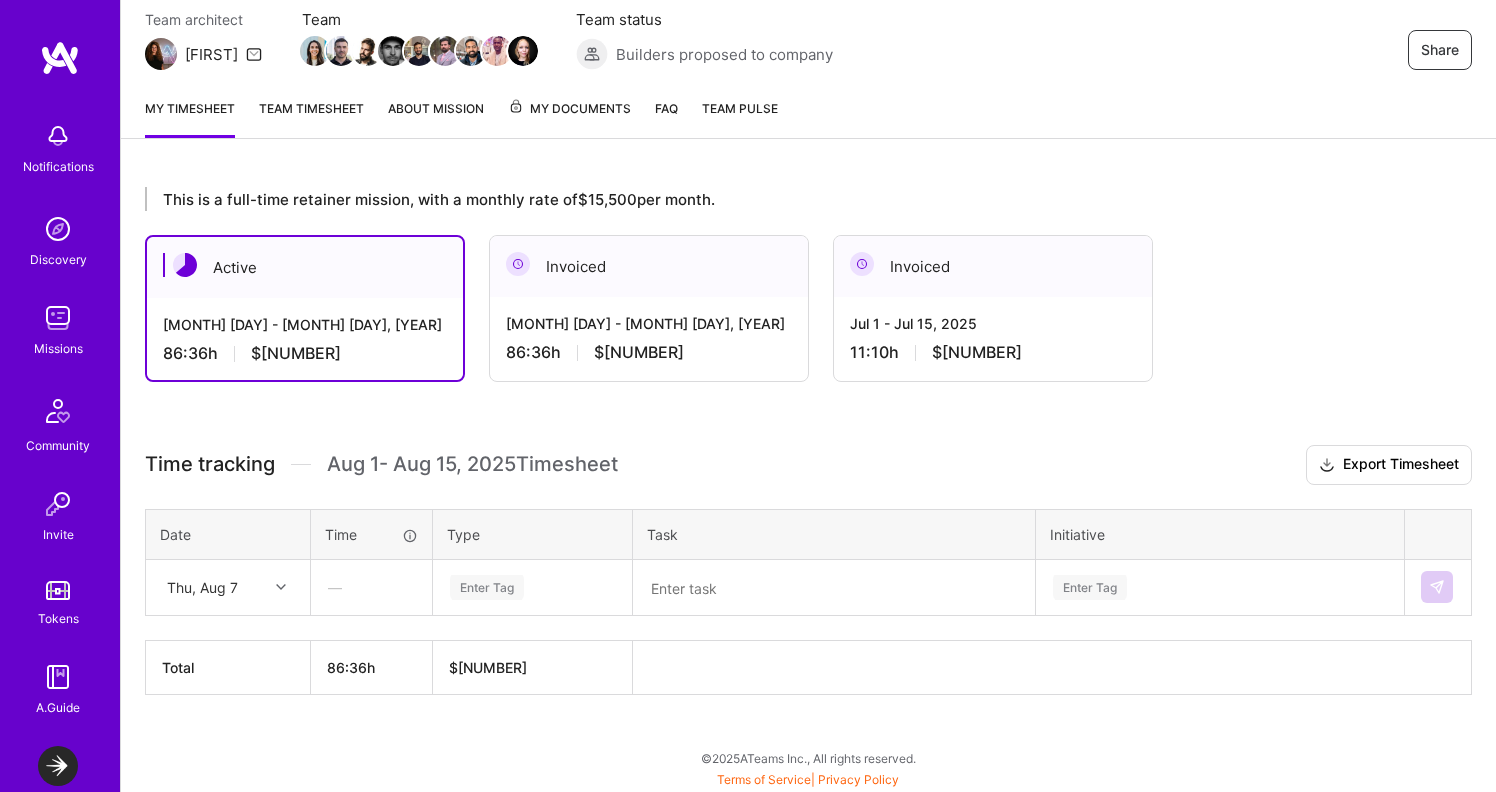 click on "Thu, Aug 7" at bounding box center [212, 587] 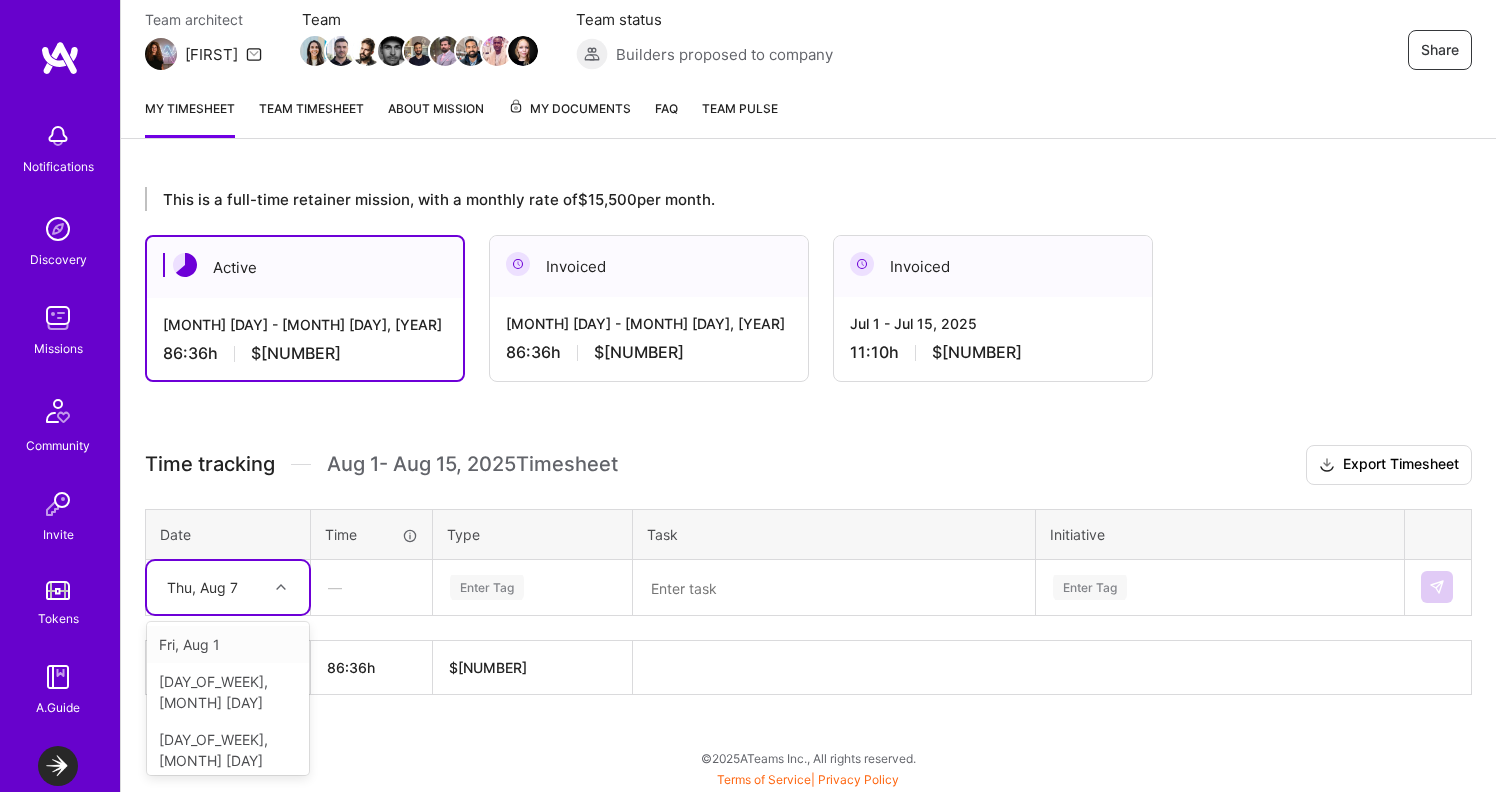 click on "Fri, Aug 1" at bounding box center (228, 644) 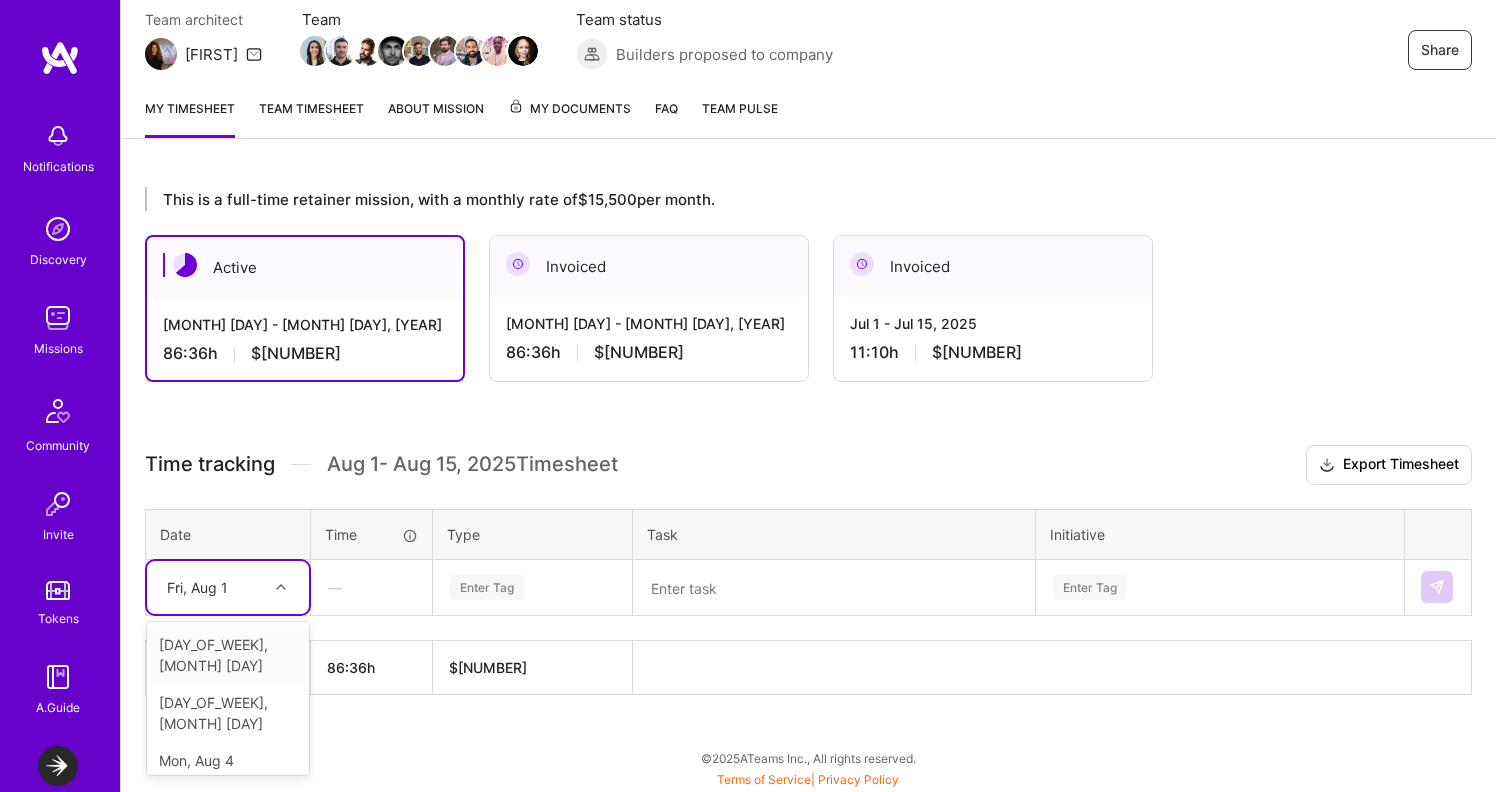 click at bounding box center [283, 587] 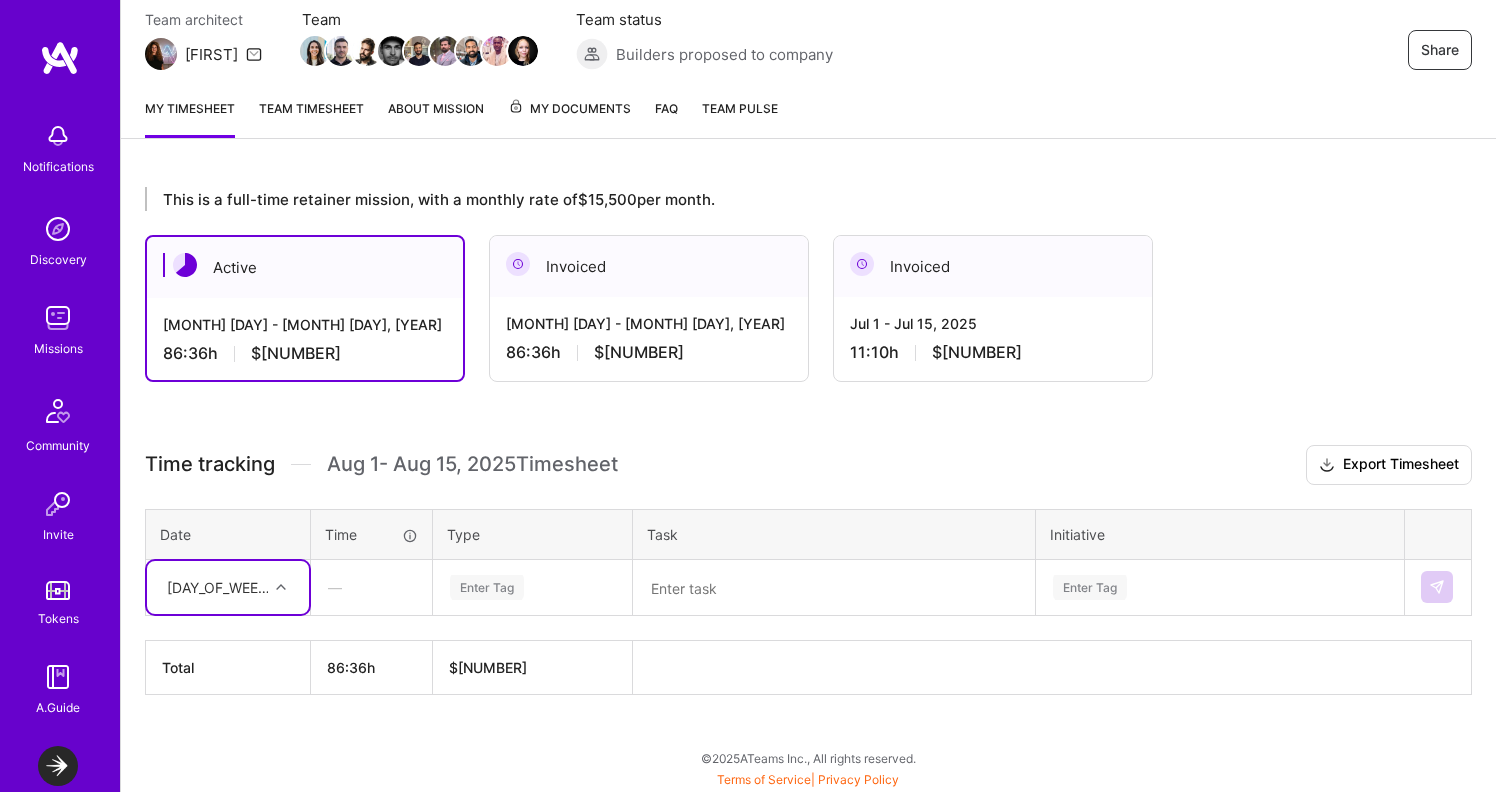 click on "—" at bounding box center (371, 587) 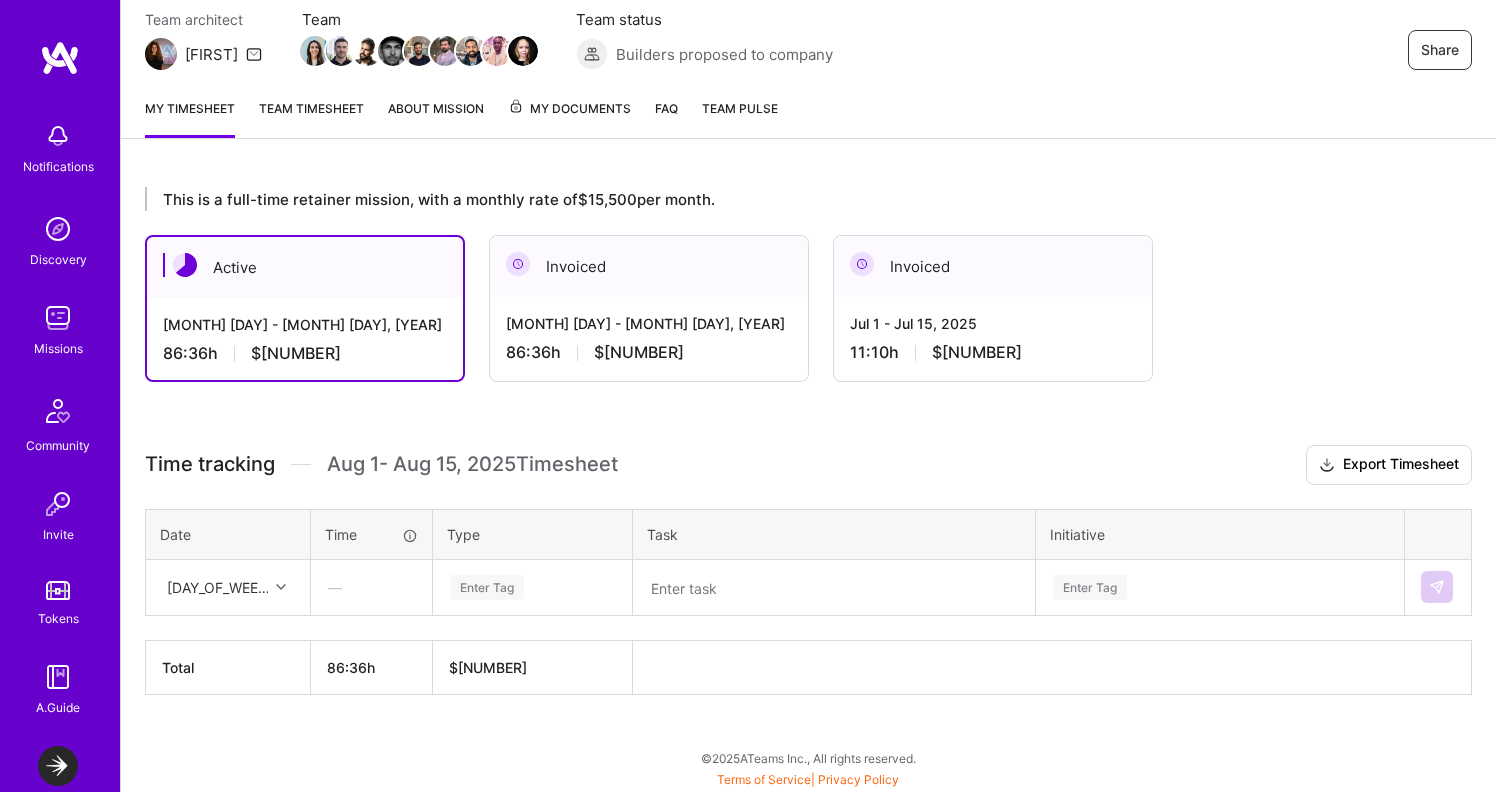 click on "Enter Tag" at bounding box center (487, 587) 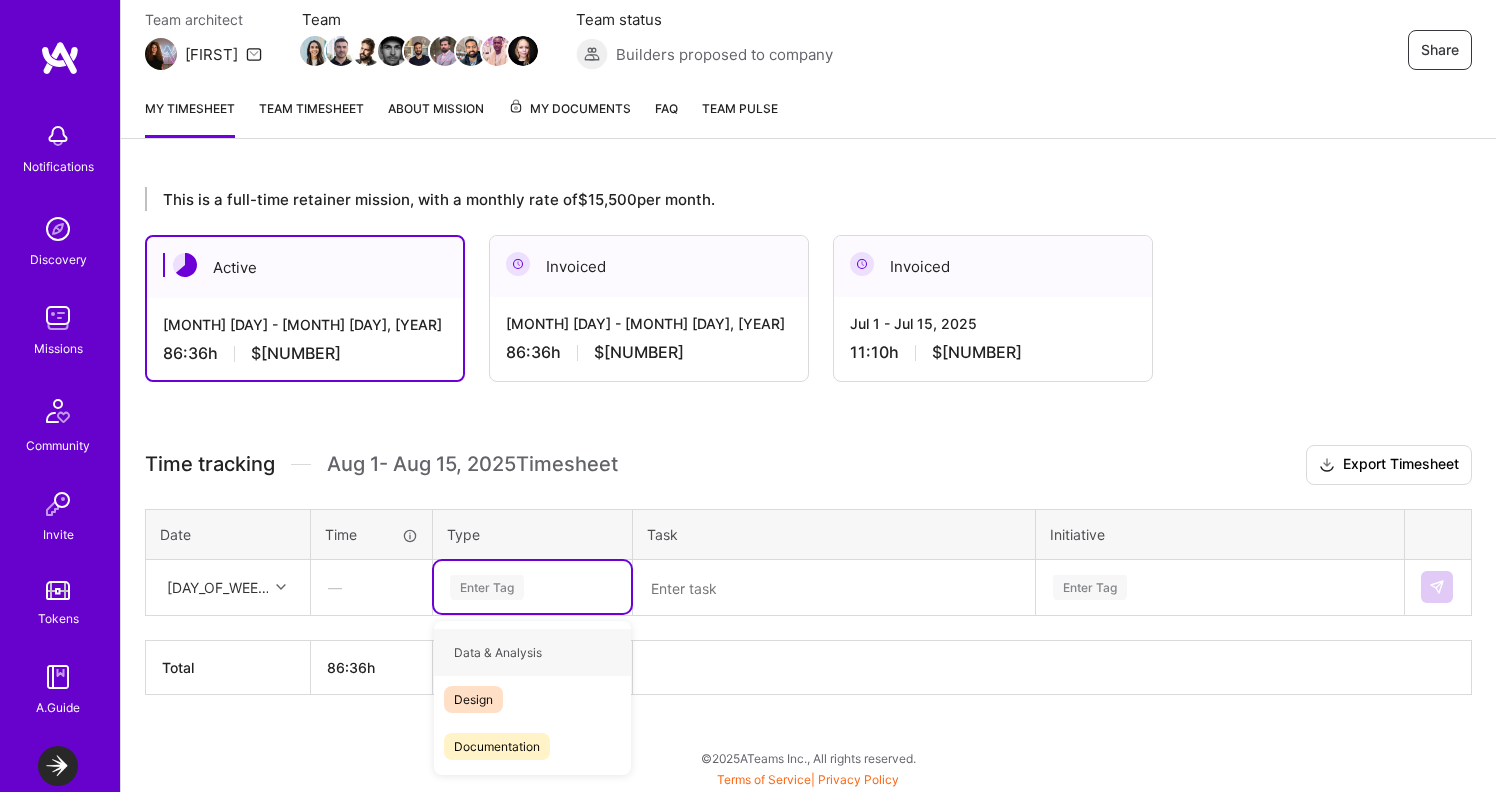 type on "e" 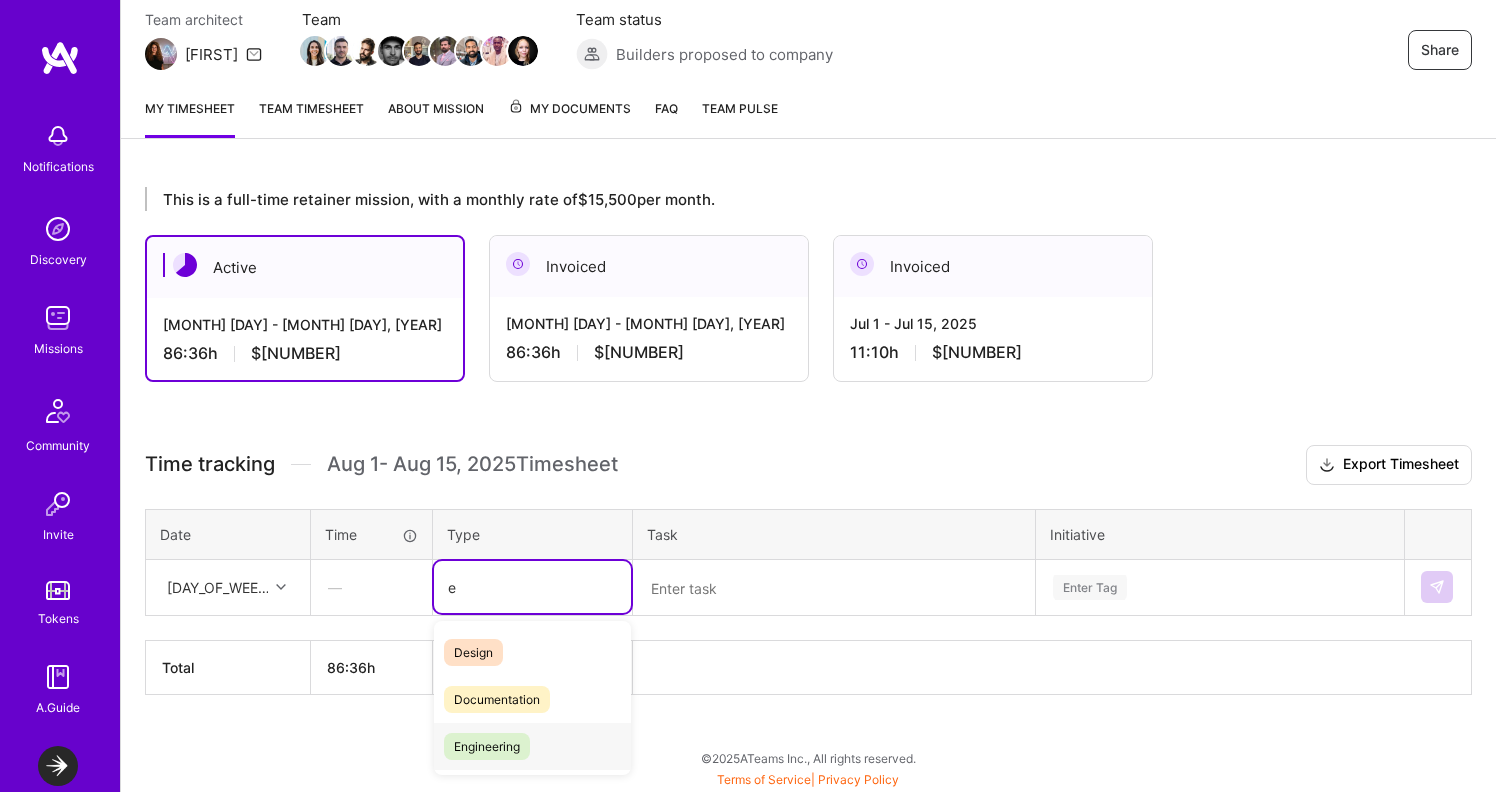 click on "Engineering" at bounding box center (487, 746) 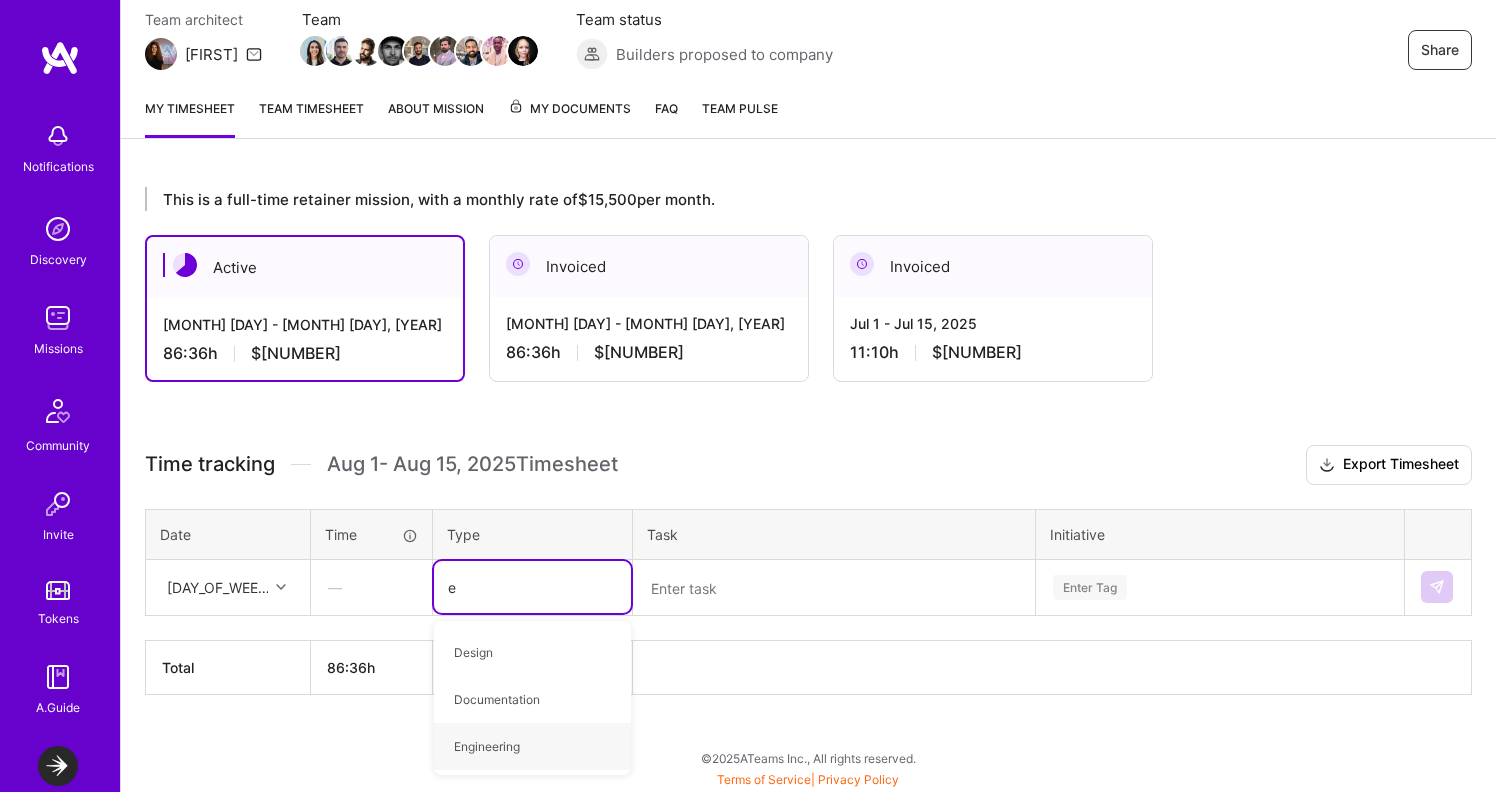 type 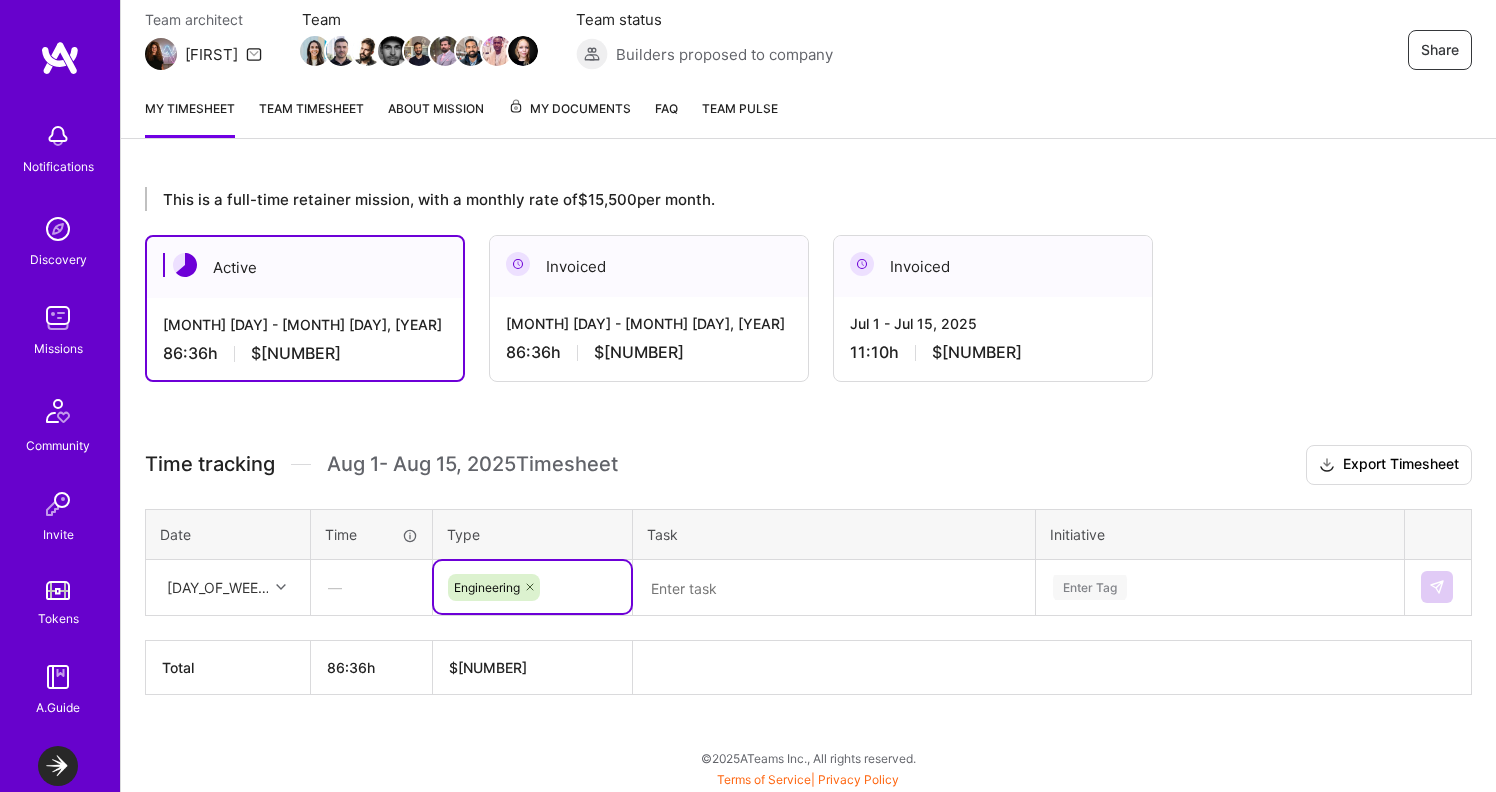 click at bounding box center (834, 588) 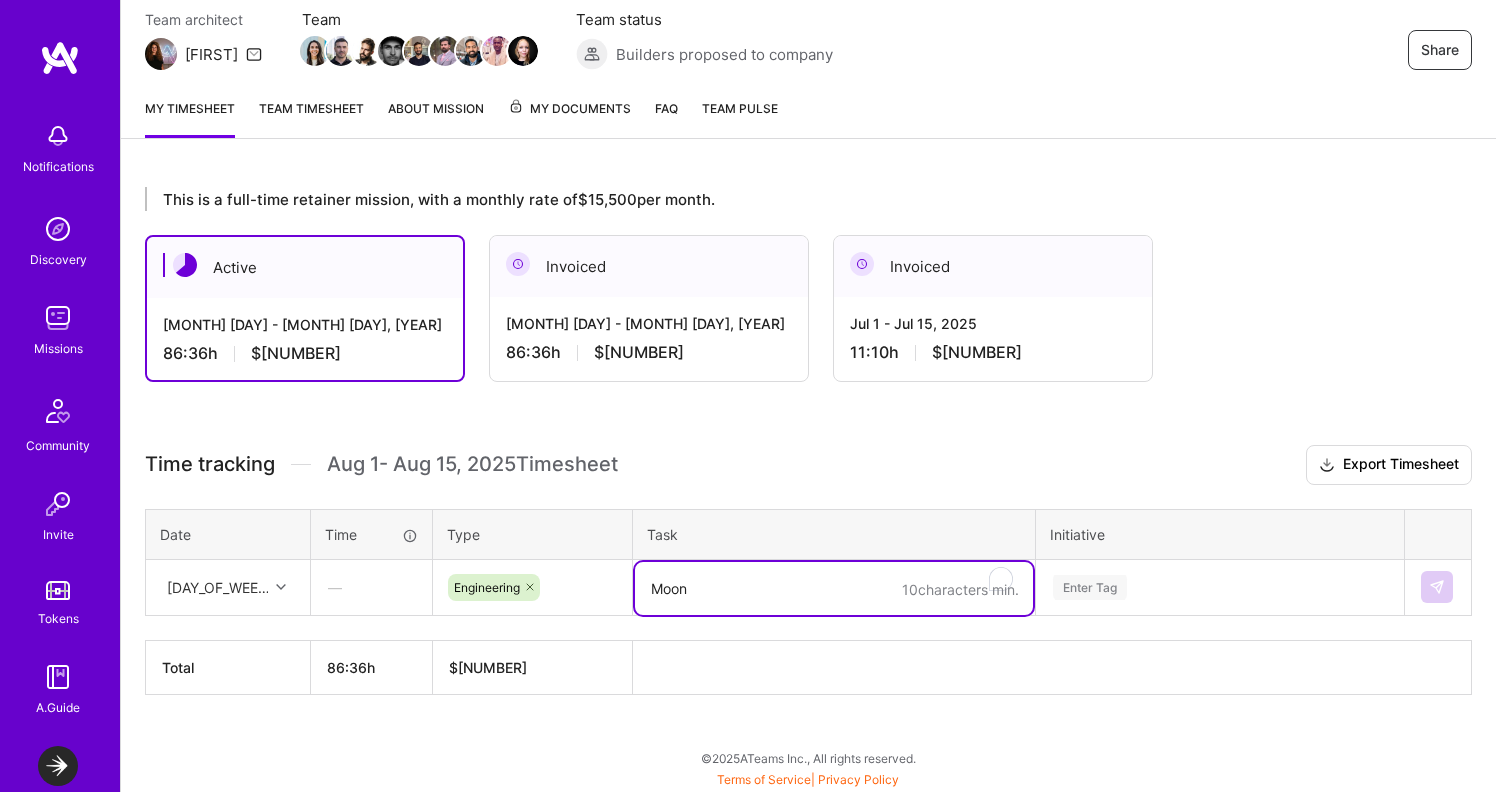 type on "Moon" 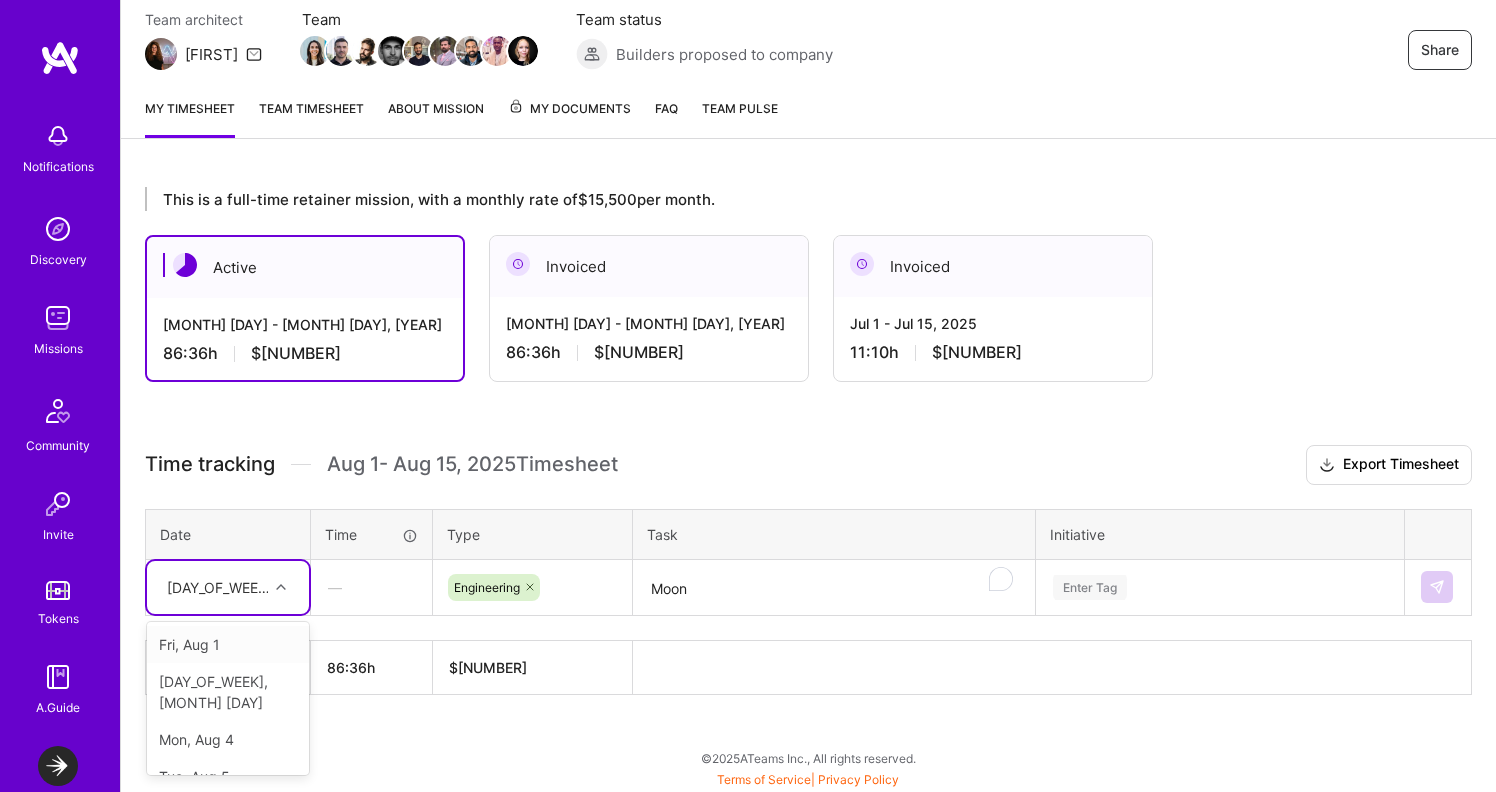 click on "Fri, Aug 1" at bounding box center [228, 644] 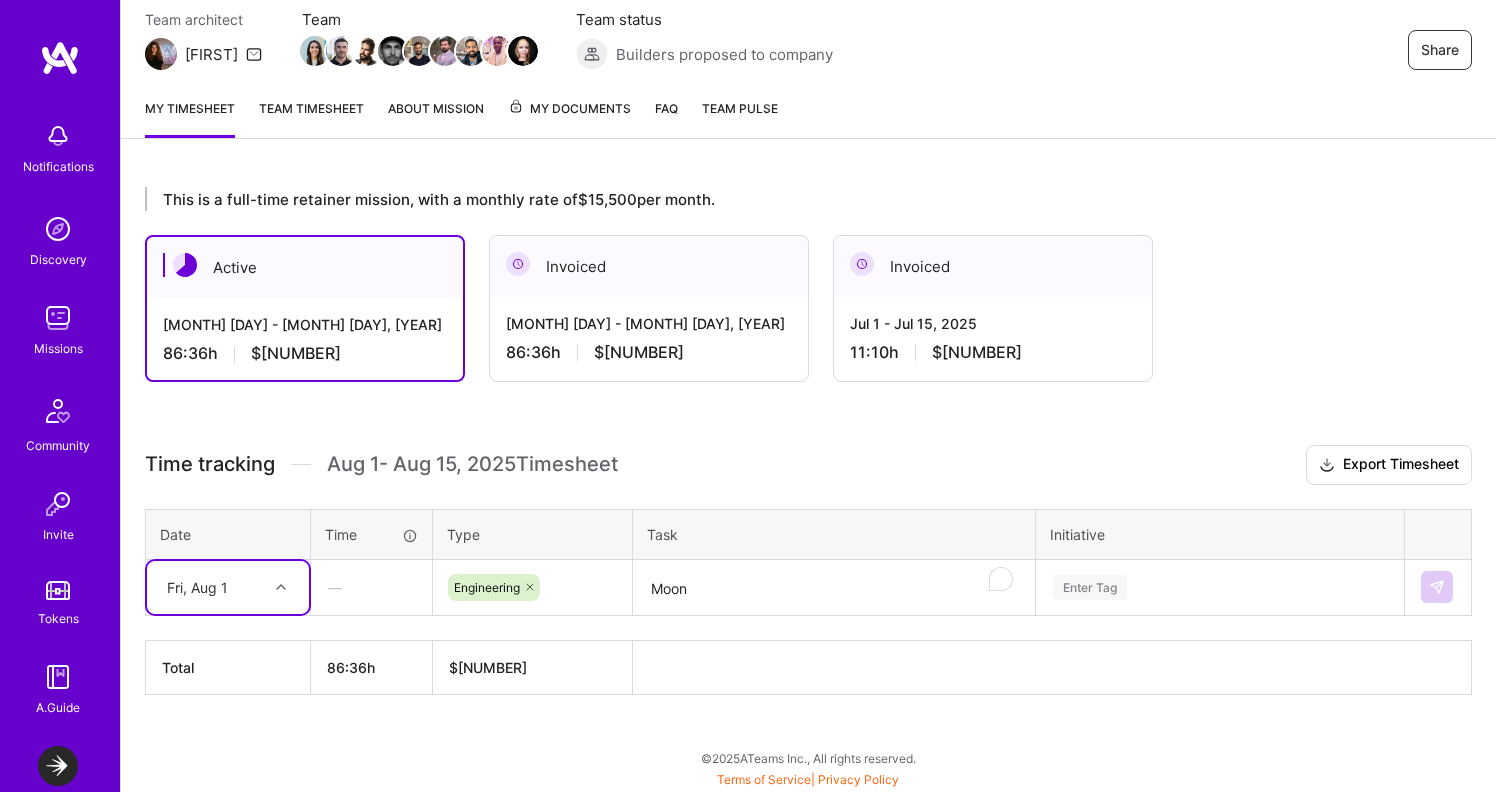 click on "Moon" at bounding box center (834, 588) 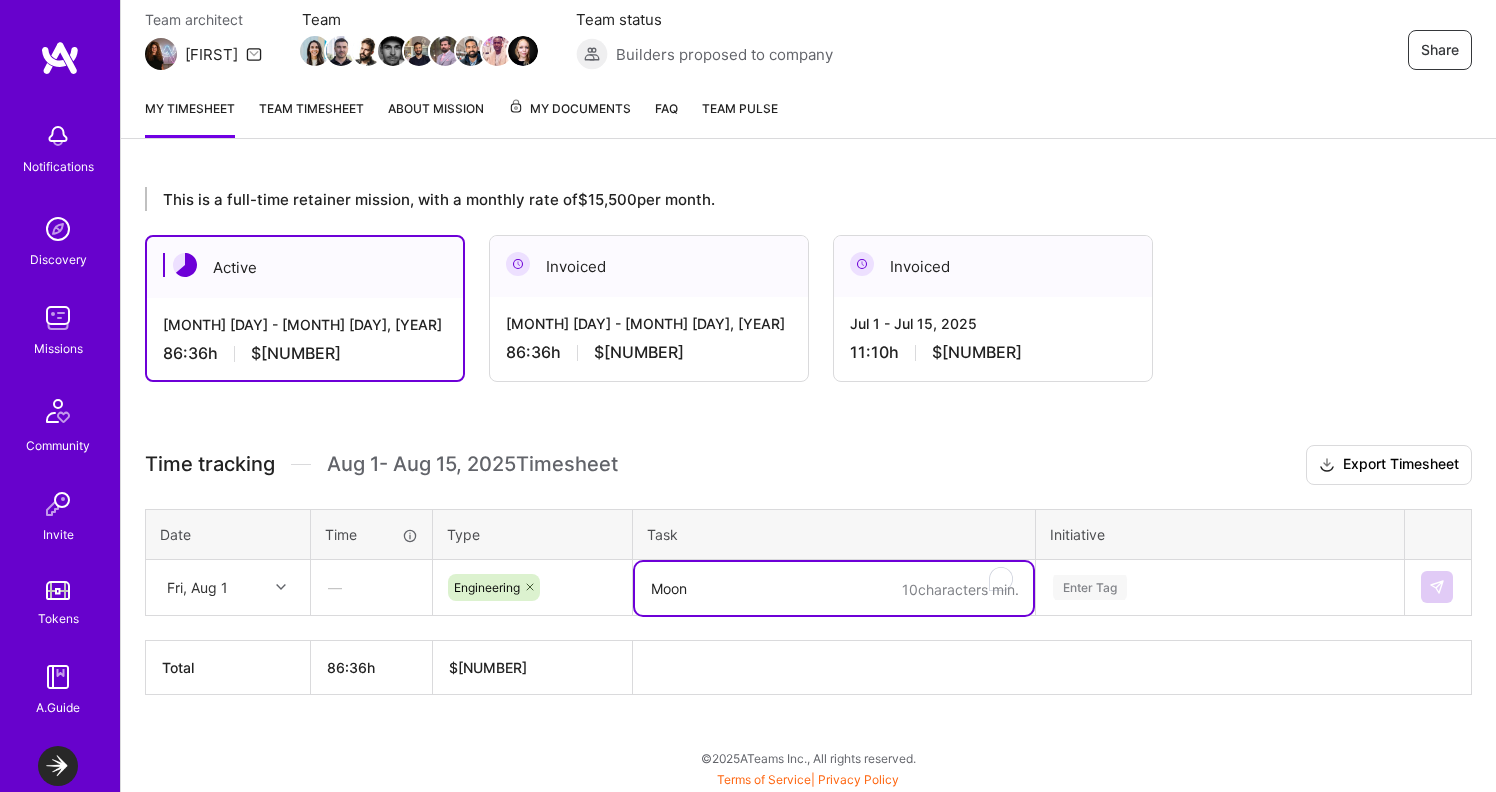 click on "Moon" at bounding box center [834, 588] 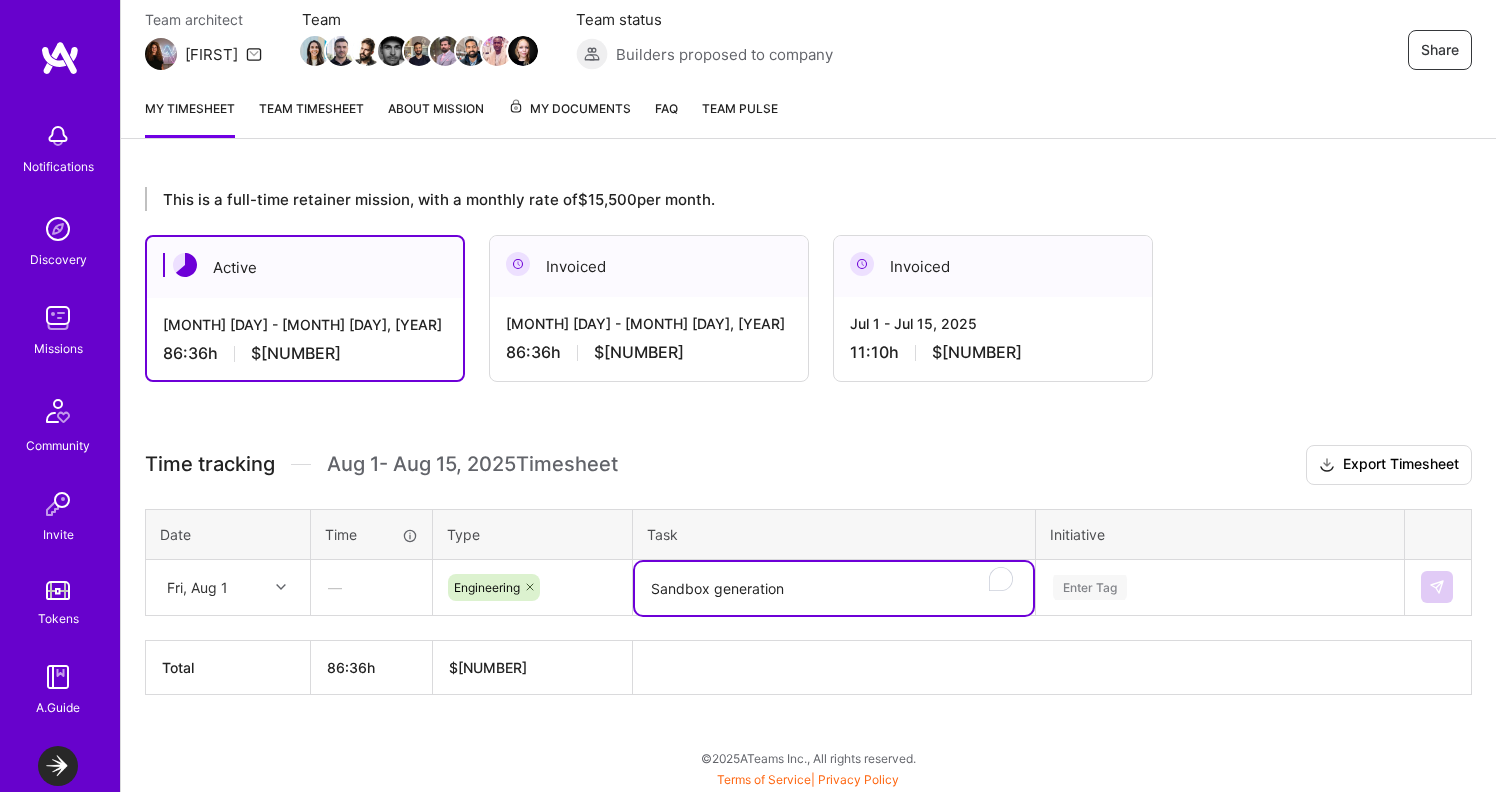 type on "Sandbox generation" 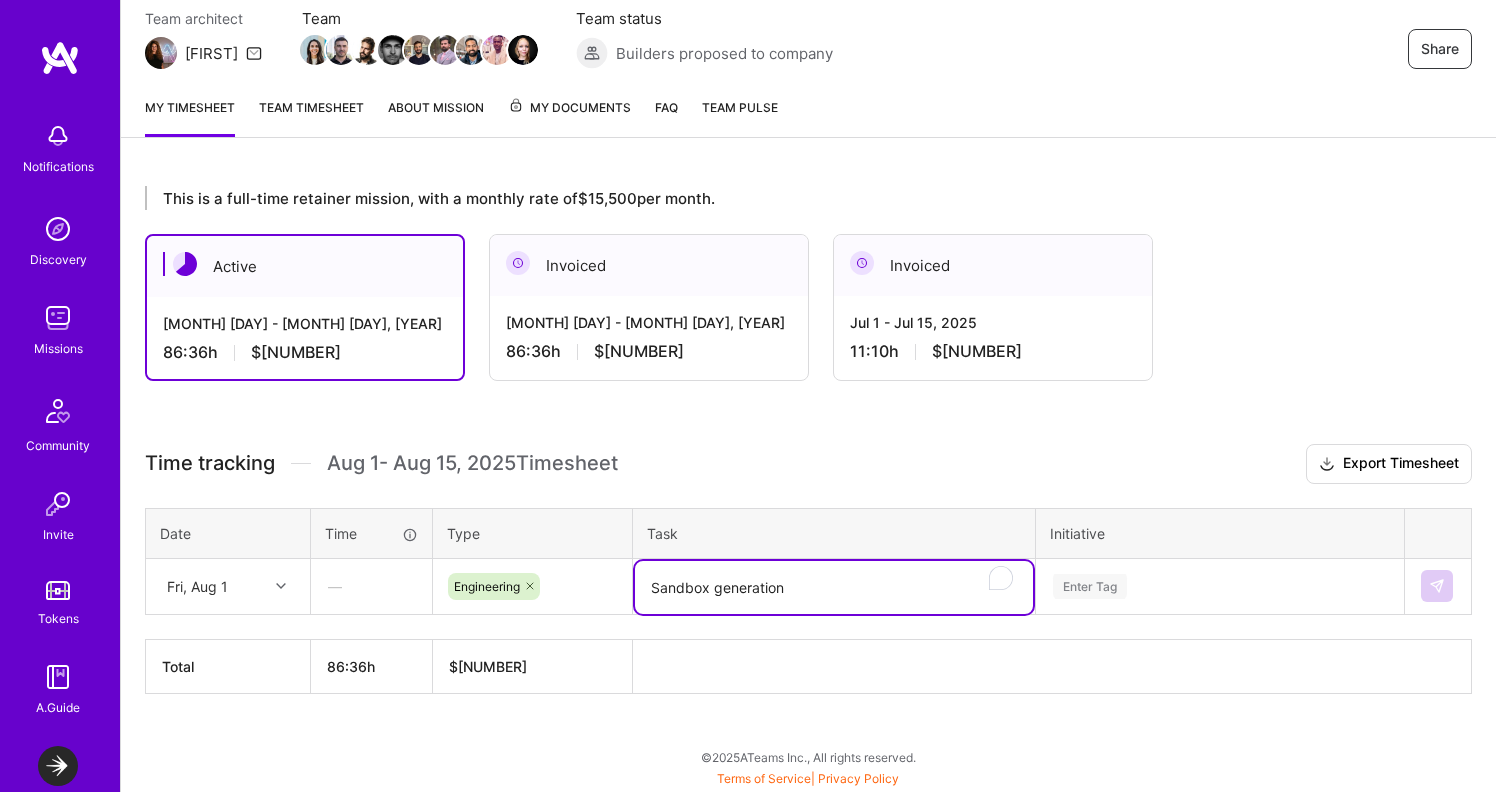 click on "Enter Tag" at bounding box center (1220, 586) 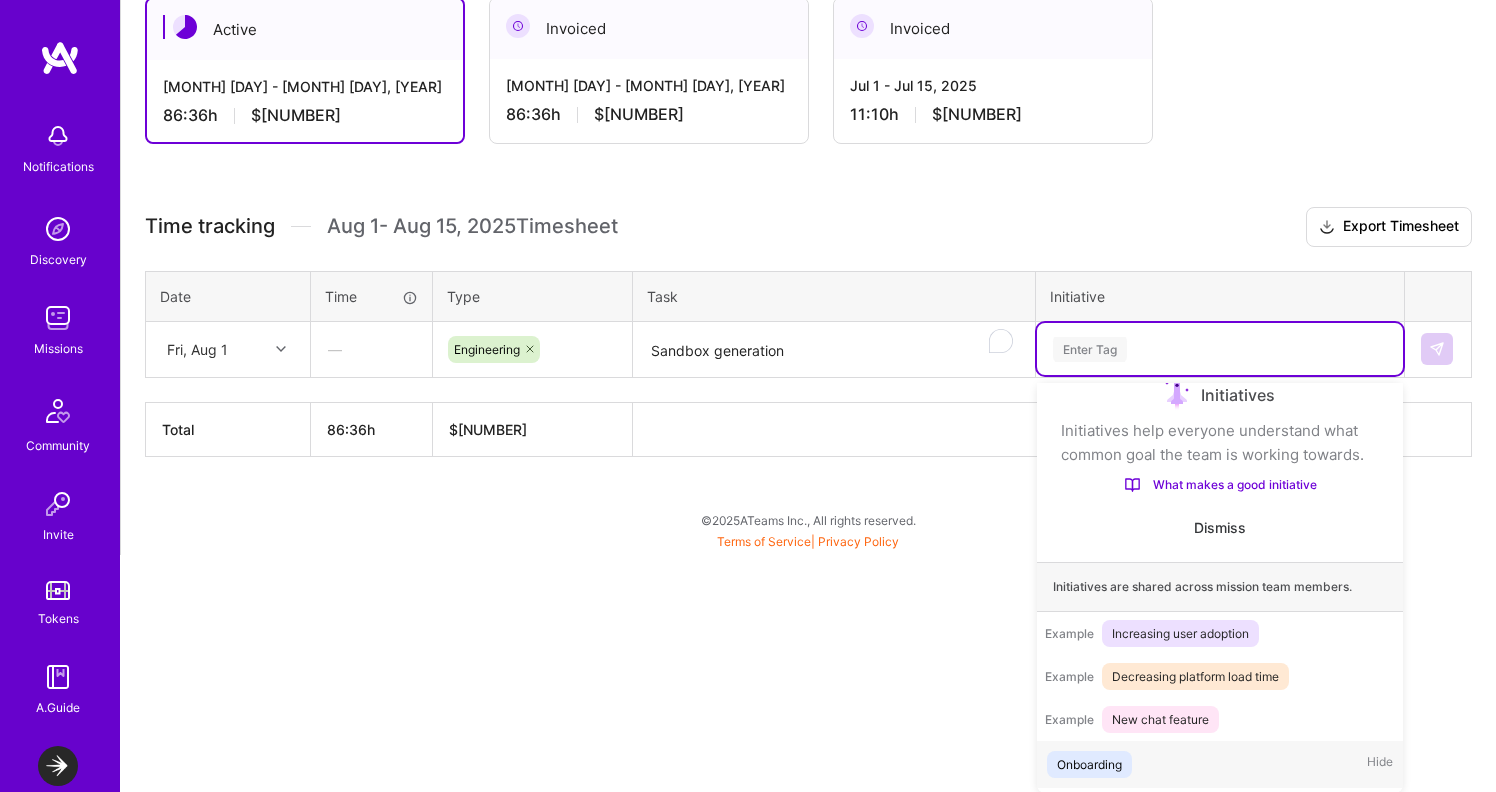 scroll, scrollTop: 33, scrollLeft: 0, axis: vertical 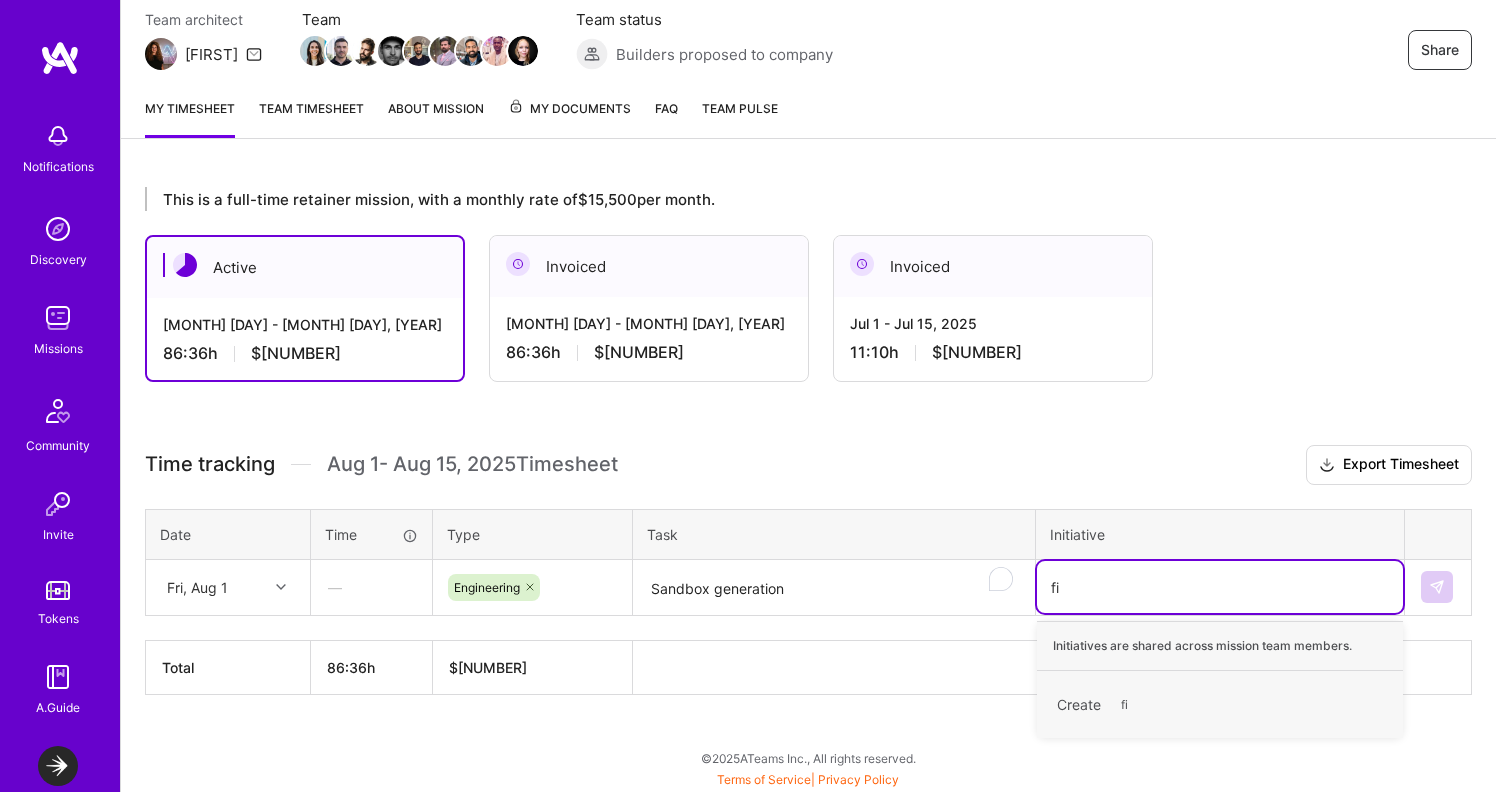 type on "f" 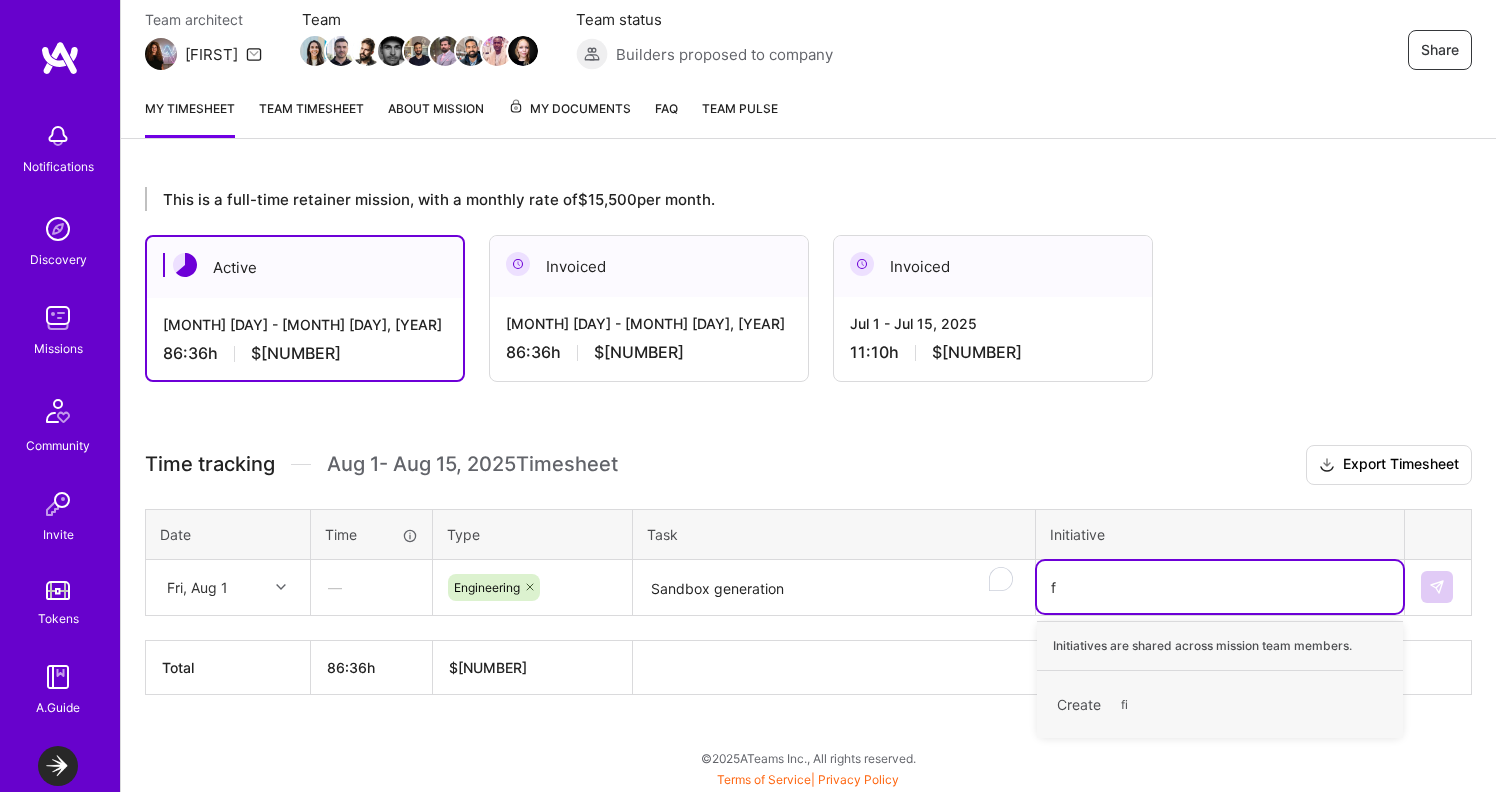 scroll, scrollTop: 419, scrollLeft: 0, axis: vertical 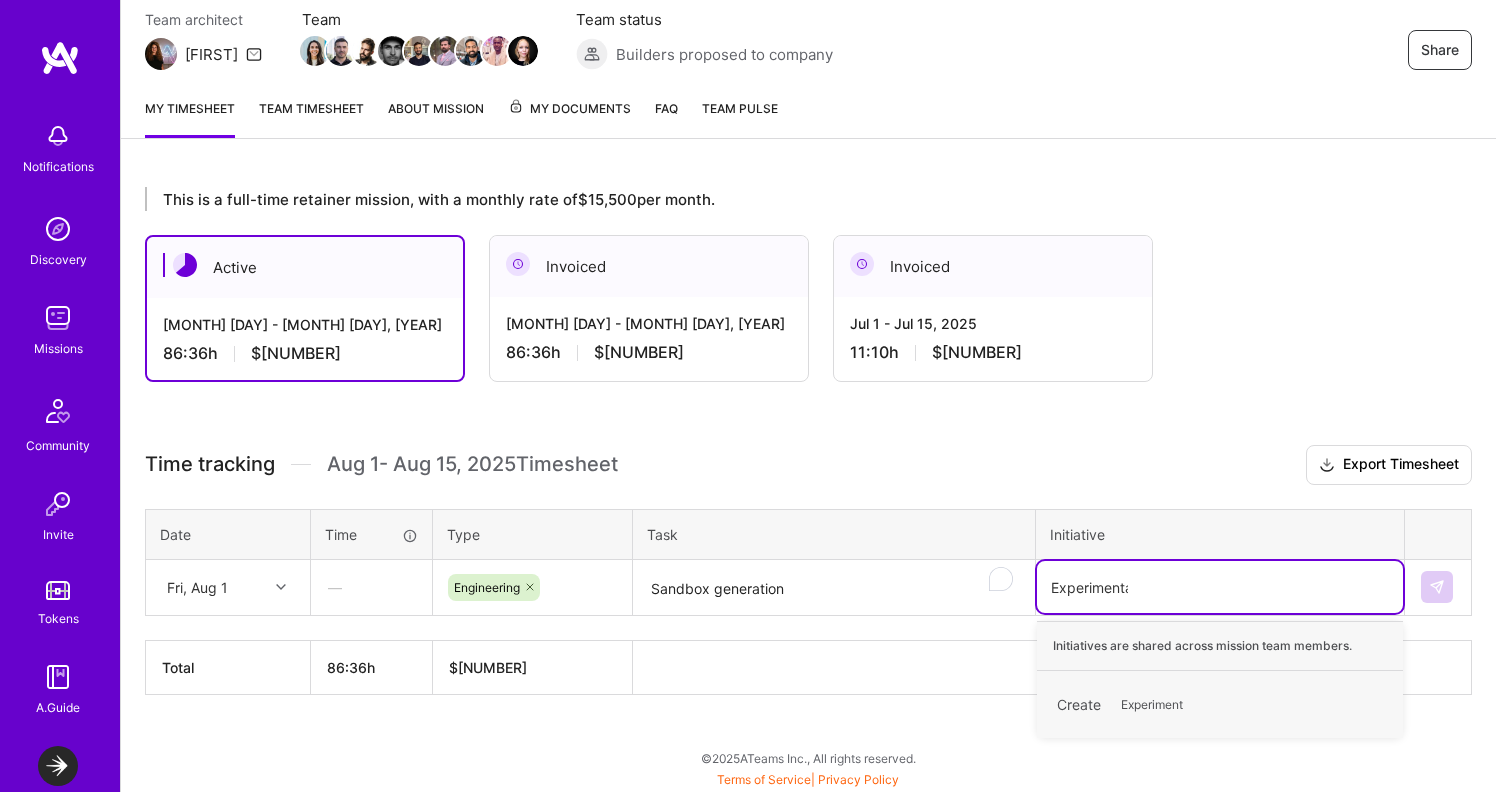 type on "Experimentat" 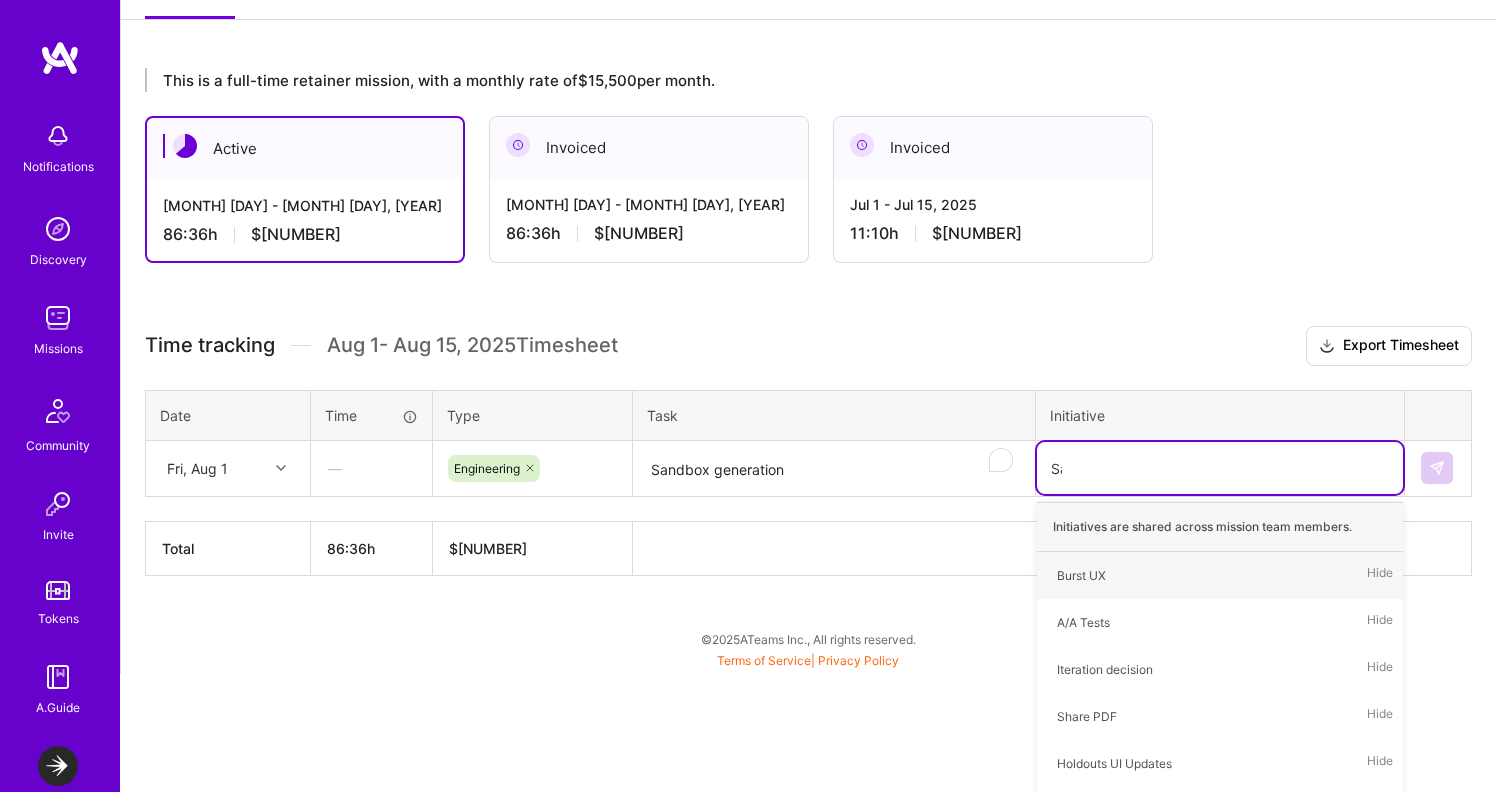 scroll, scrollTop: 181, scrollLeft: 0, axis: vertical 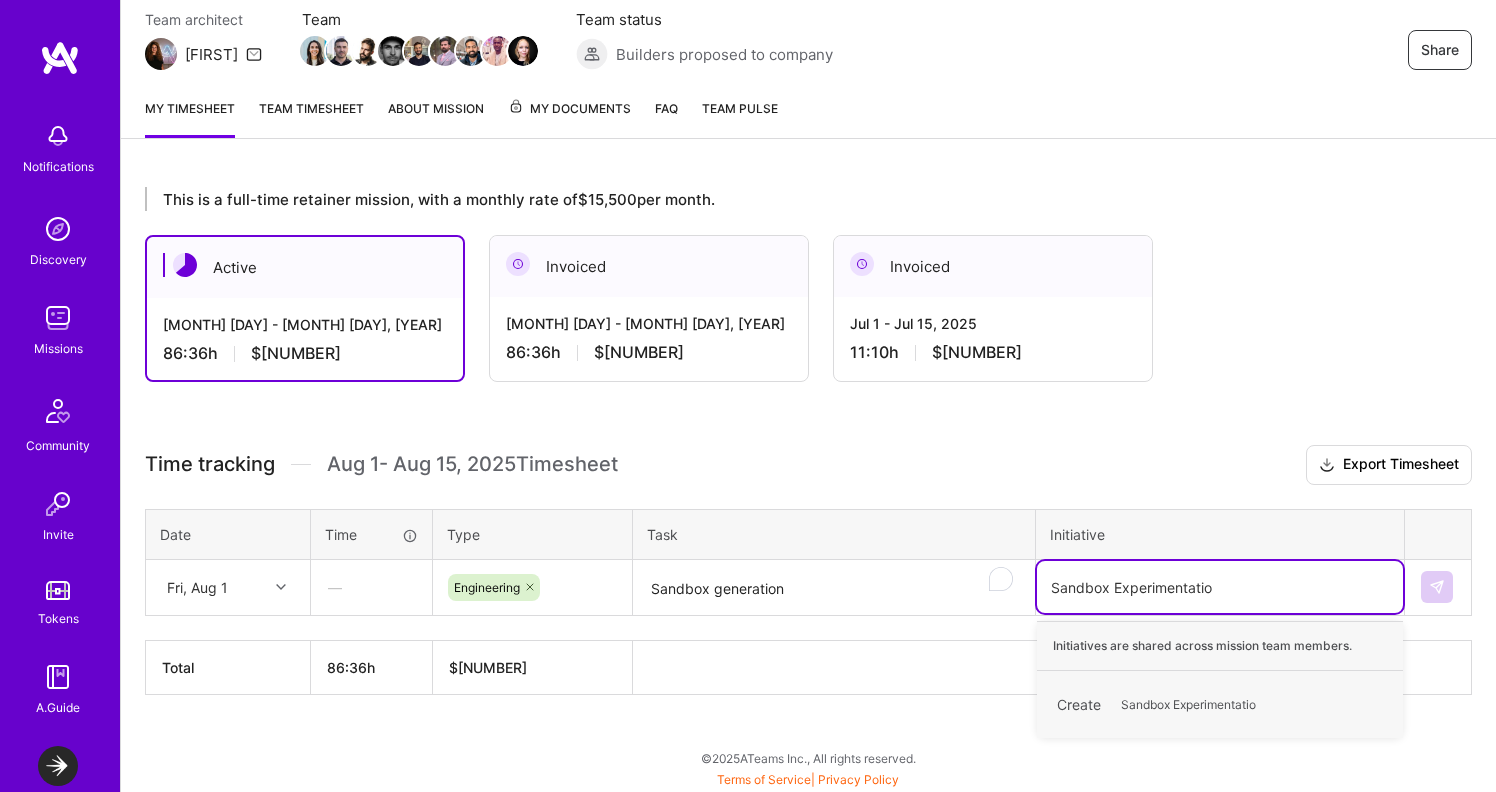 type on "Sandbox Experimentation" 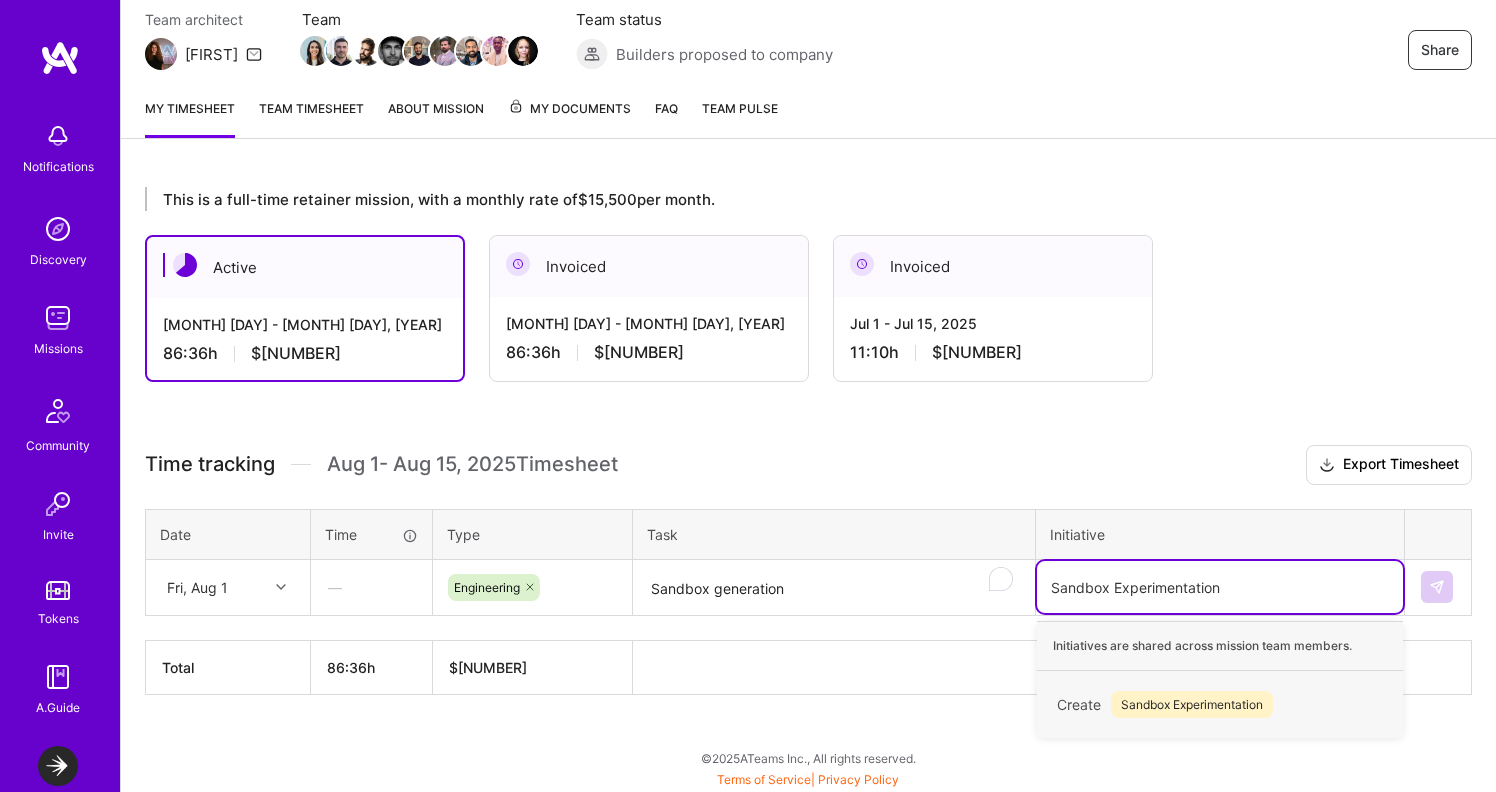 click on "Sandbox Experimentation" at bounding box center [1192, 704] 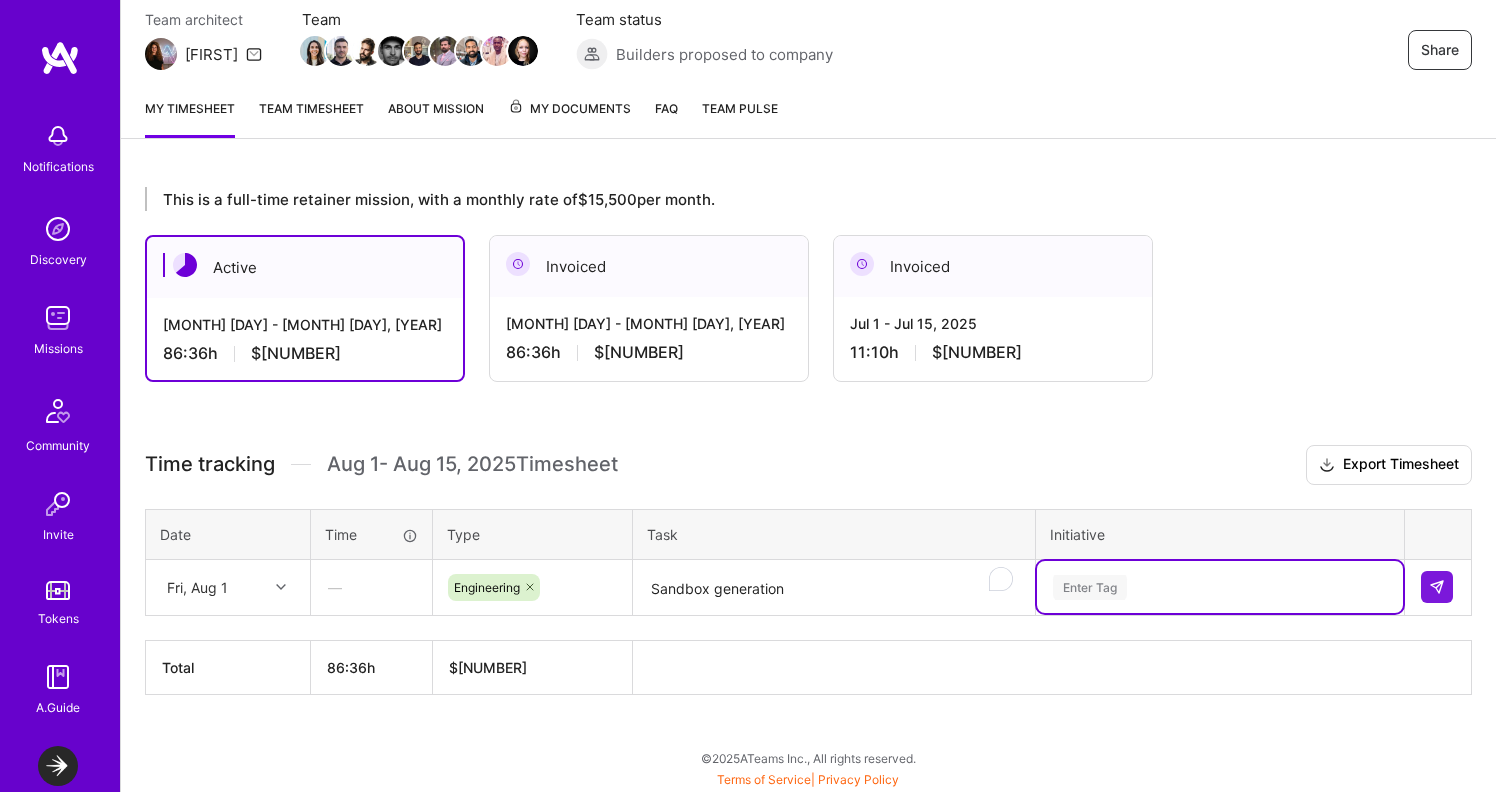 scroll, scrollTop: 182, scrollLeft: 0, axis: vertical 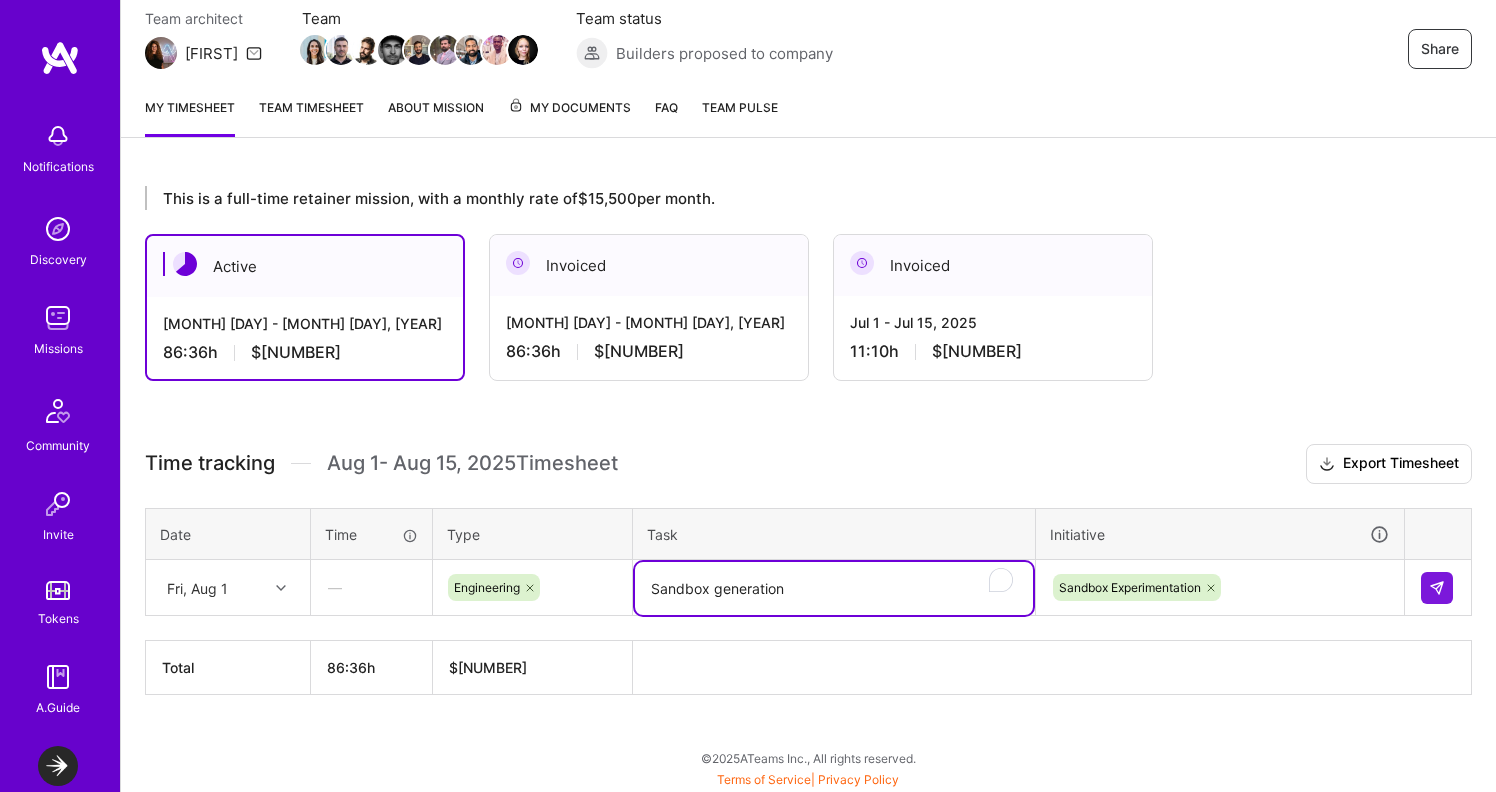 click on "Sandbox generation" at bounding box center (834, 588) 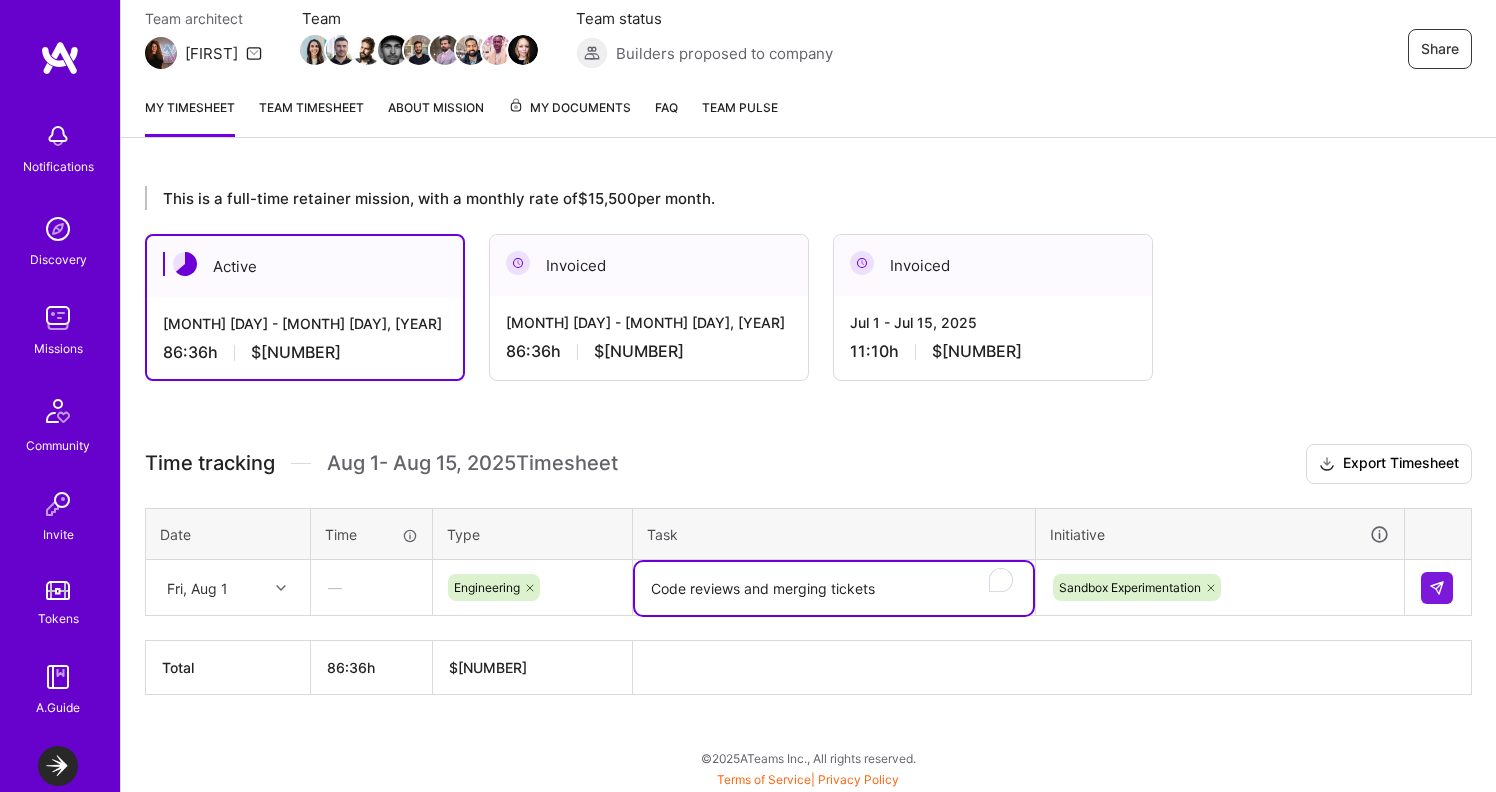 click on "Code reviews and merging tickets" at bounding box center (834, 588) 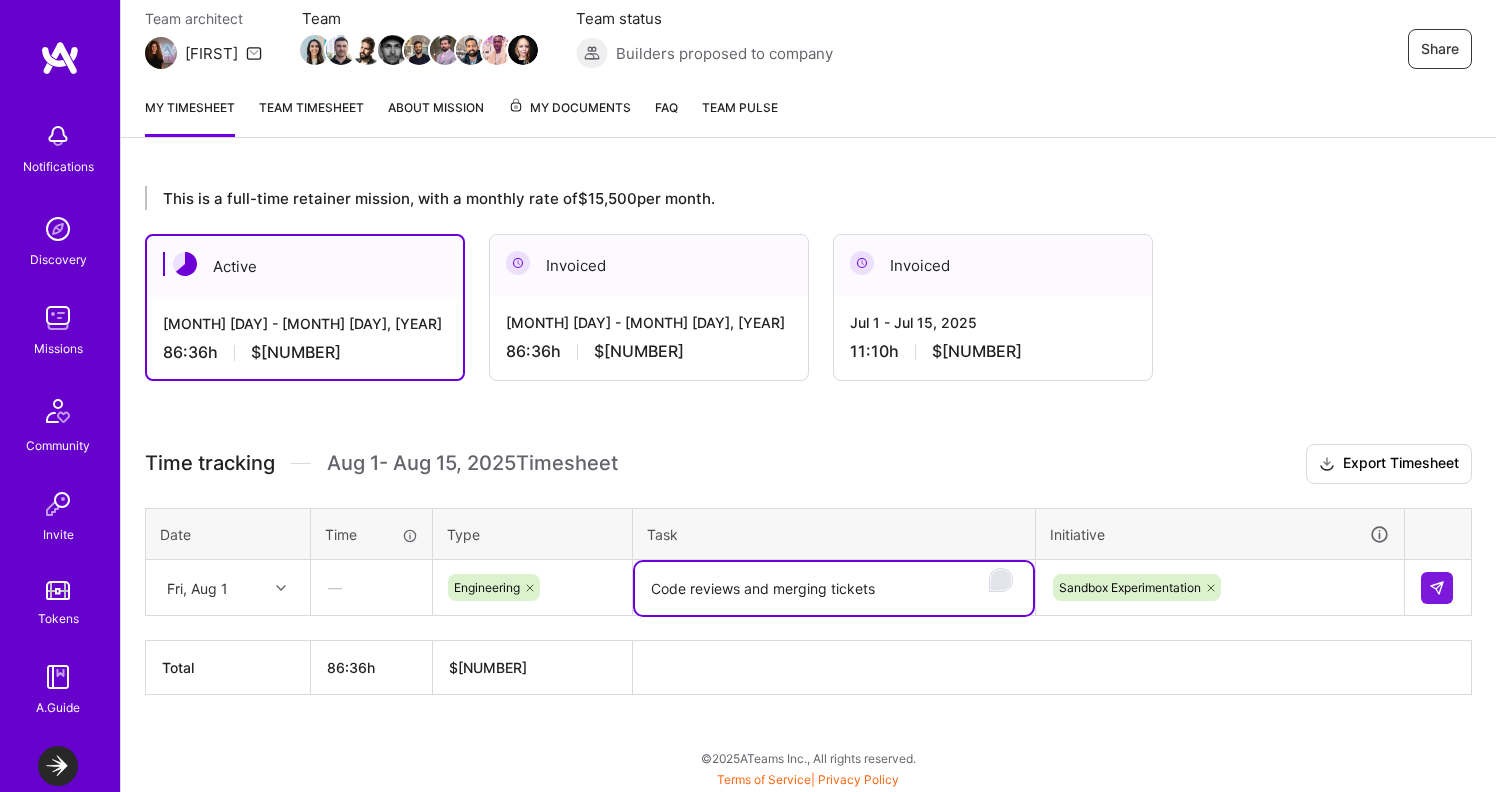 drag, startPoint x: 793, startPoint y: 590, endPoint x: 994, endPoint y: 574, distance: 201.6358 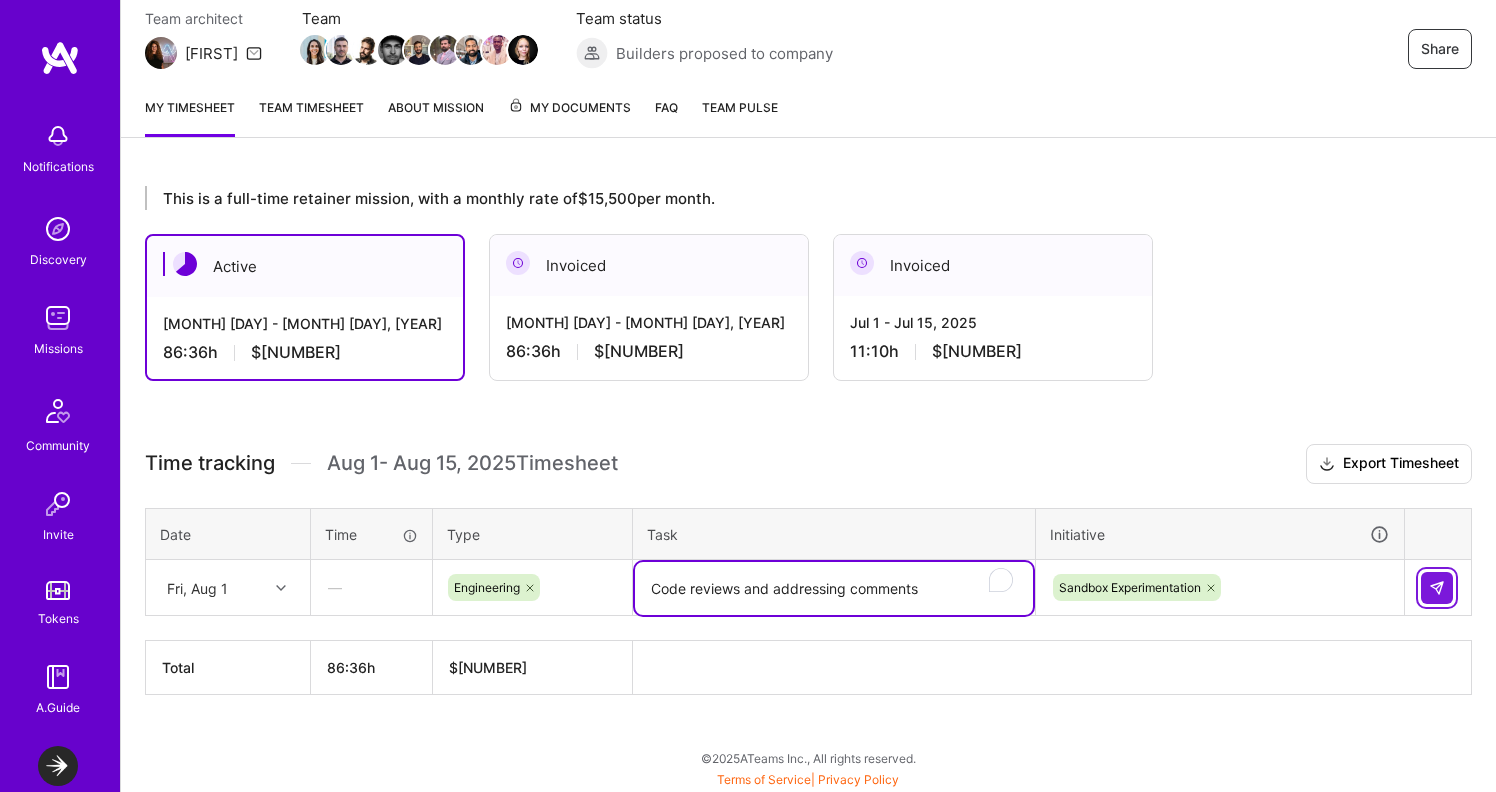 type on "Code reviews and addressing comments" 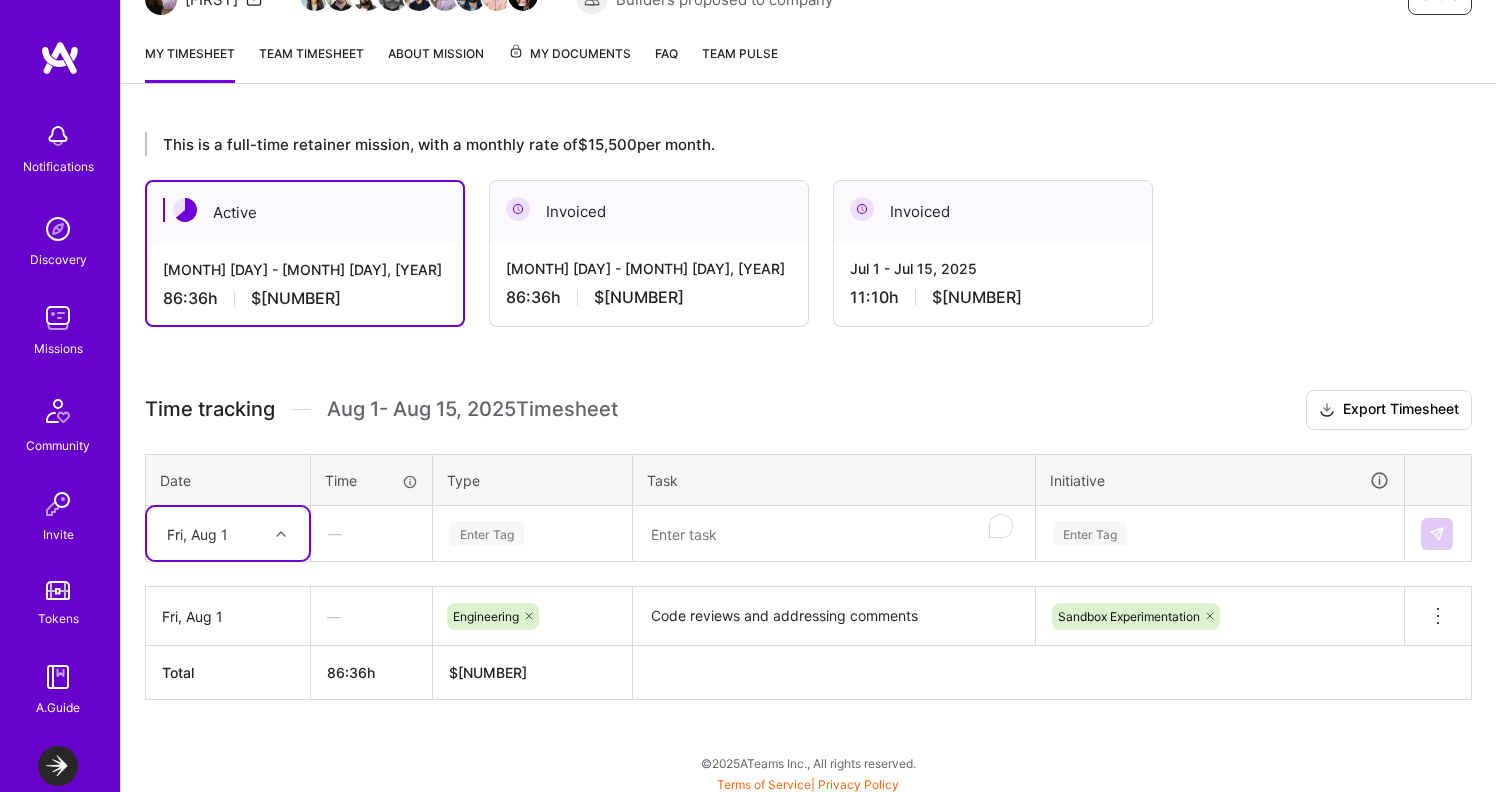 scroll, scrollTop: 241, scrollLeft: 0, axis: vertical 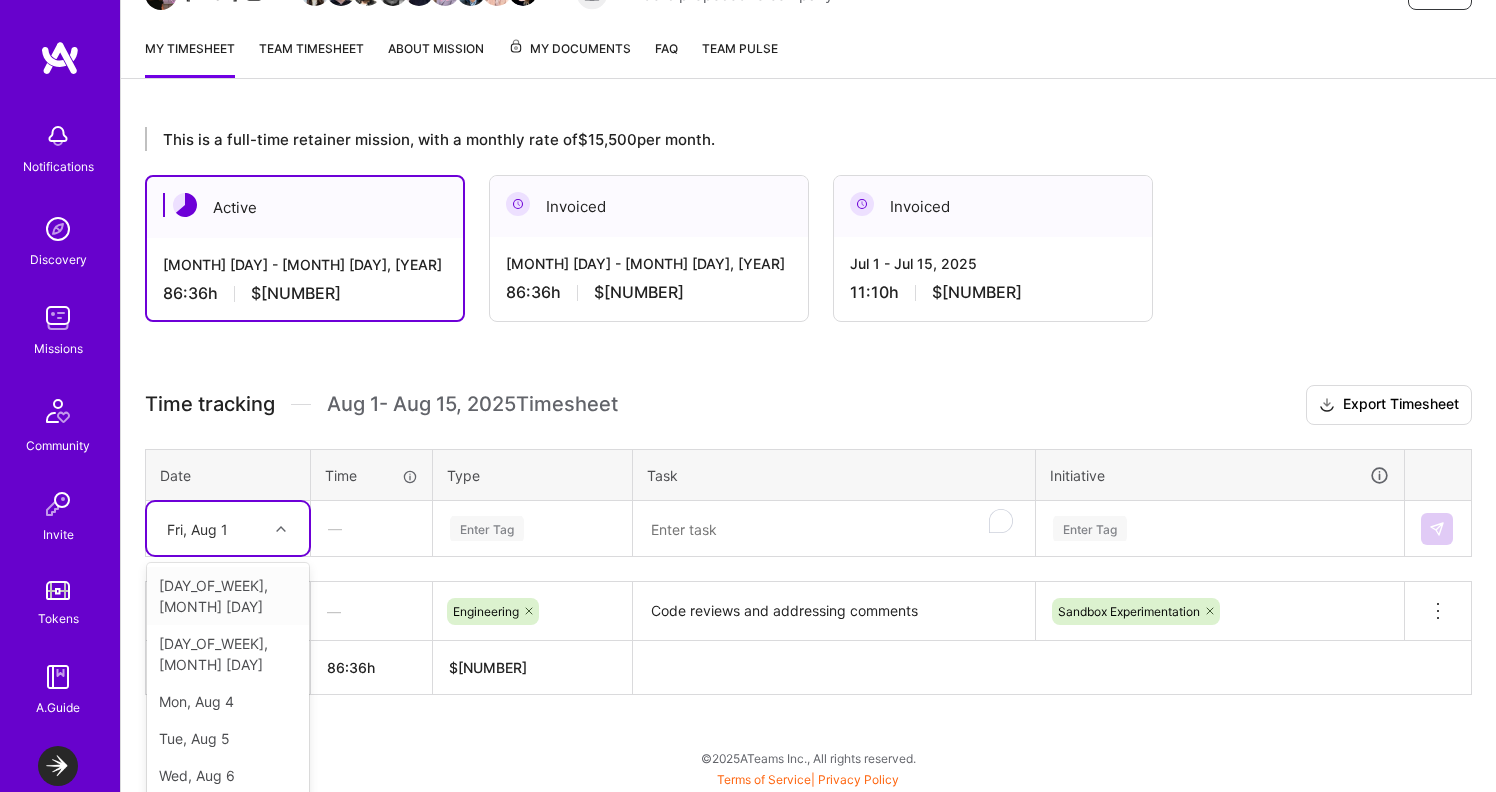 click on "Fri, Aug 1" at bounding box center (212, 528) 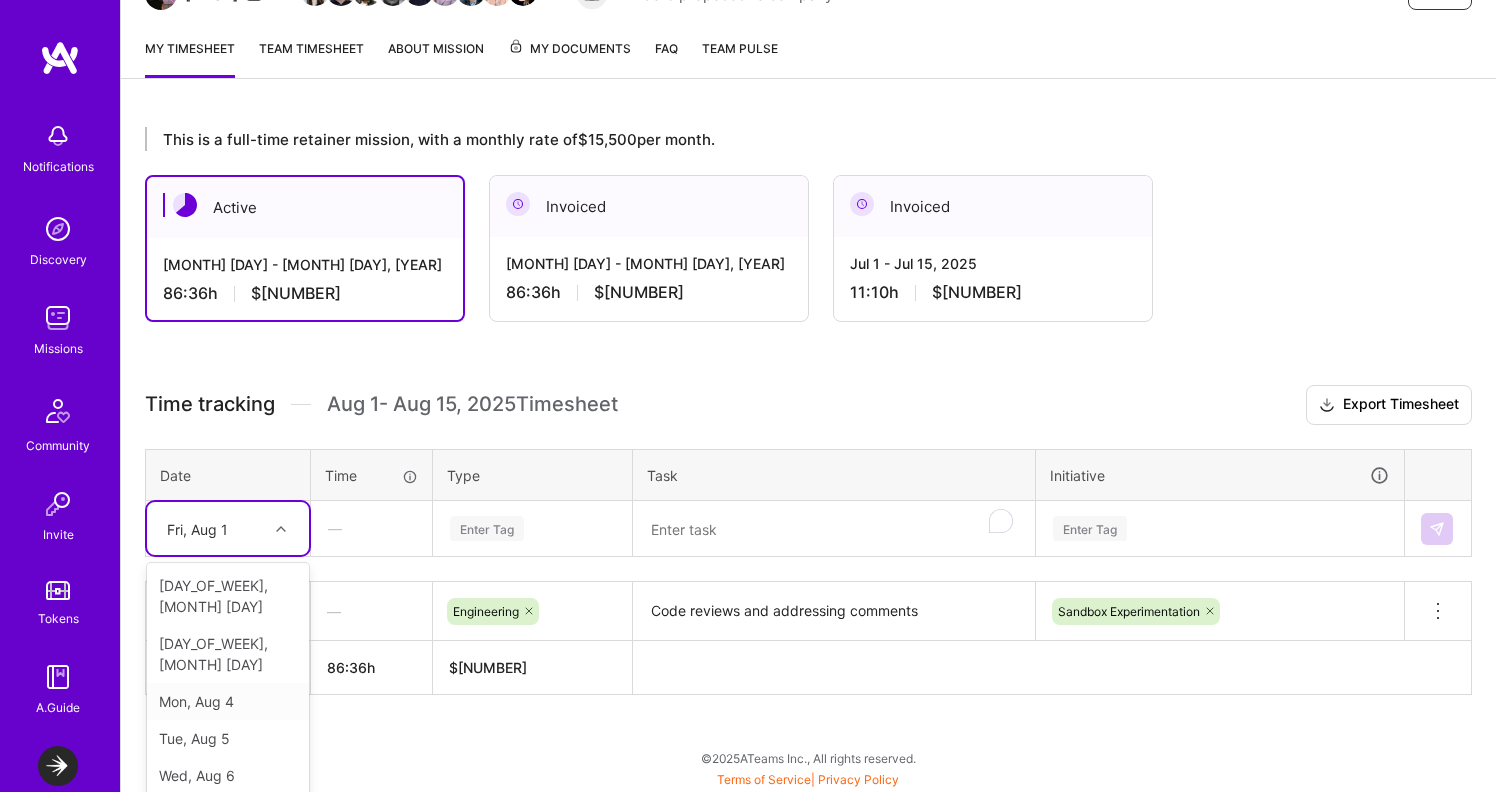 click on "Mon, Aug 4" at bounding box center (228, 701) 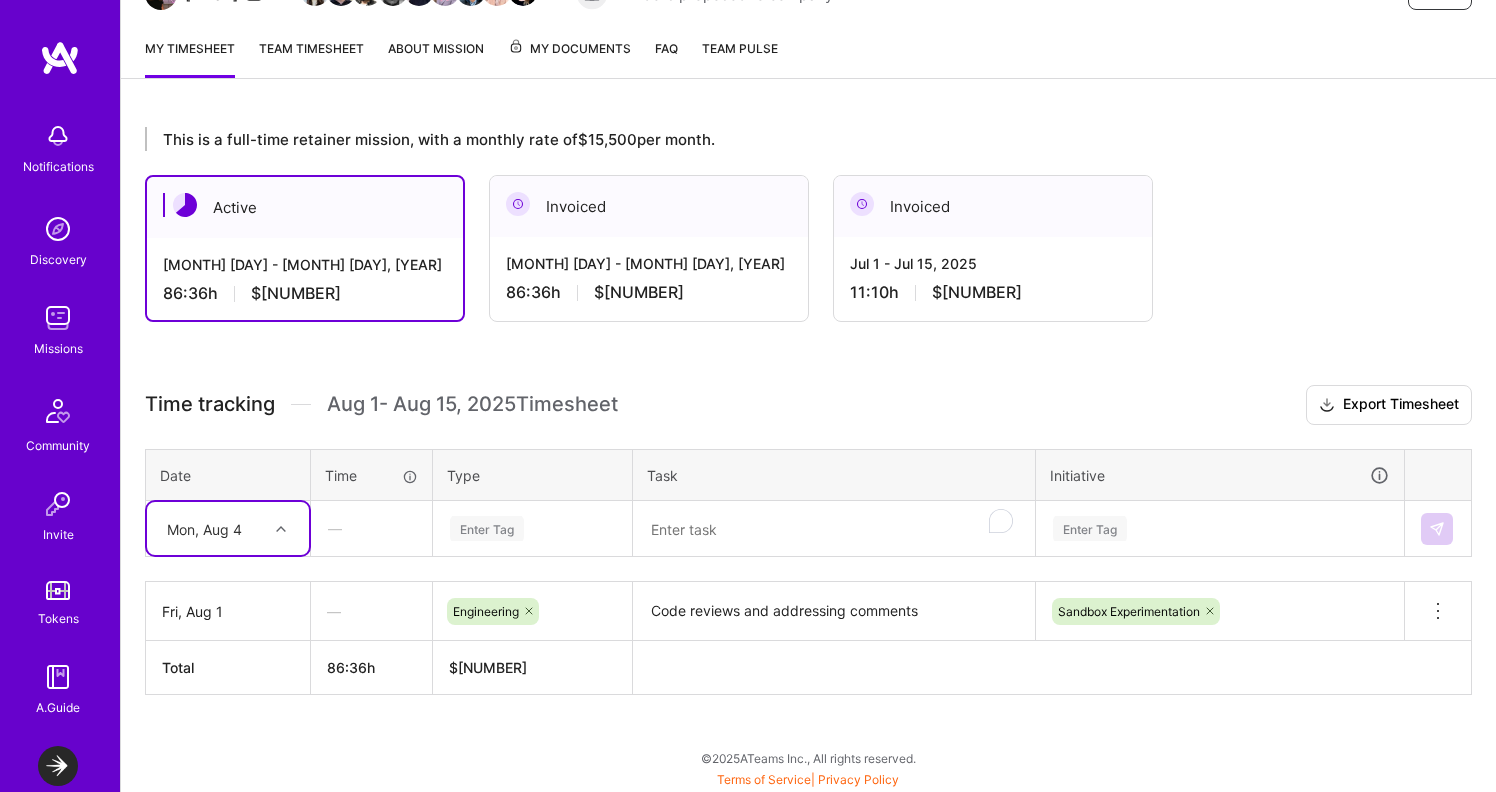 click on "Enter Tag" at bounding box center [487, 528] 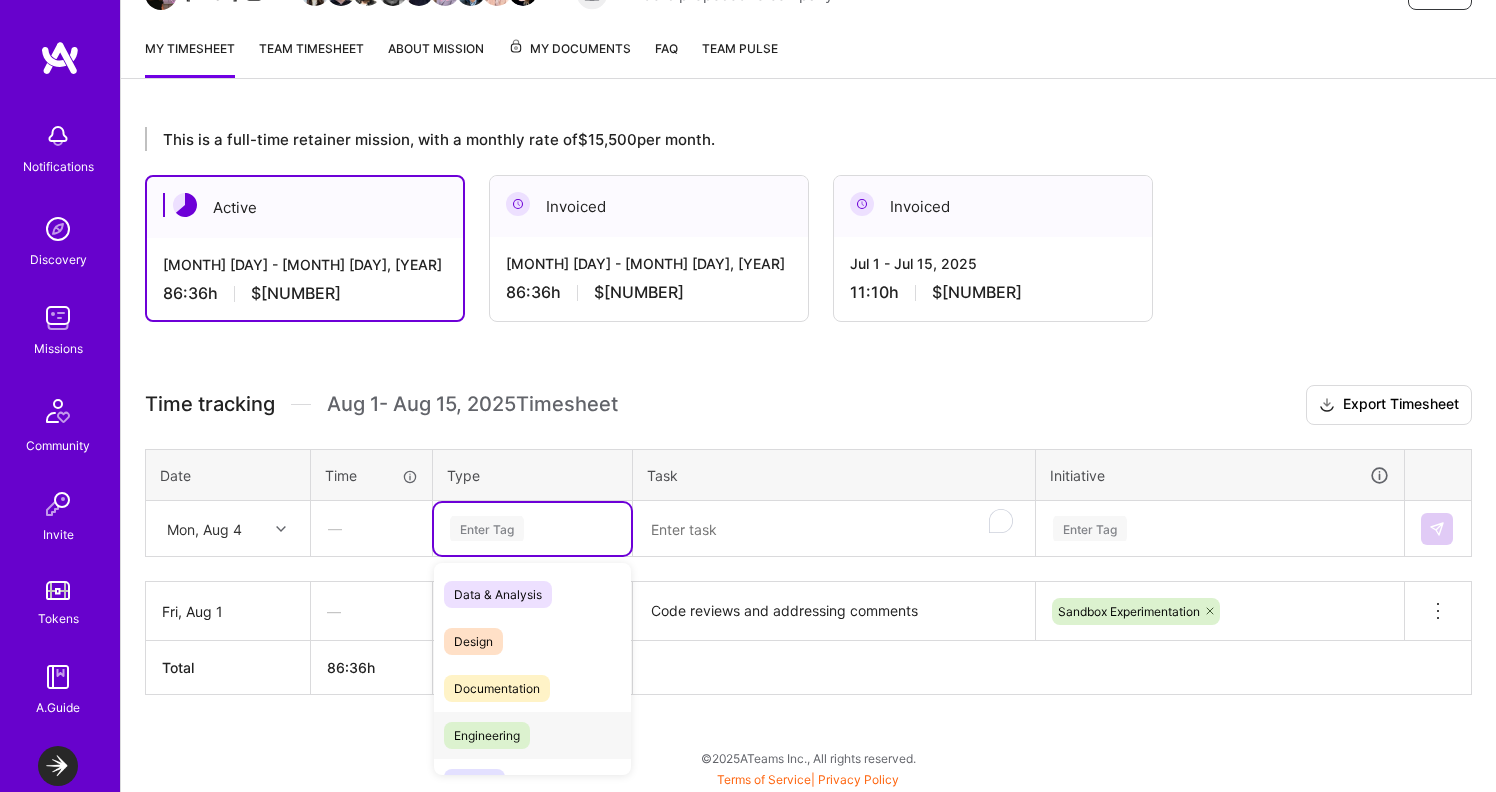 click on "Engineering" at bounding box center [487, 735] 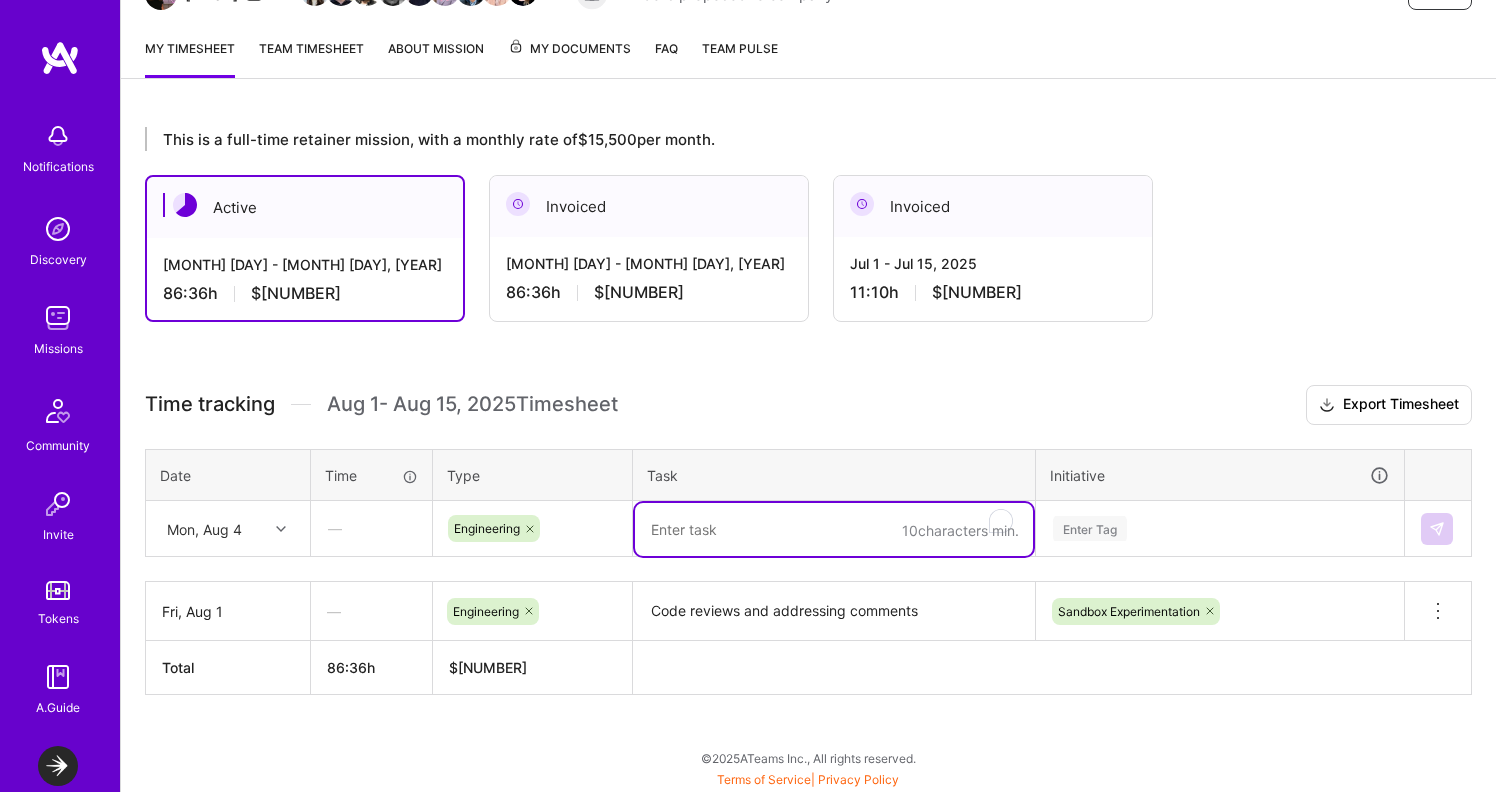 click at bounding box center [834, 529] 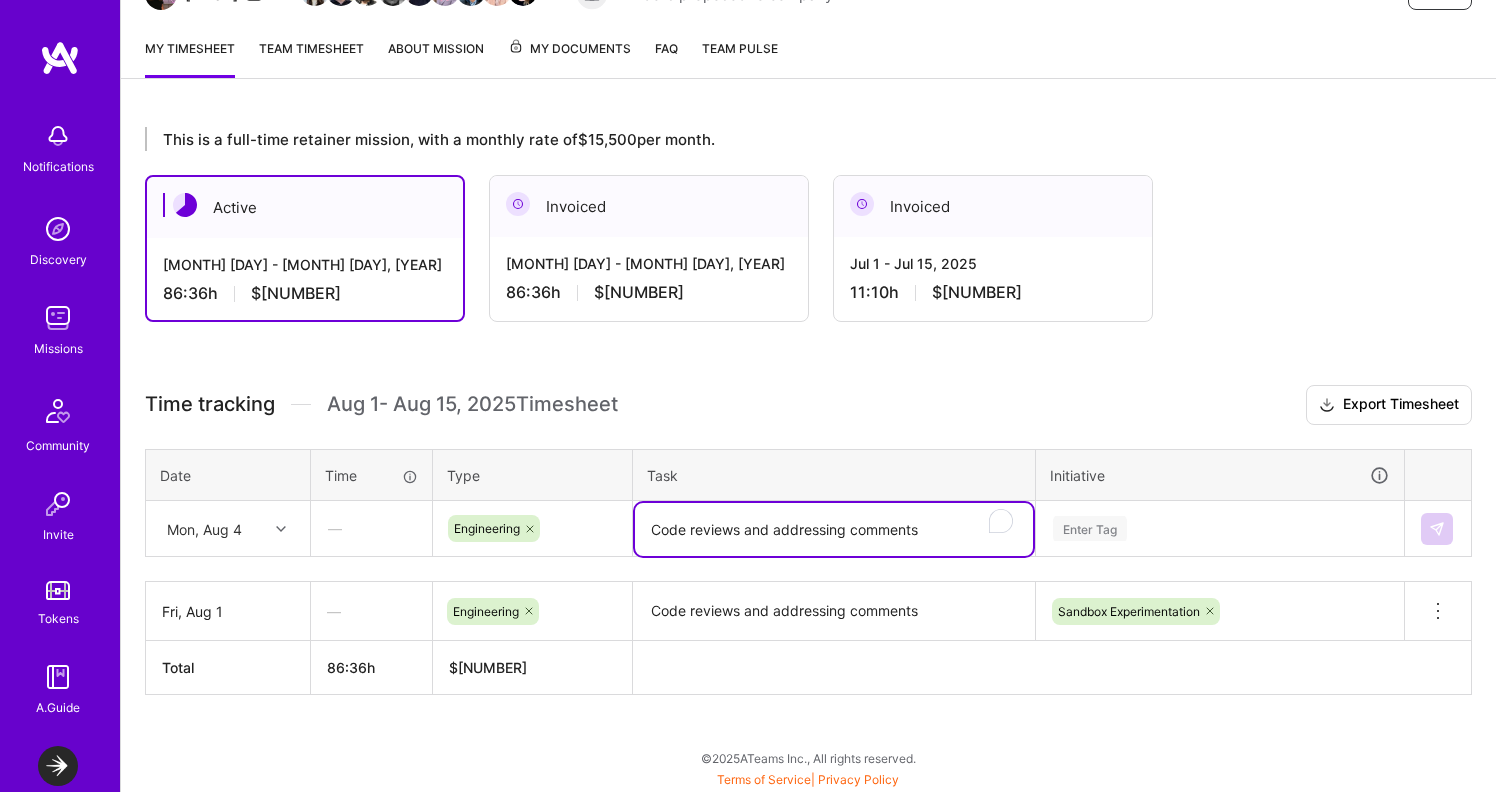 type on "Code reviews and addressing comments" 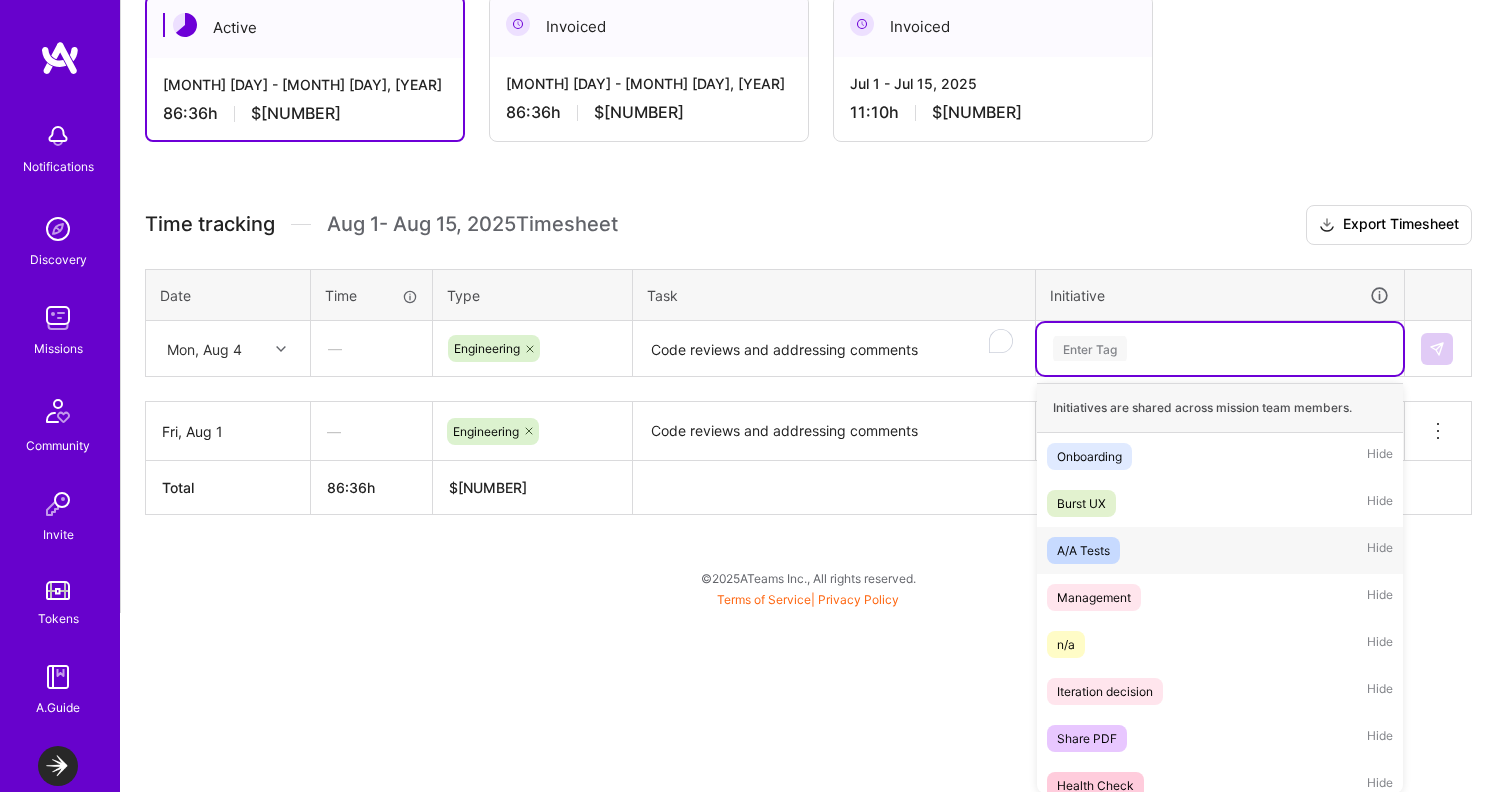 click on "option Sandbox Experimentation, selected. option A/A Tests focused, 3 of 13. 13 results available. Use Up and Down to choose options, press Enter to select the currently focused option, press Escape to exit the menu. Enter Tag Initiatives are shared across mission team members. Onboarding Hide Burst UX Hide A/A Tests Hide Management Hide n/a Hide Iteration decision Hide Share PDF Hide Health Check Hide backlog Hide hackaton Hide Holdouts UI Updates Hide Holdouts Hide Sandbox Experimentation Hide" at bounding box center (1220, 349) 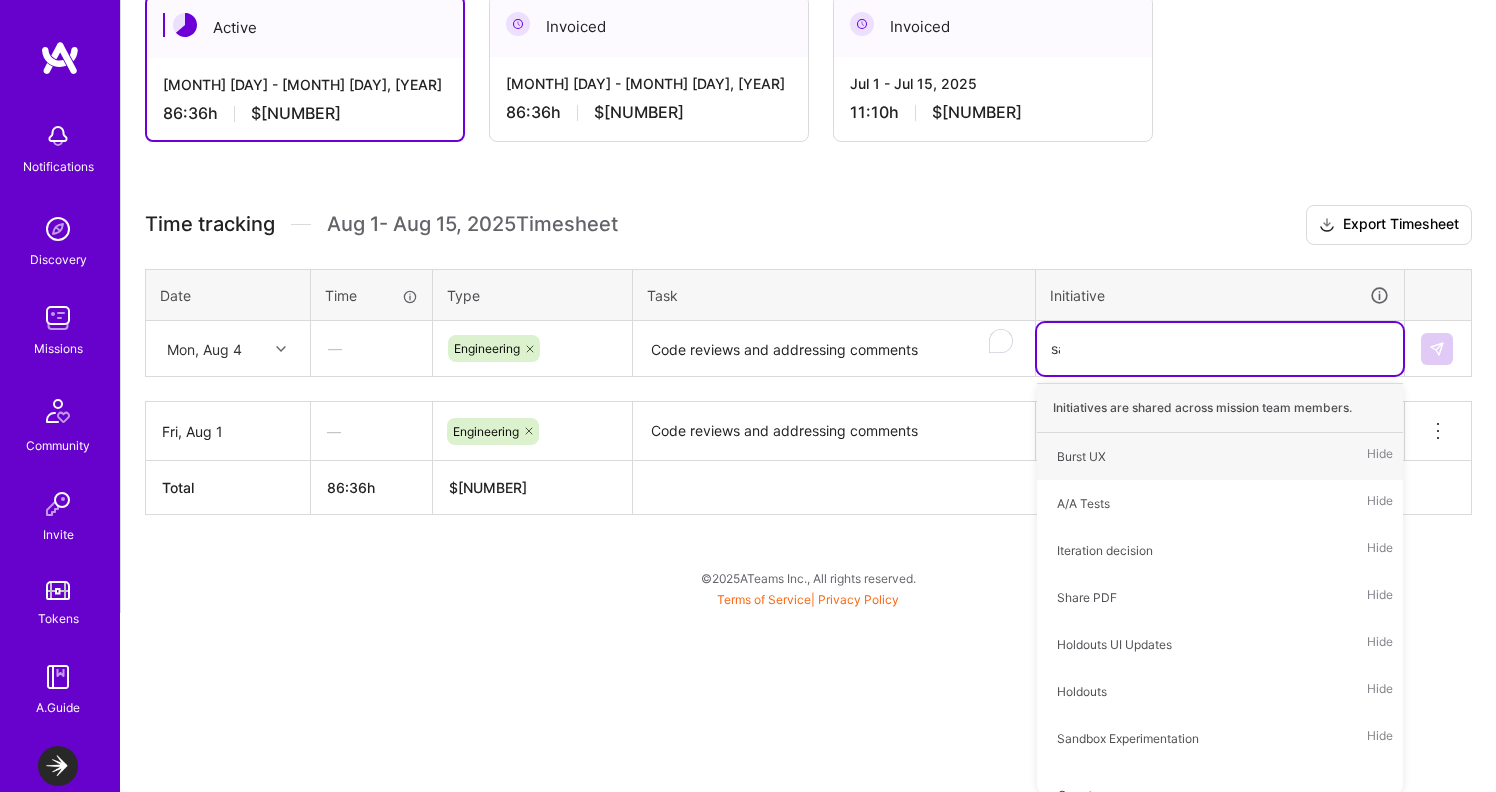 scroll, scrollTop: 241, scrollLeft: 0, axis: vertical 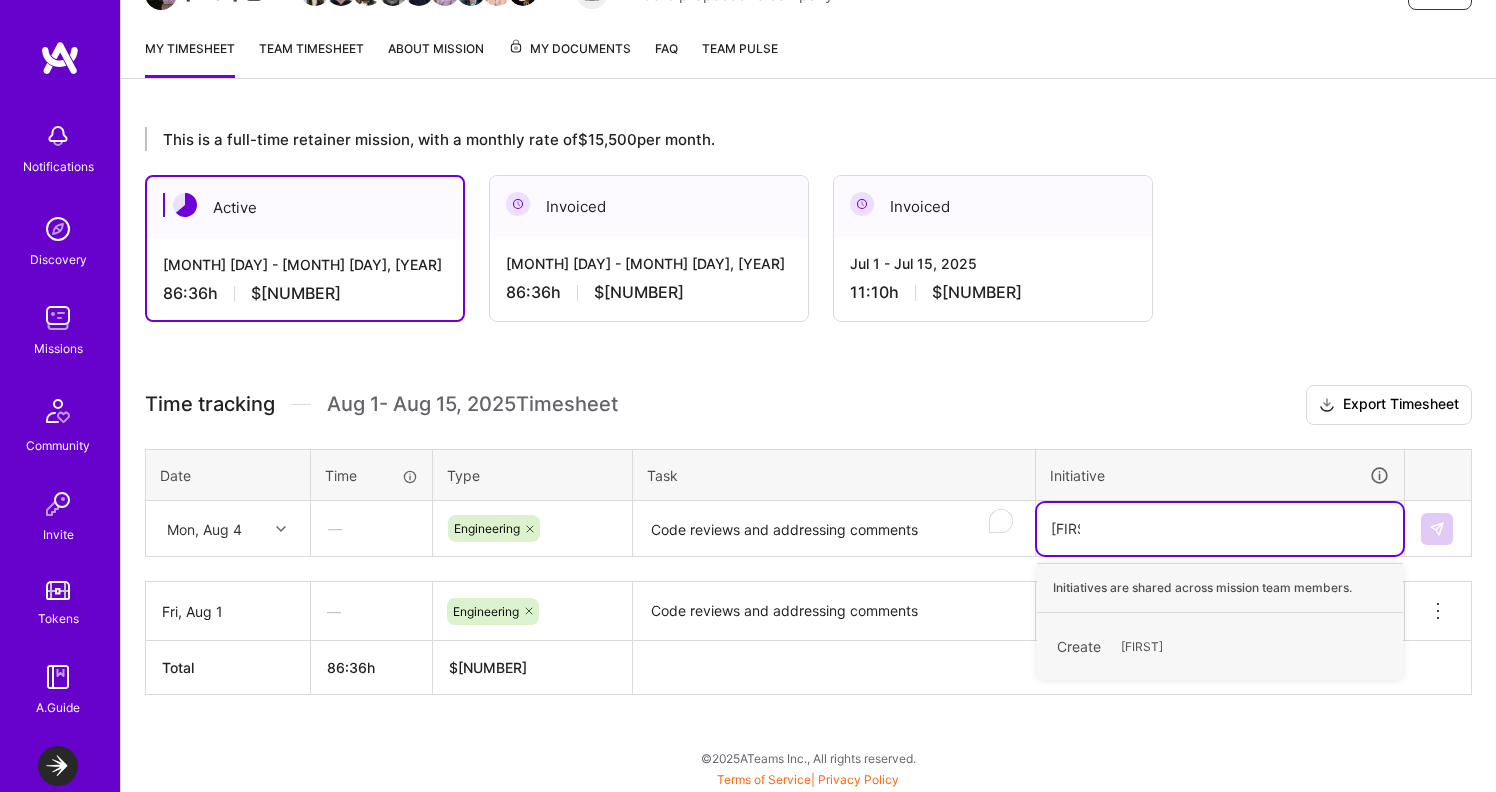 type on "sa" 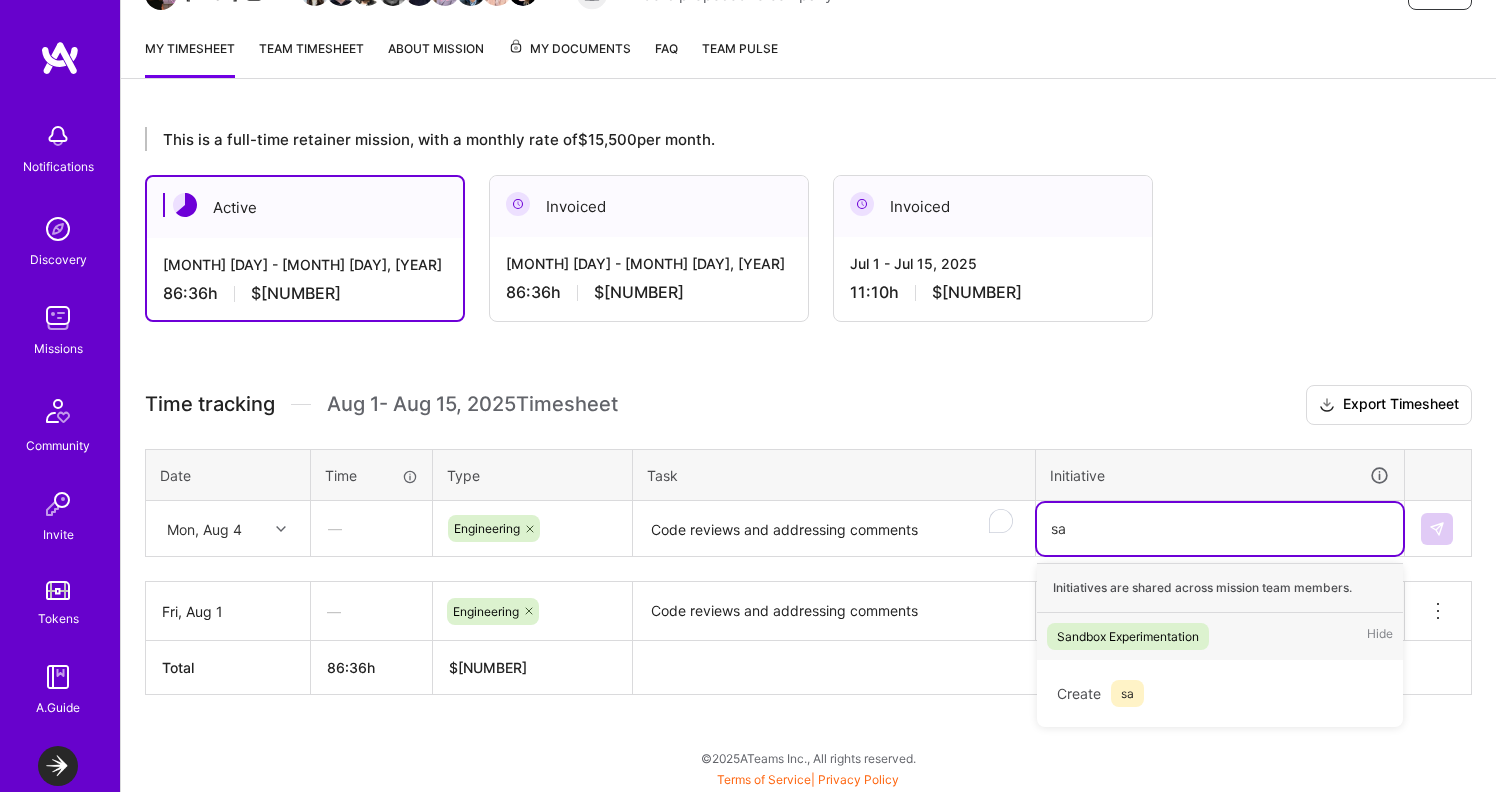 click on "Sandbox Experimentation" at bounding box center (1128, 636) 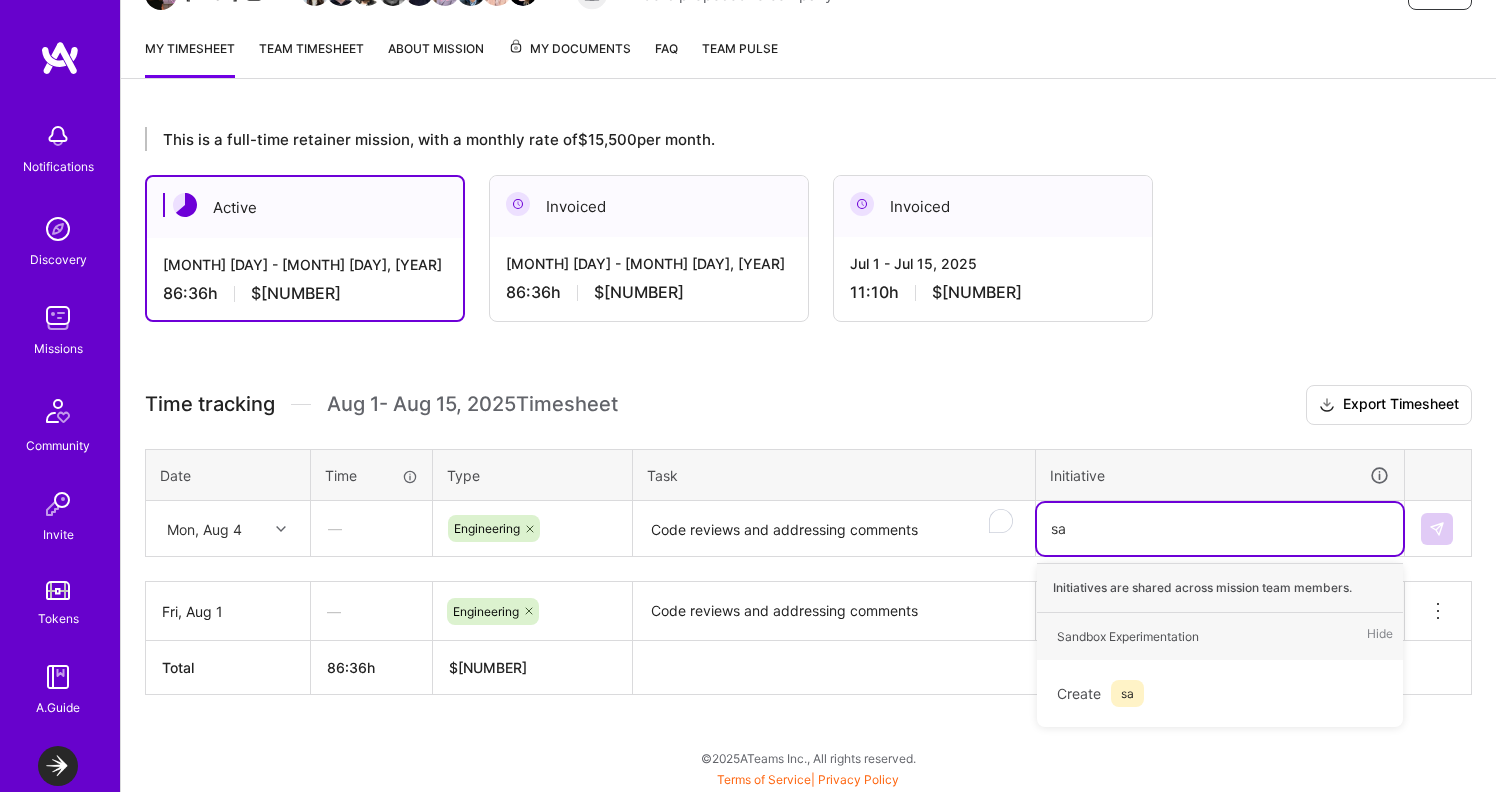 type 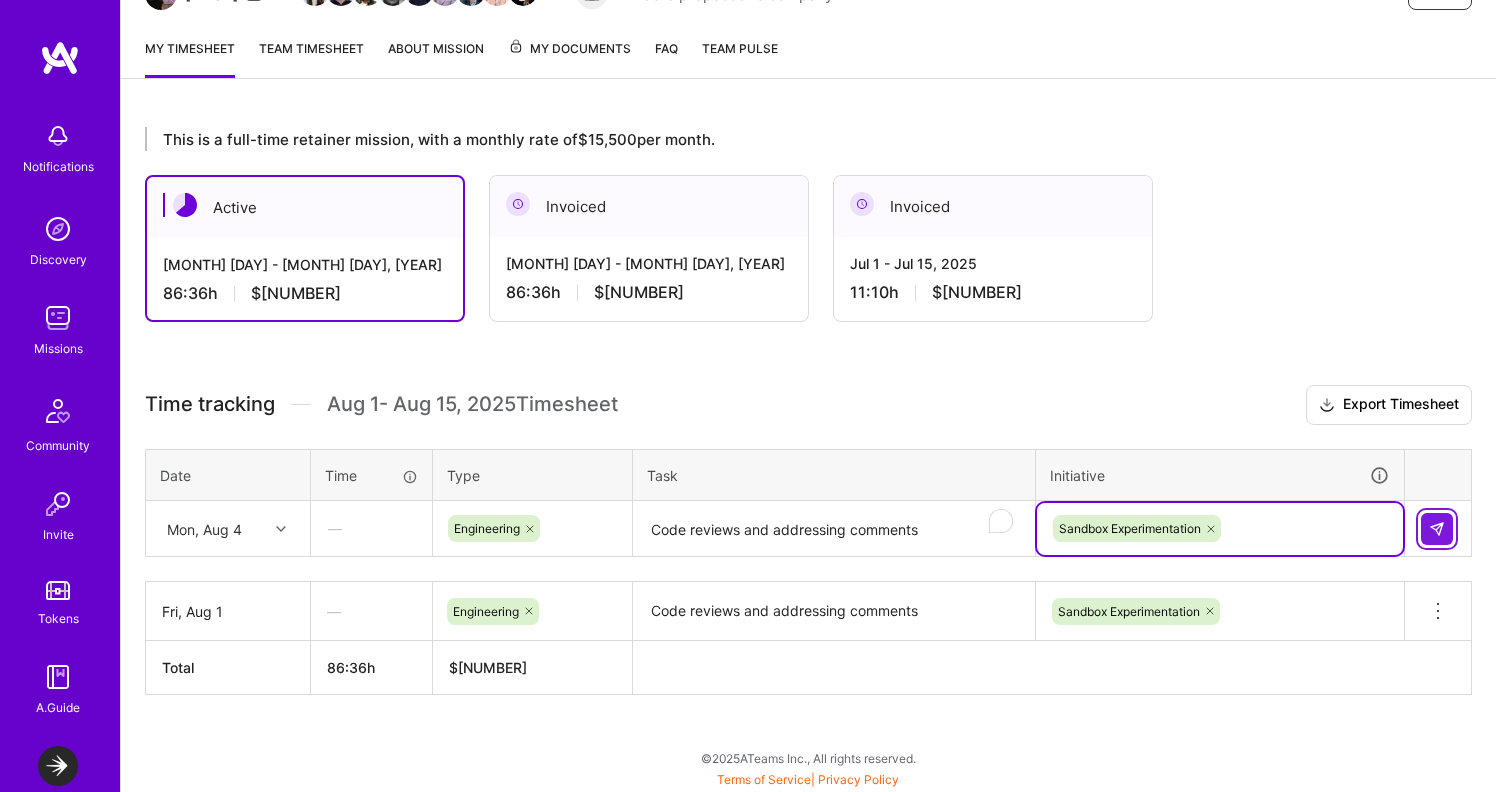 click at bounding box center (1437, 529) 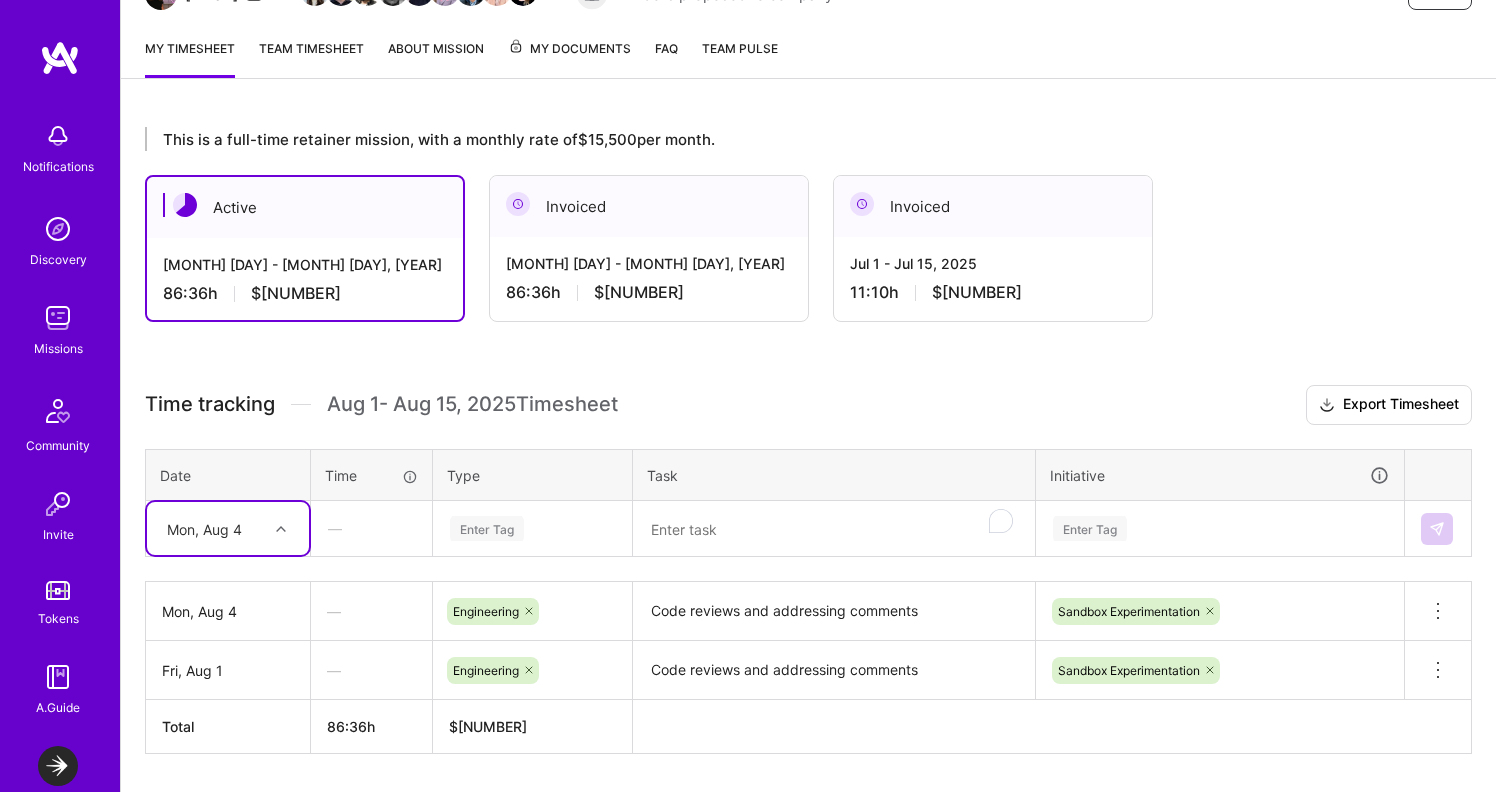 click on "Mon, Aug 4" at bounding box center (212, 528) 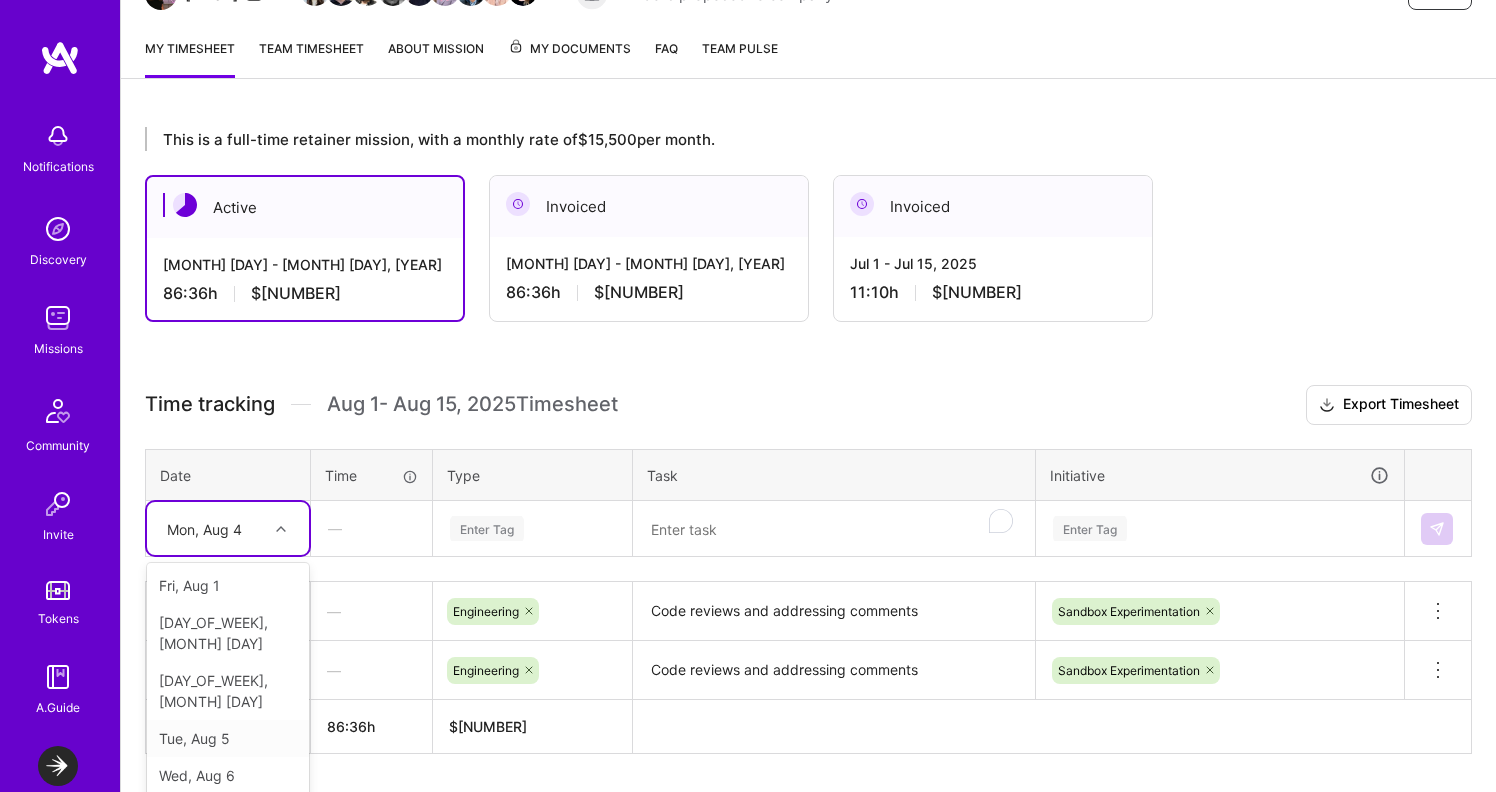 click on "Tue, Aug 5" at bounding box center [228, 738] 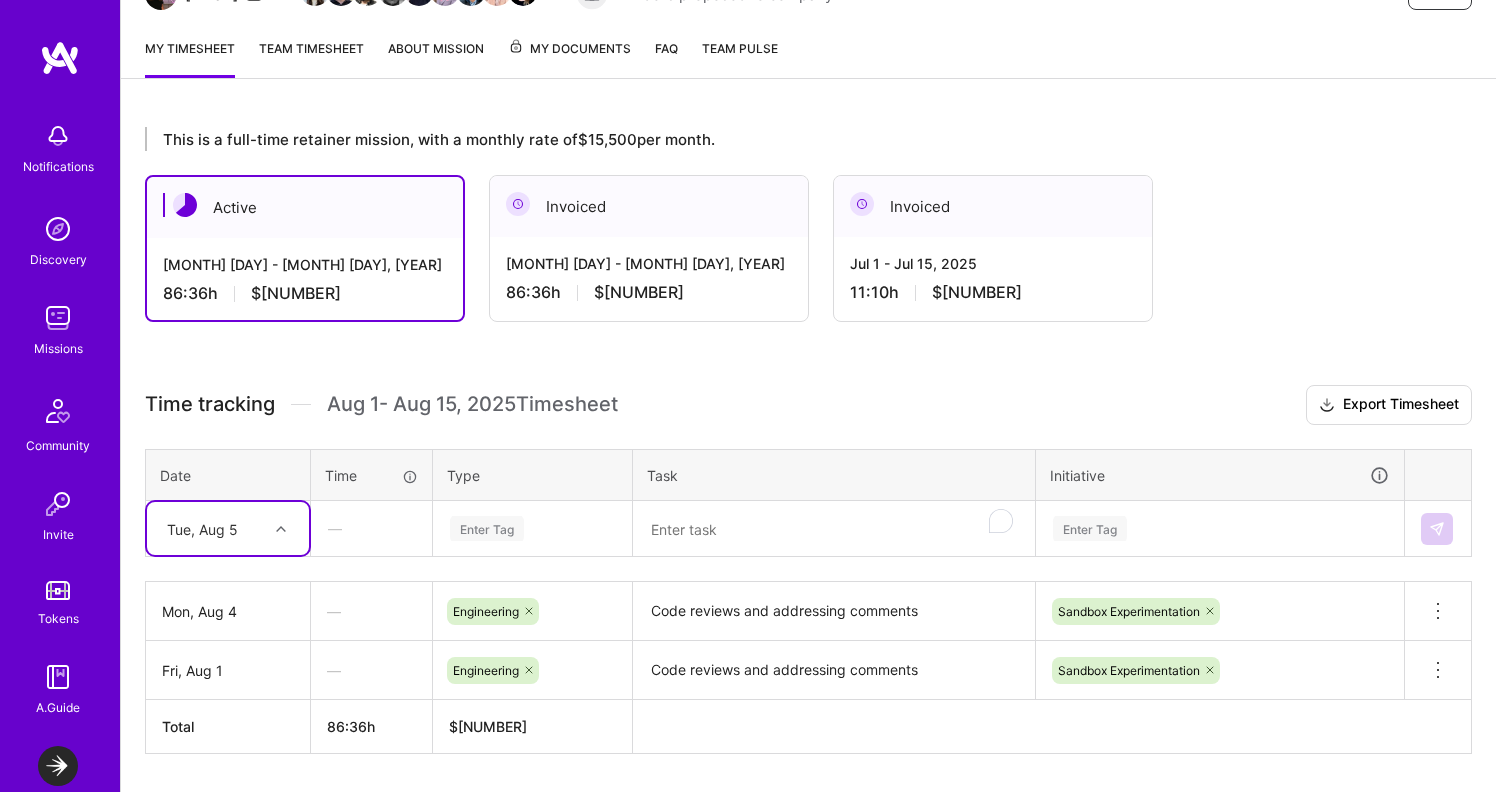 scroll, scrollTop: 300, scrollLeft: 0, axis: vertical 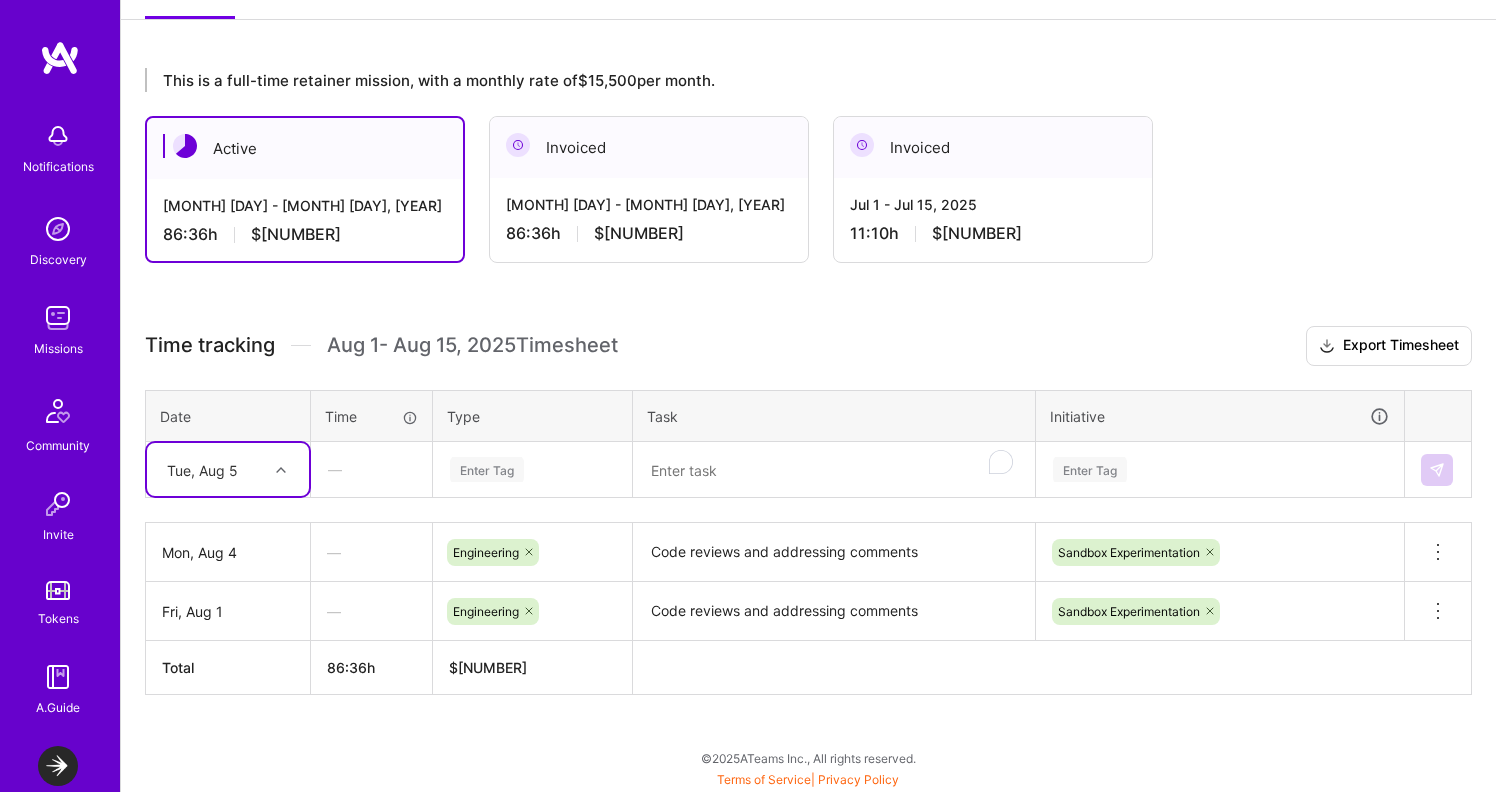 click on "Enter Tag" at bounding box center [532, 470] 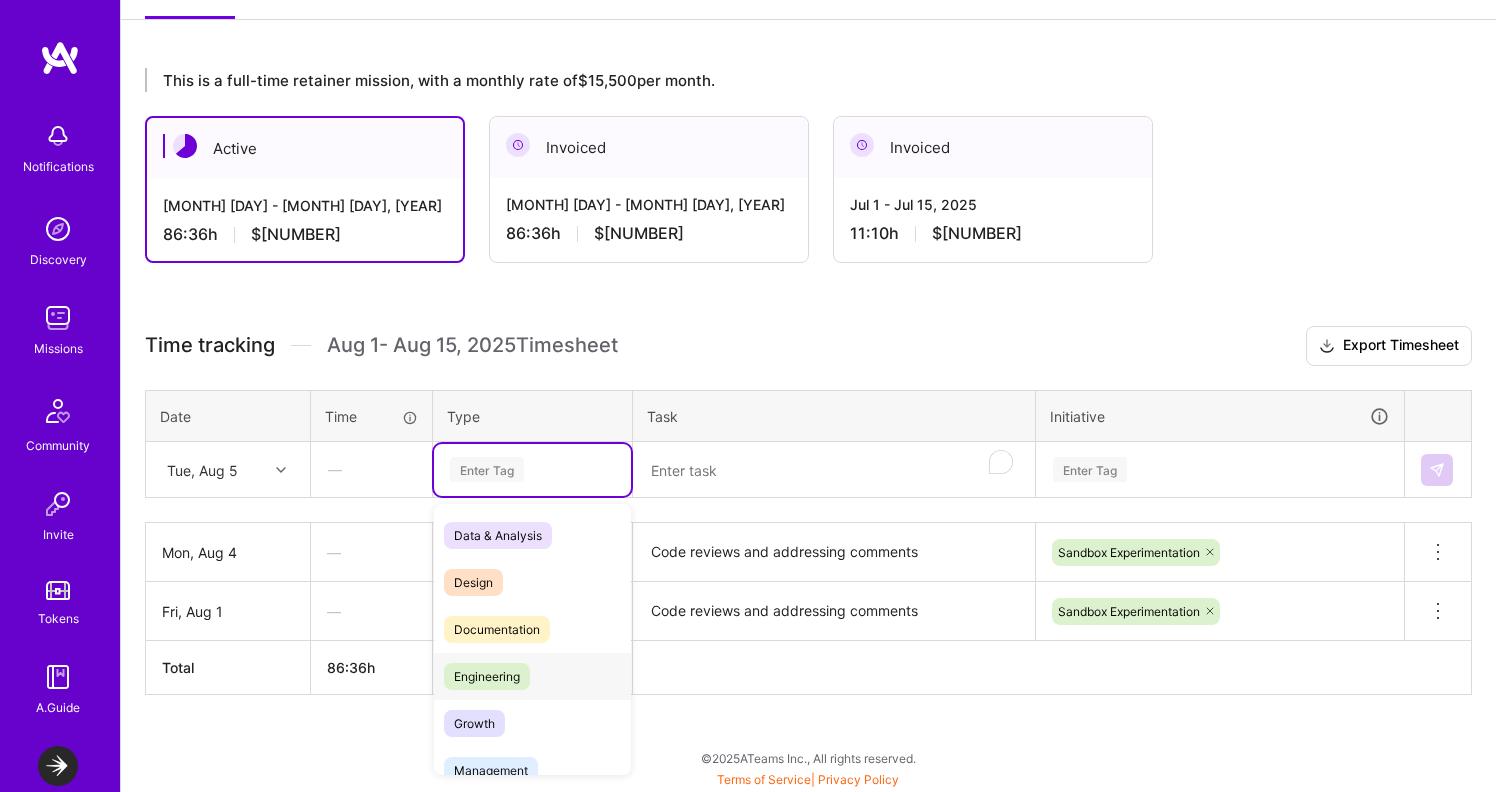 click on "Engineering" at bounding box center [487, 676] 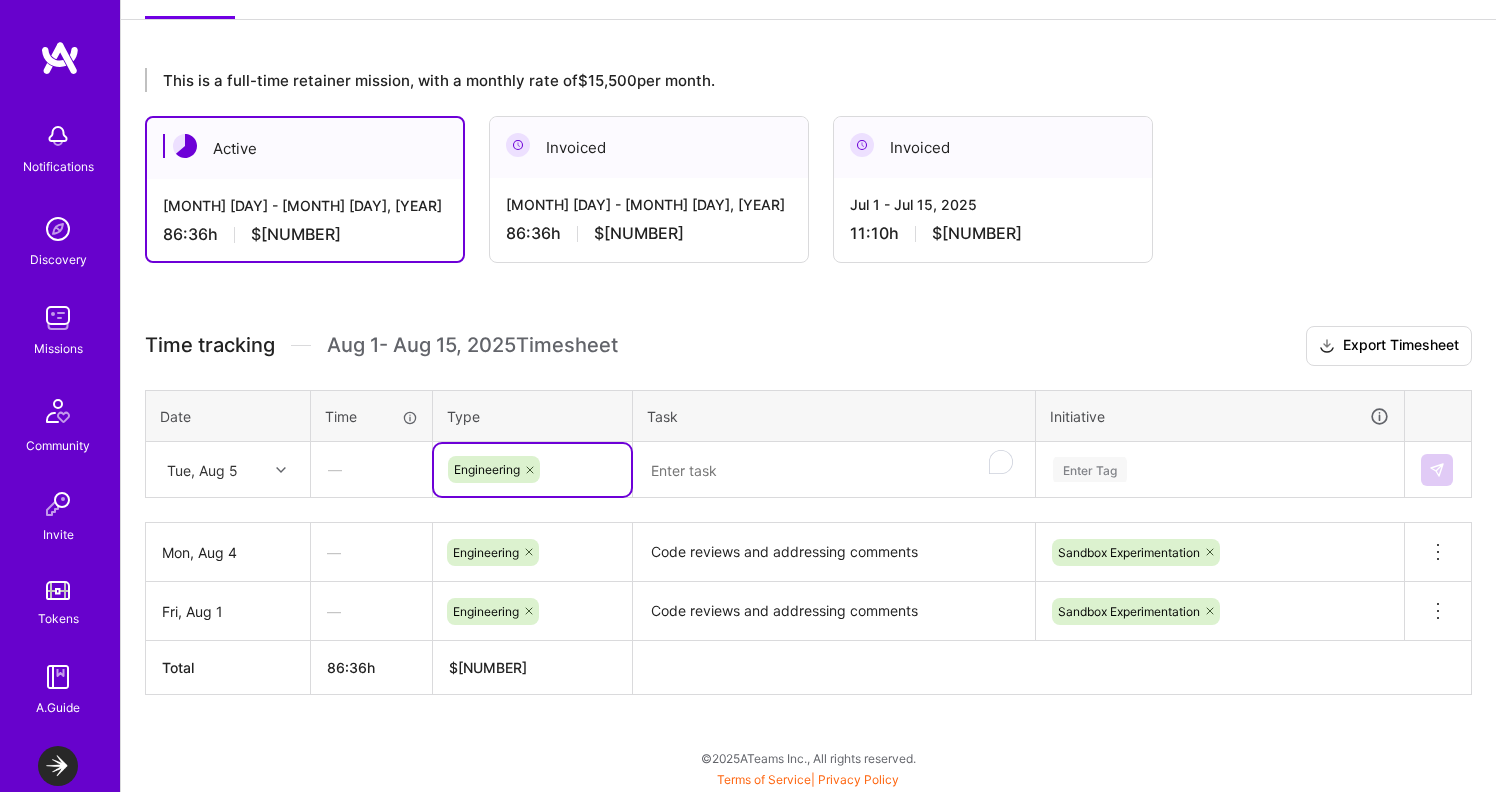 click at bounding box center (834, 470) 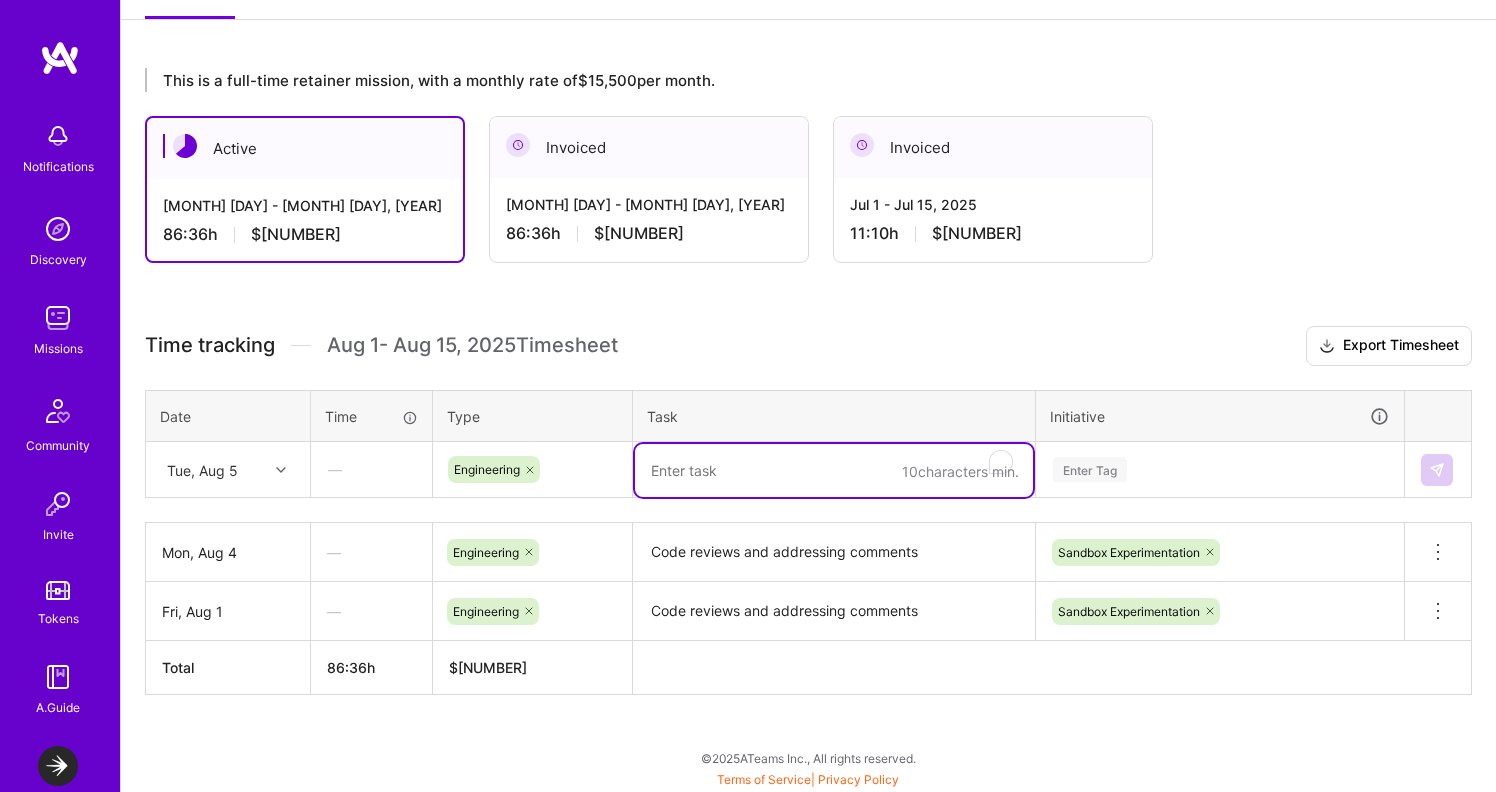 paste on "Code reviews and addressing comments" 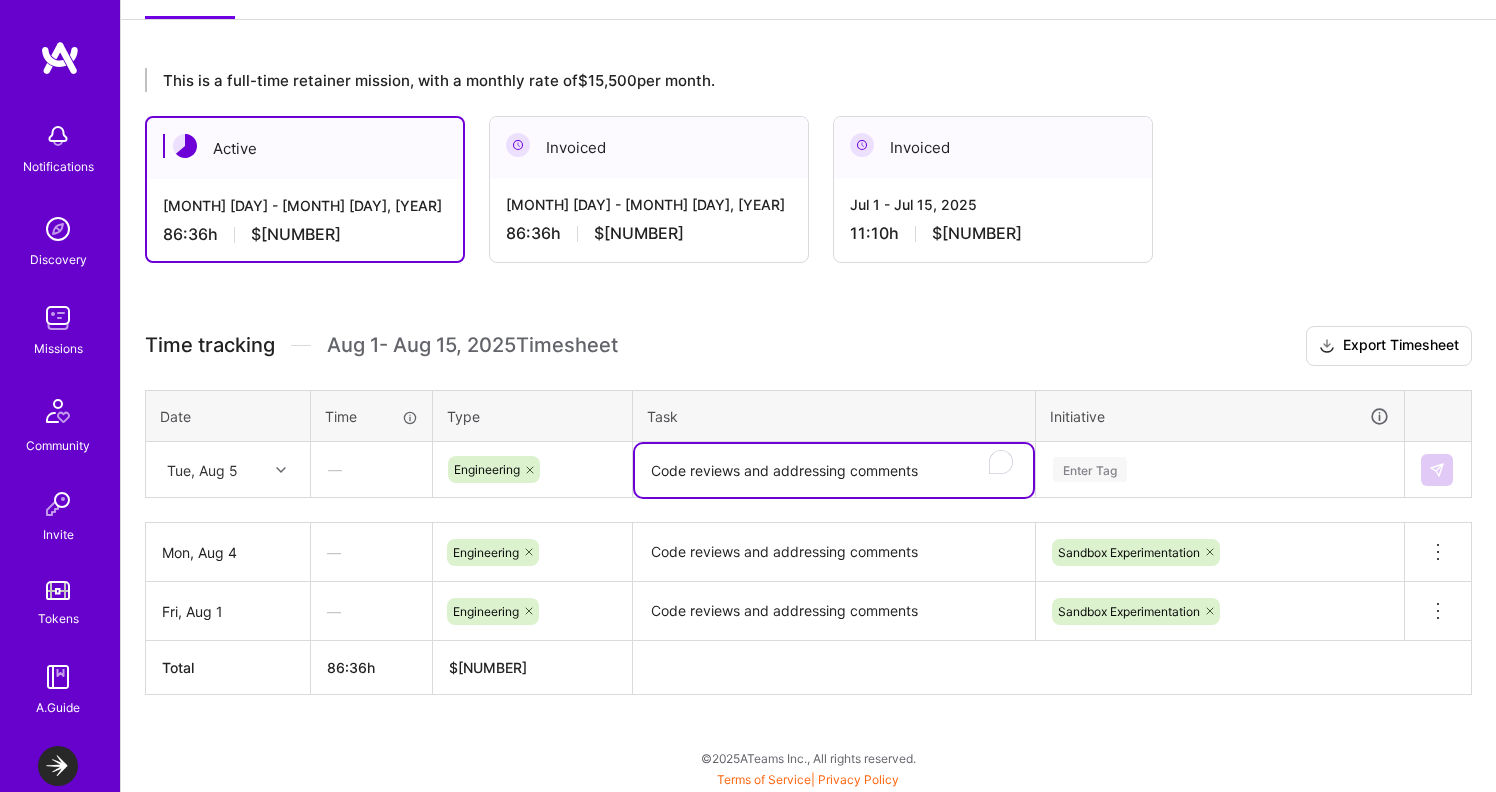 type on "Code reviews and addressing comments" 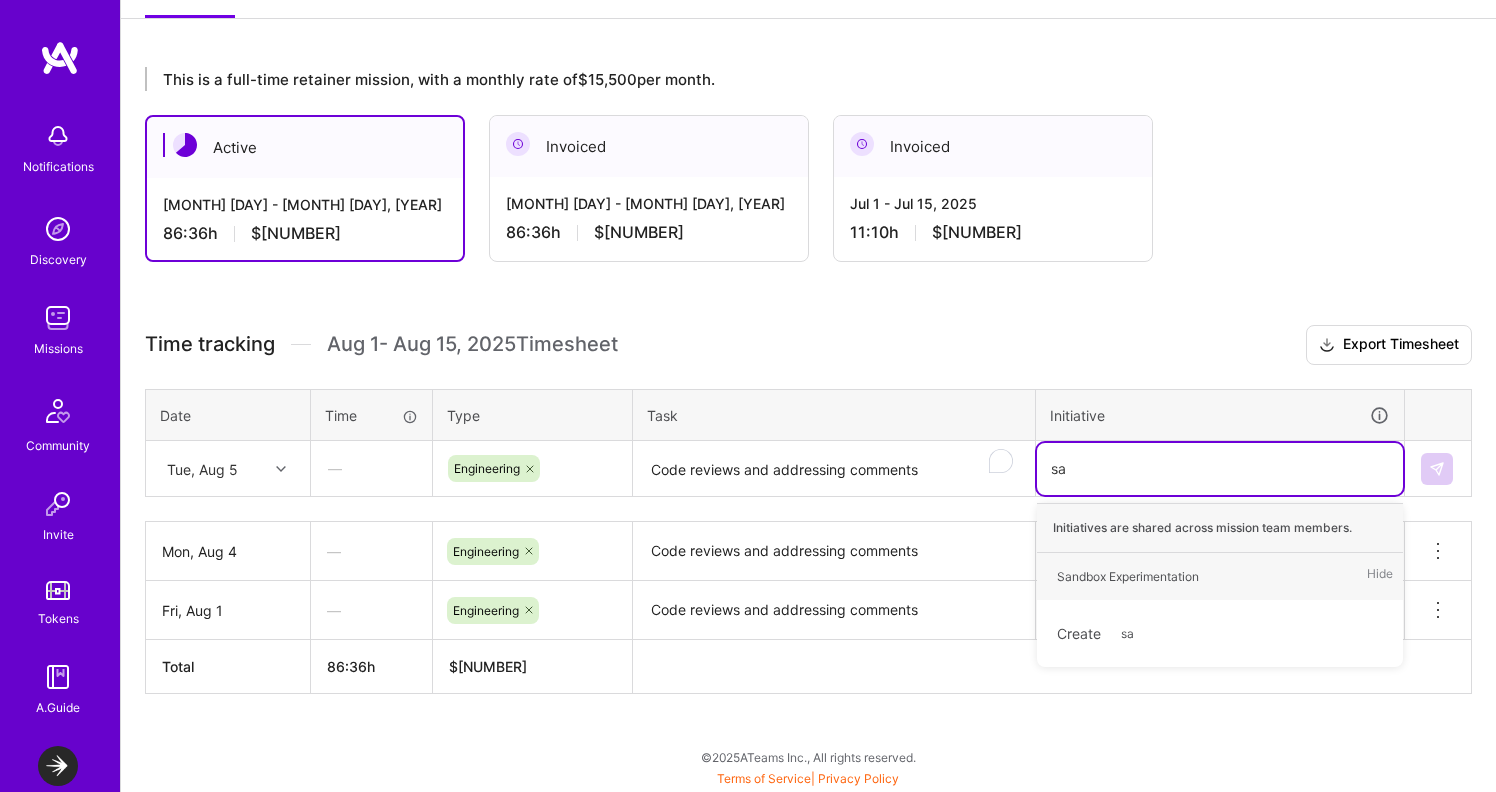 scroll, scrollTop: 300, scrollLeft: 0, axis: vertical 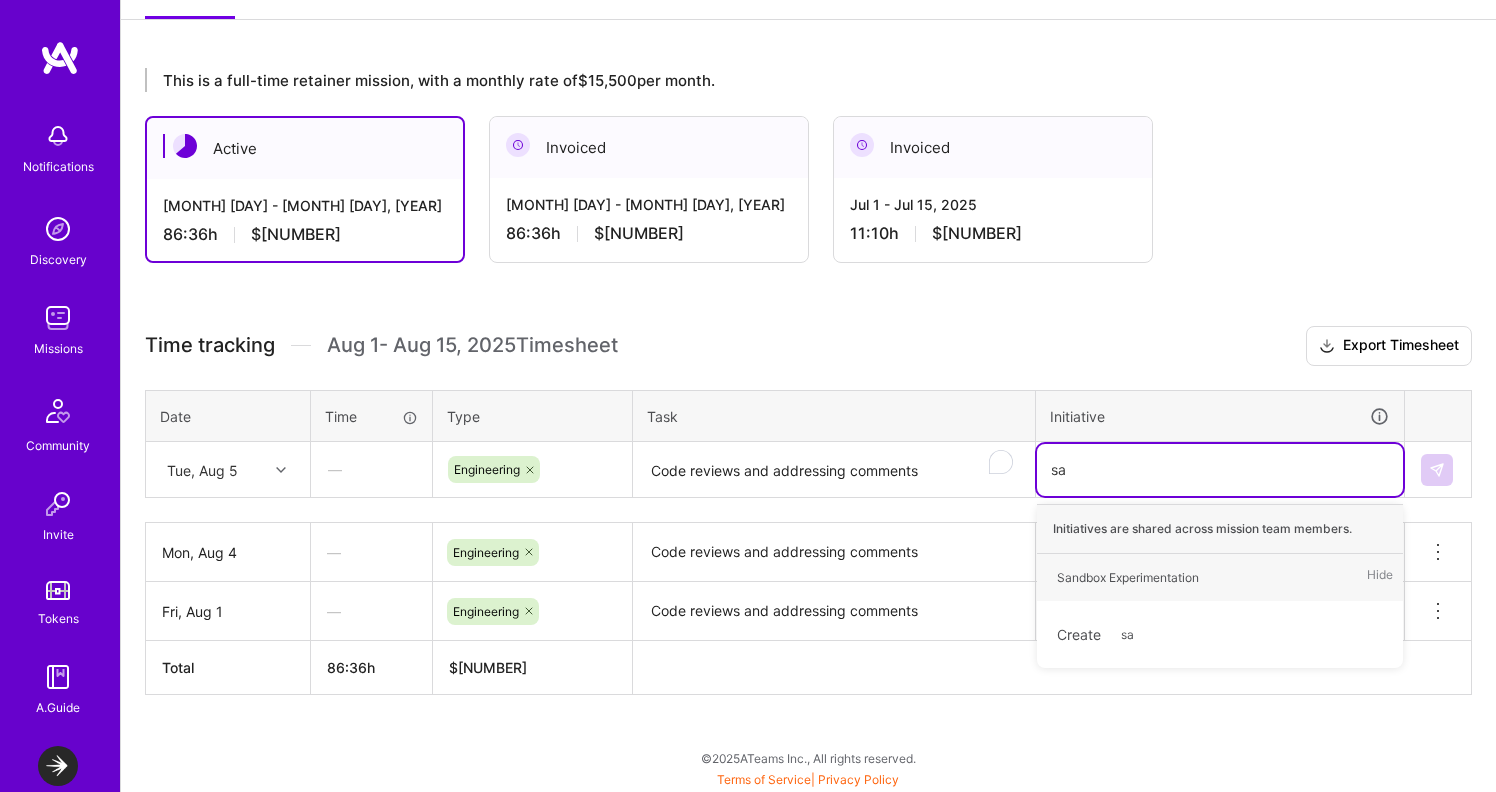 type on "san" 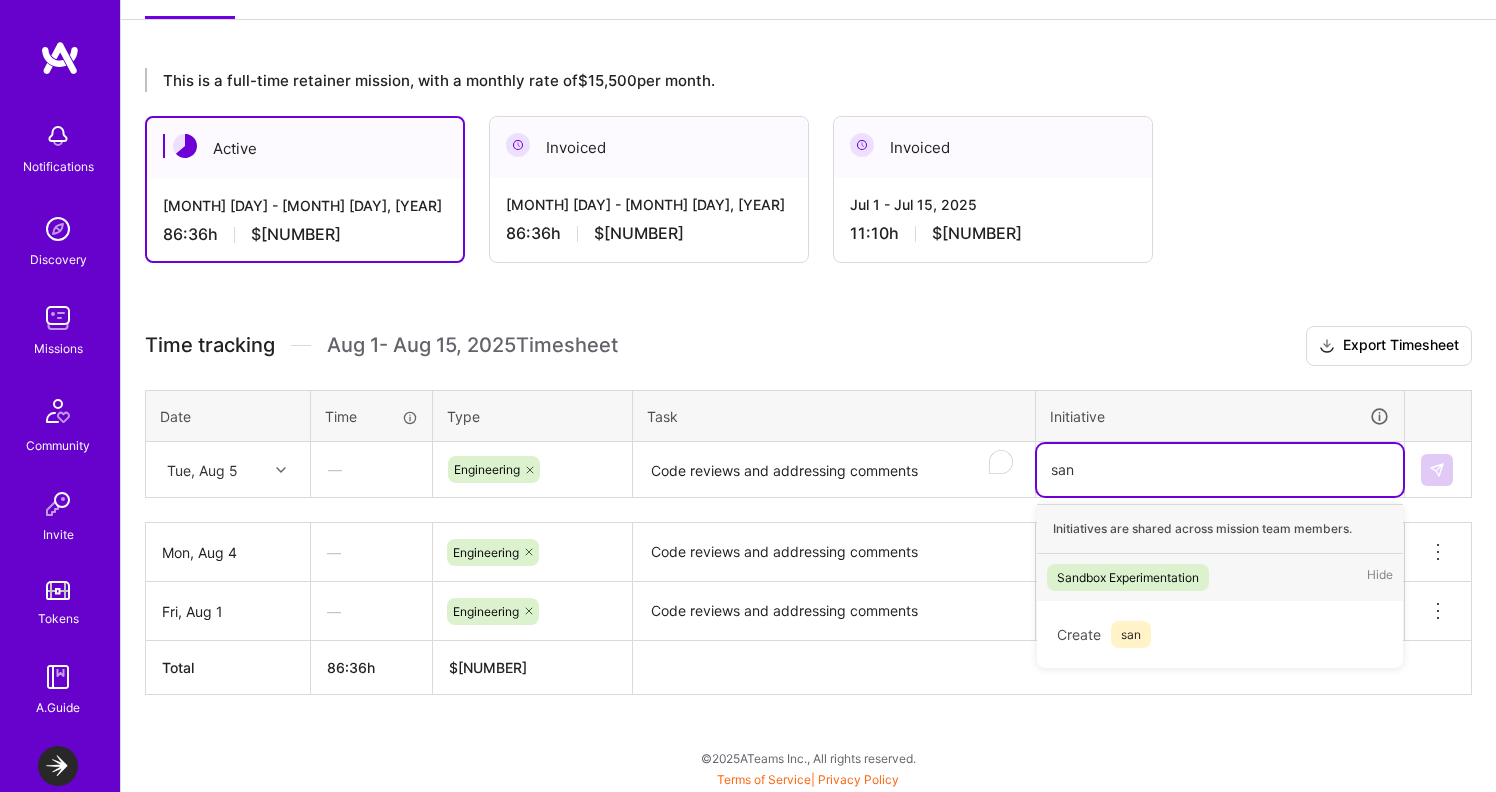 click on "Sandbox Experimentation" at bounding box center (1128, 577) 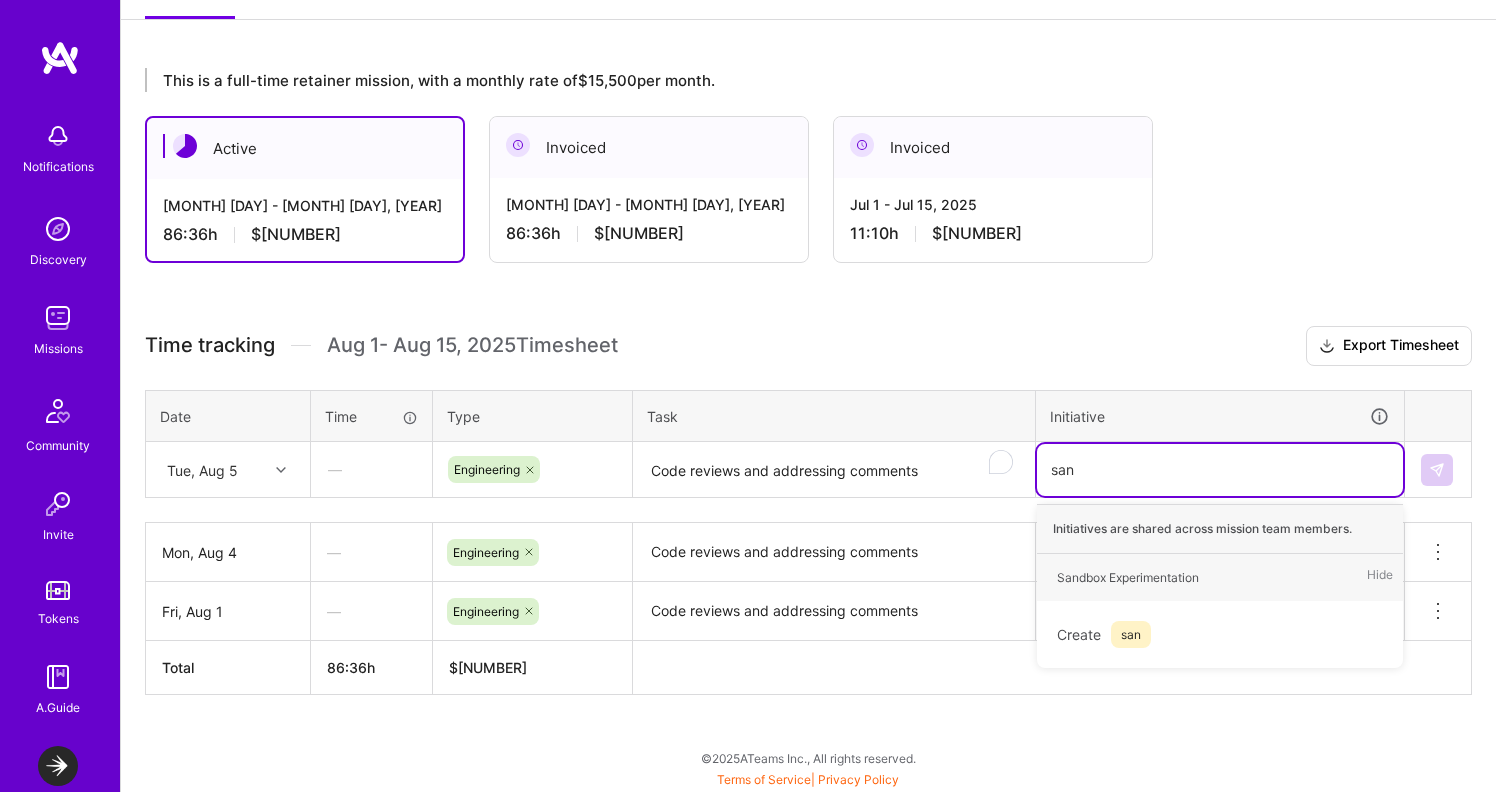 type 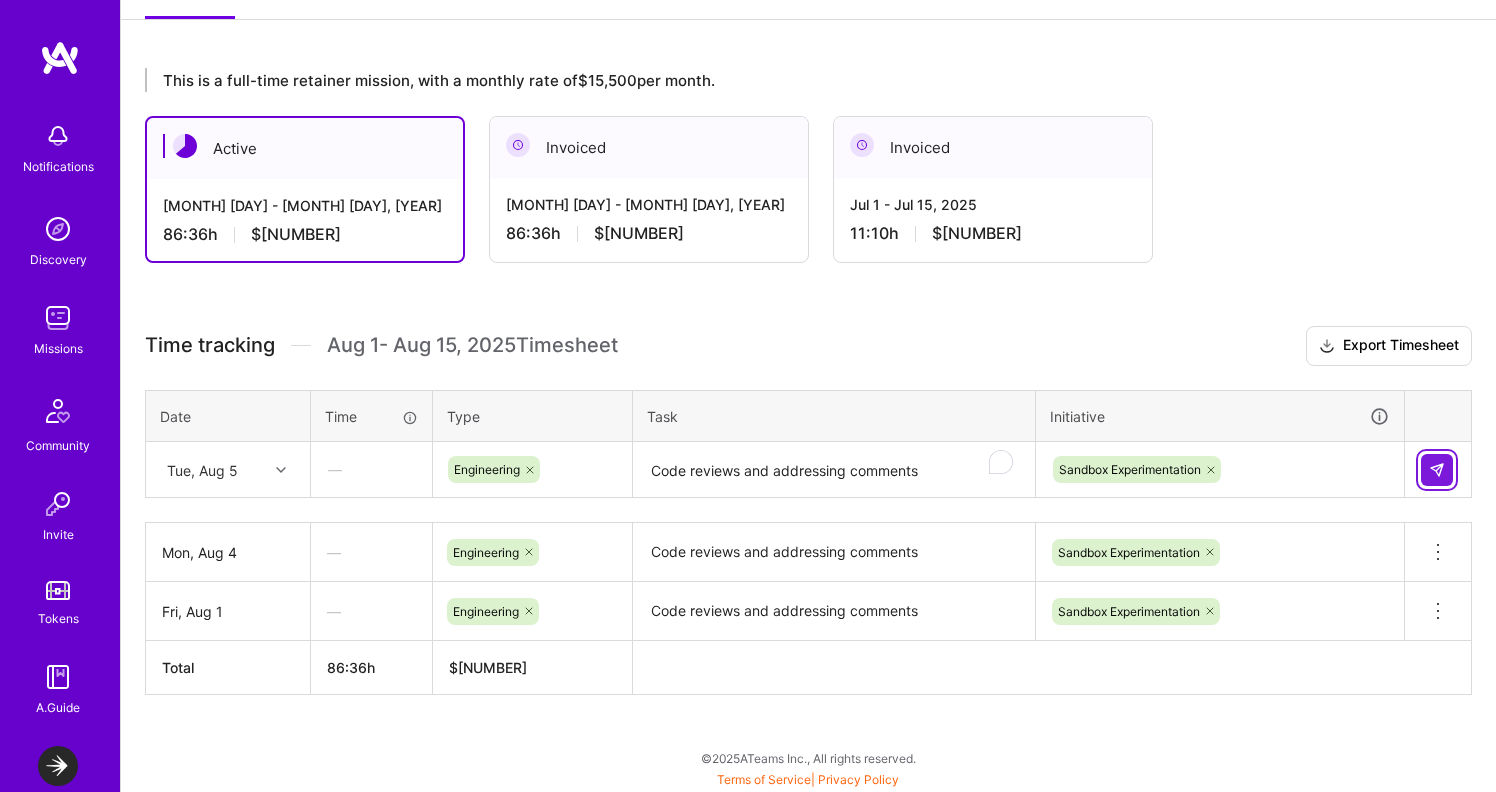 click at bounding box center [1437, 470] 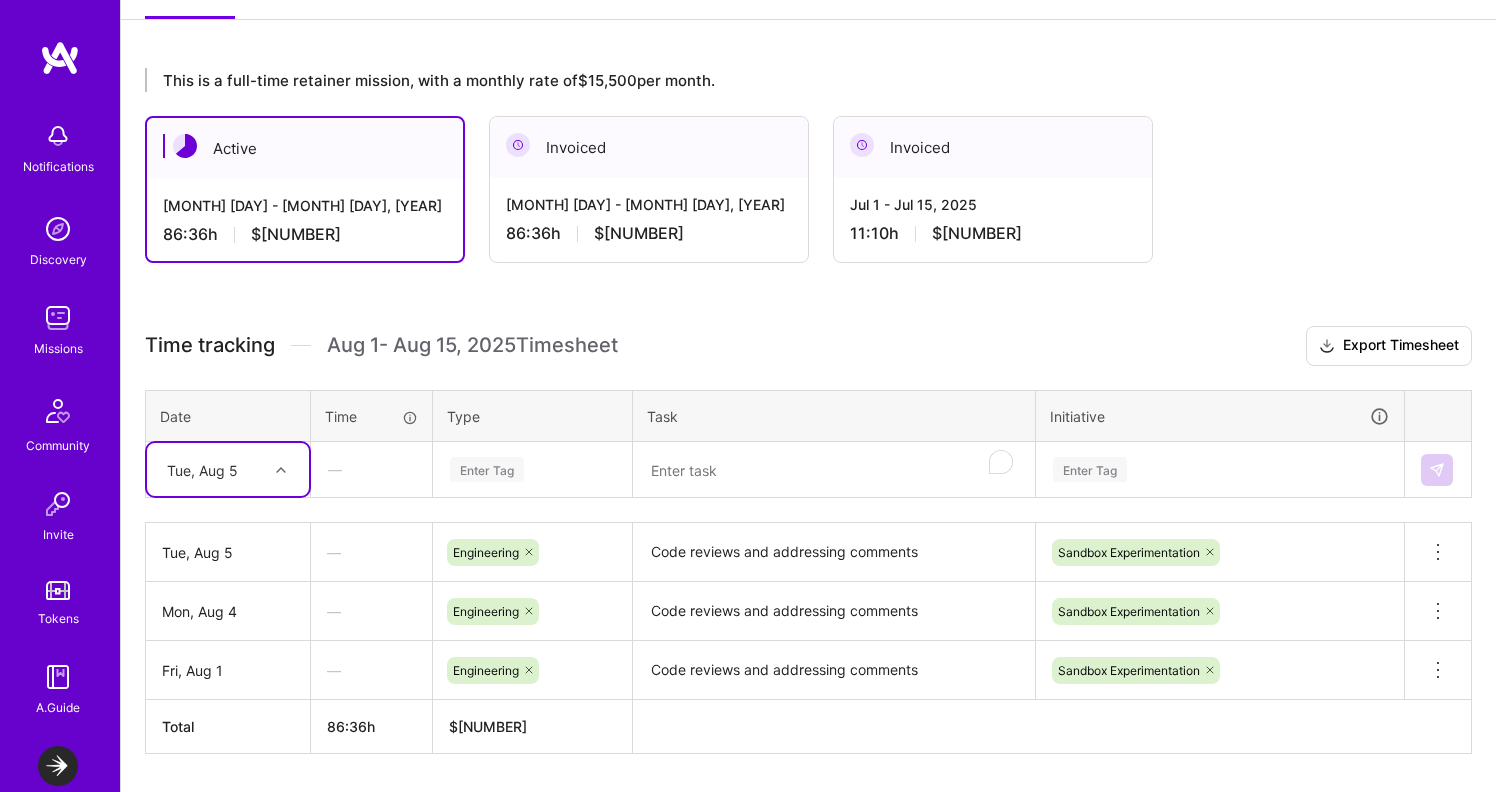 click on "Tue, Aug 5" at bounding box center [202, 469] 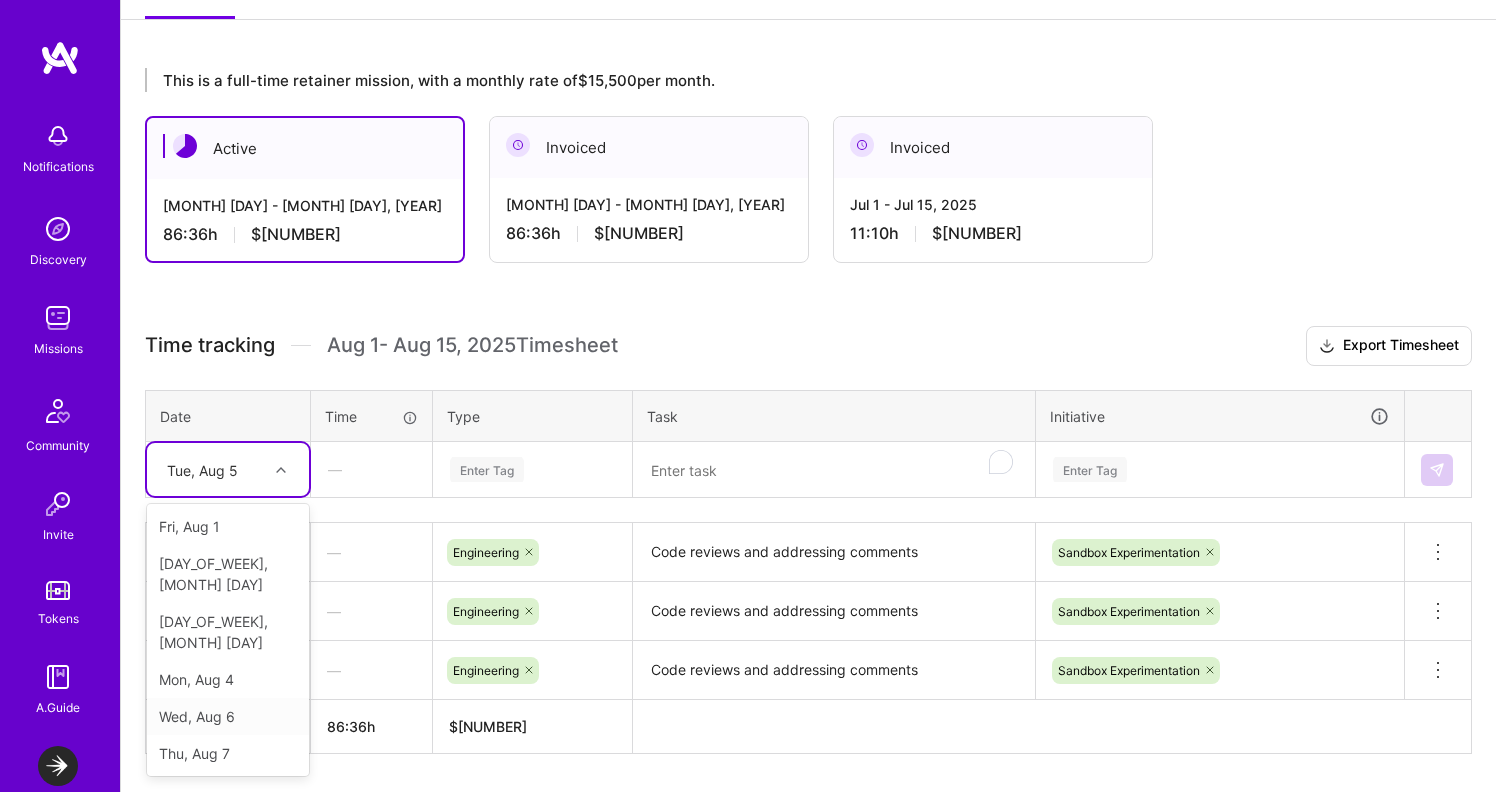 click on "Wed, Aug 6" at bounding box center (228, 716) 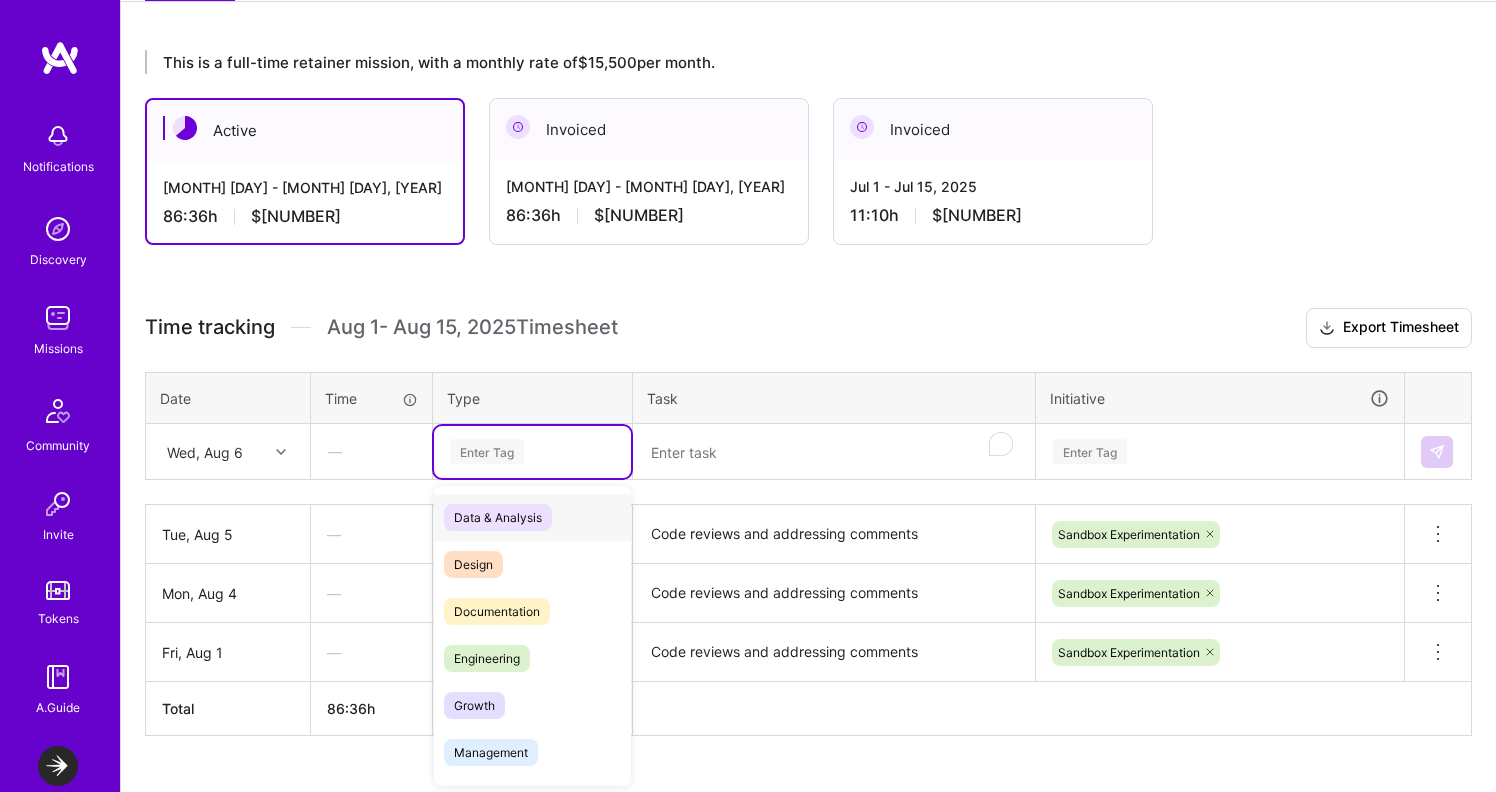 click on "Enter Tag" at bounding box center [532, 452] 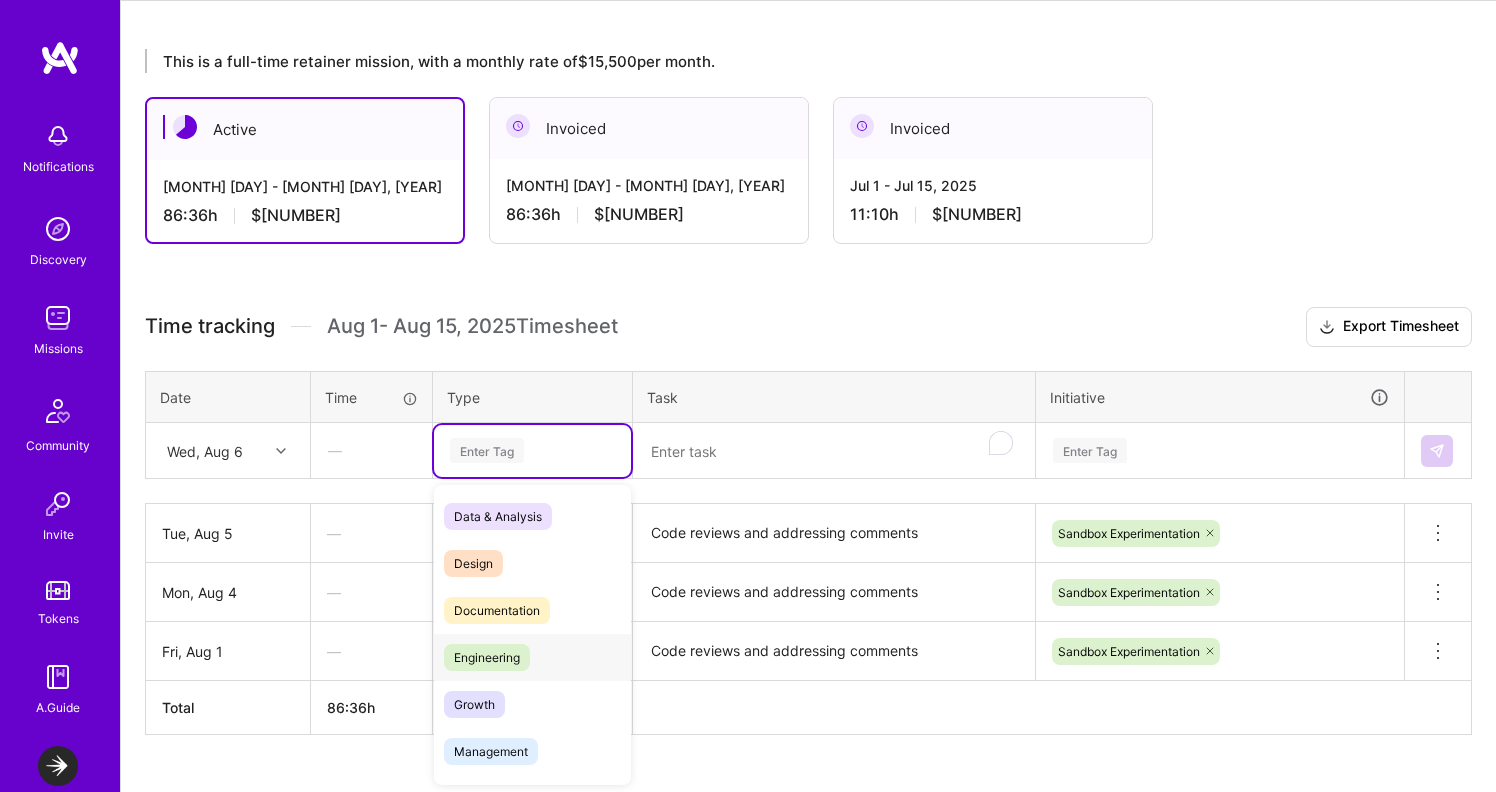 scroll, scrollTop: 17, scrollLeft: 0, axis: vertical 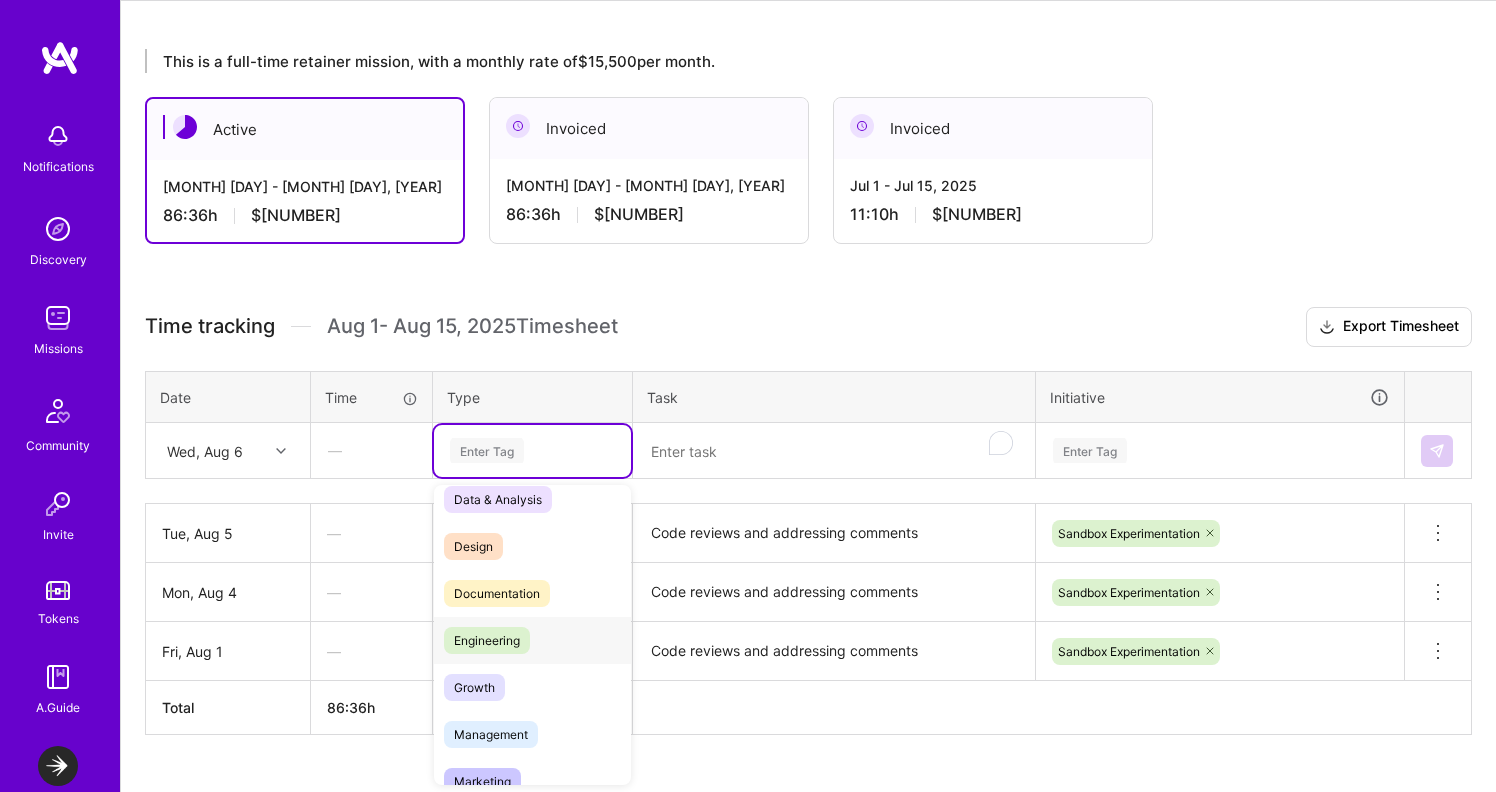 click on "Engineering" at bounding box center (487, 640) 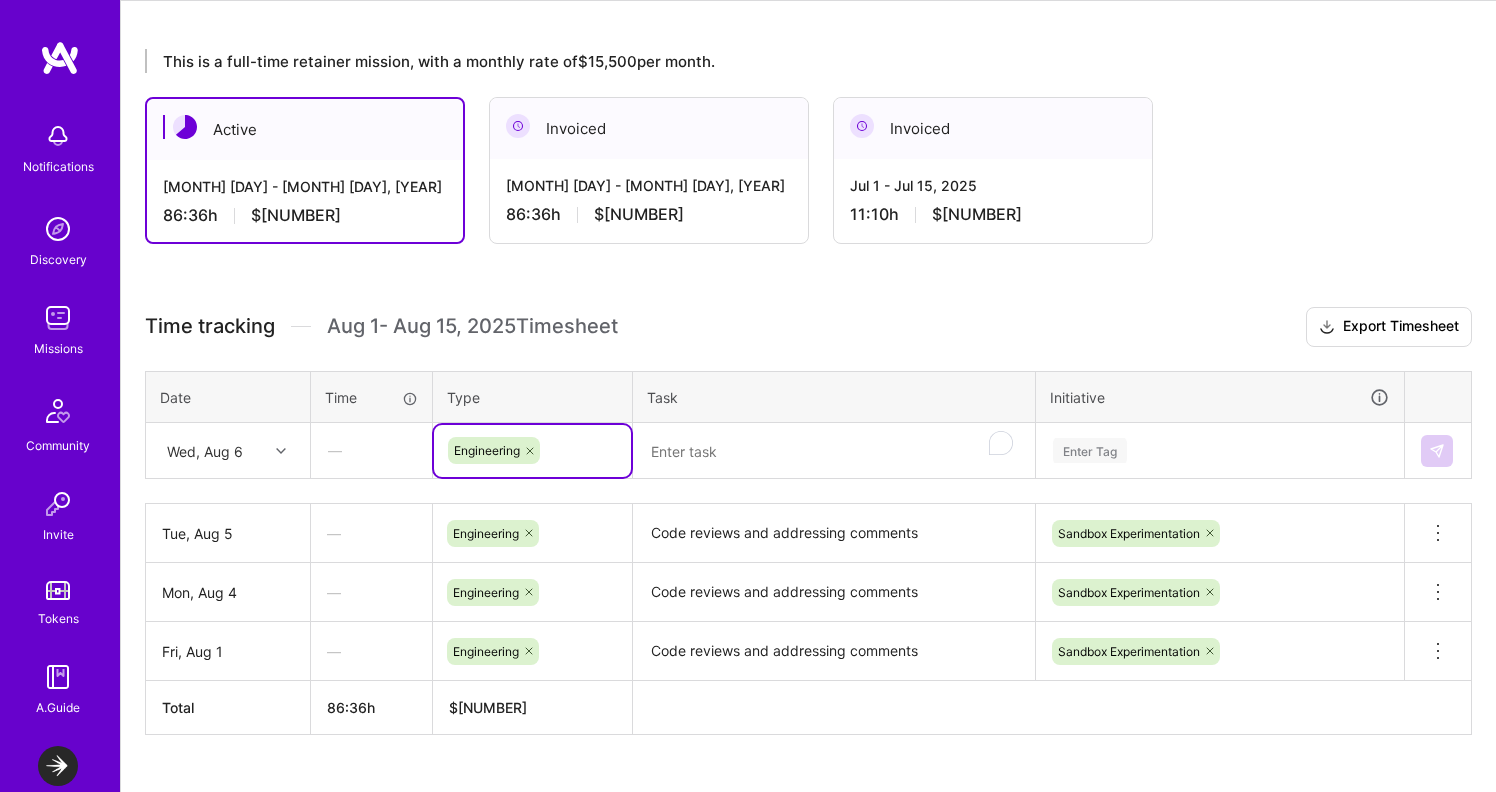 click at bounding box center (834, 451) 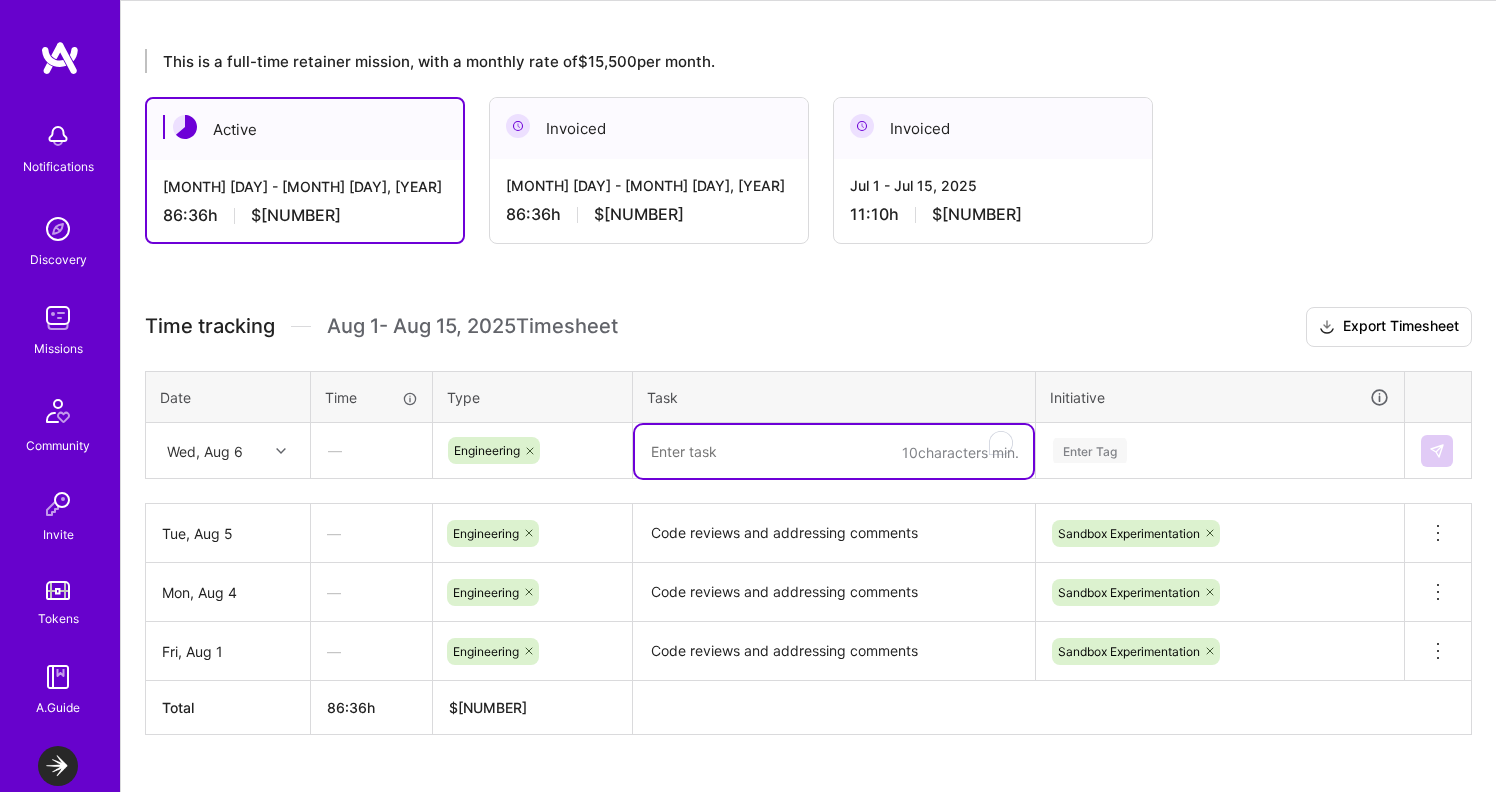 paste on "Code reviews and addressing comments" 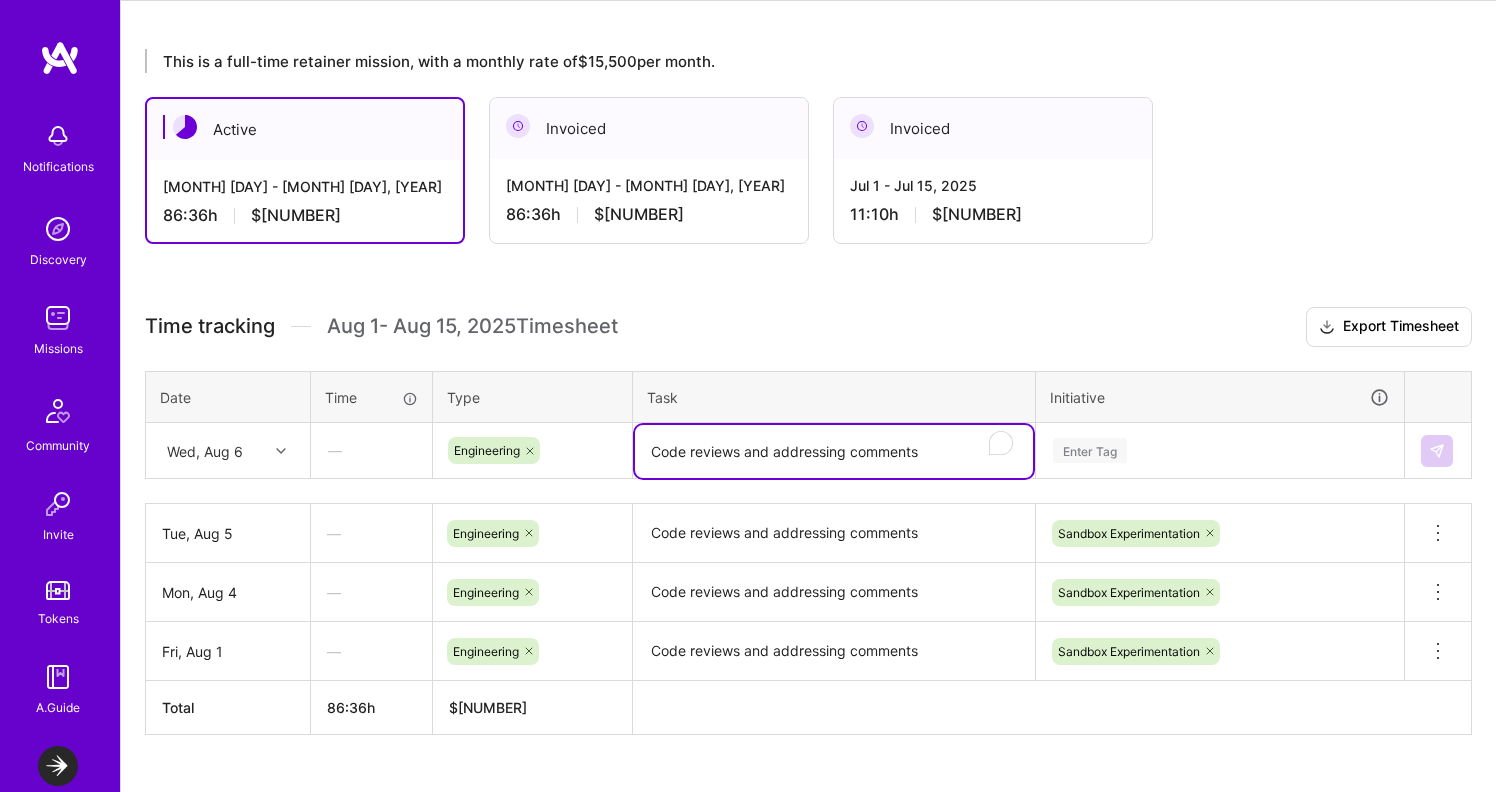 type on "Code reviews and addressing comments" 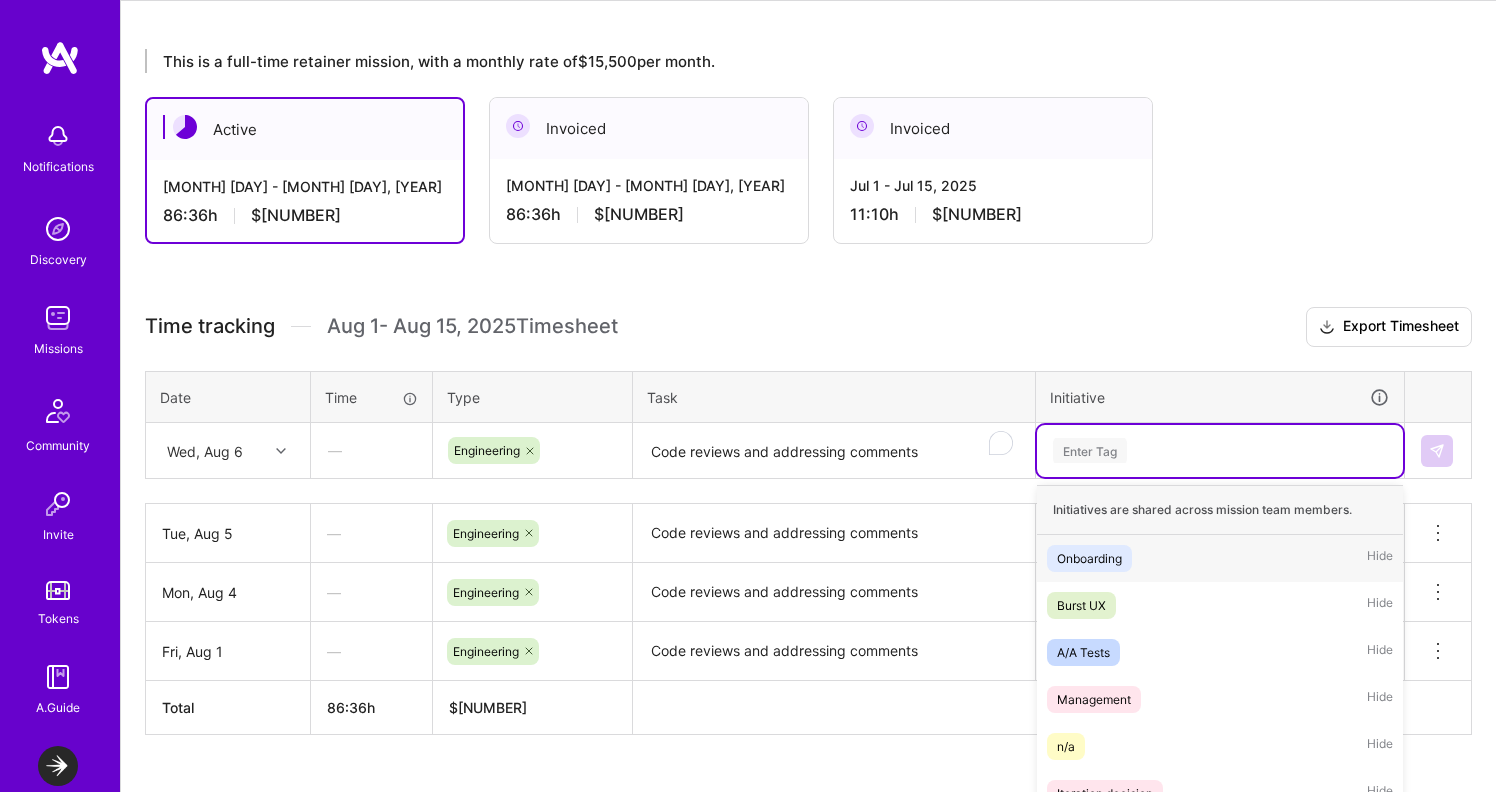 scroll, scrollTop: 421, scrollLeft: 0, axis: vertical 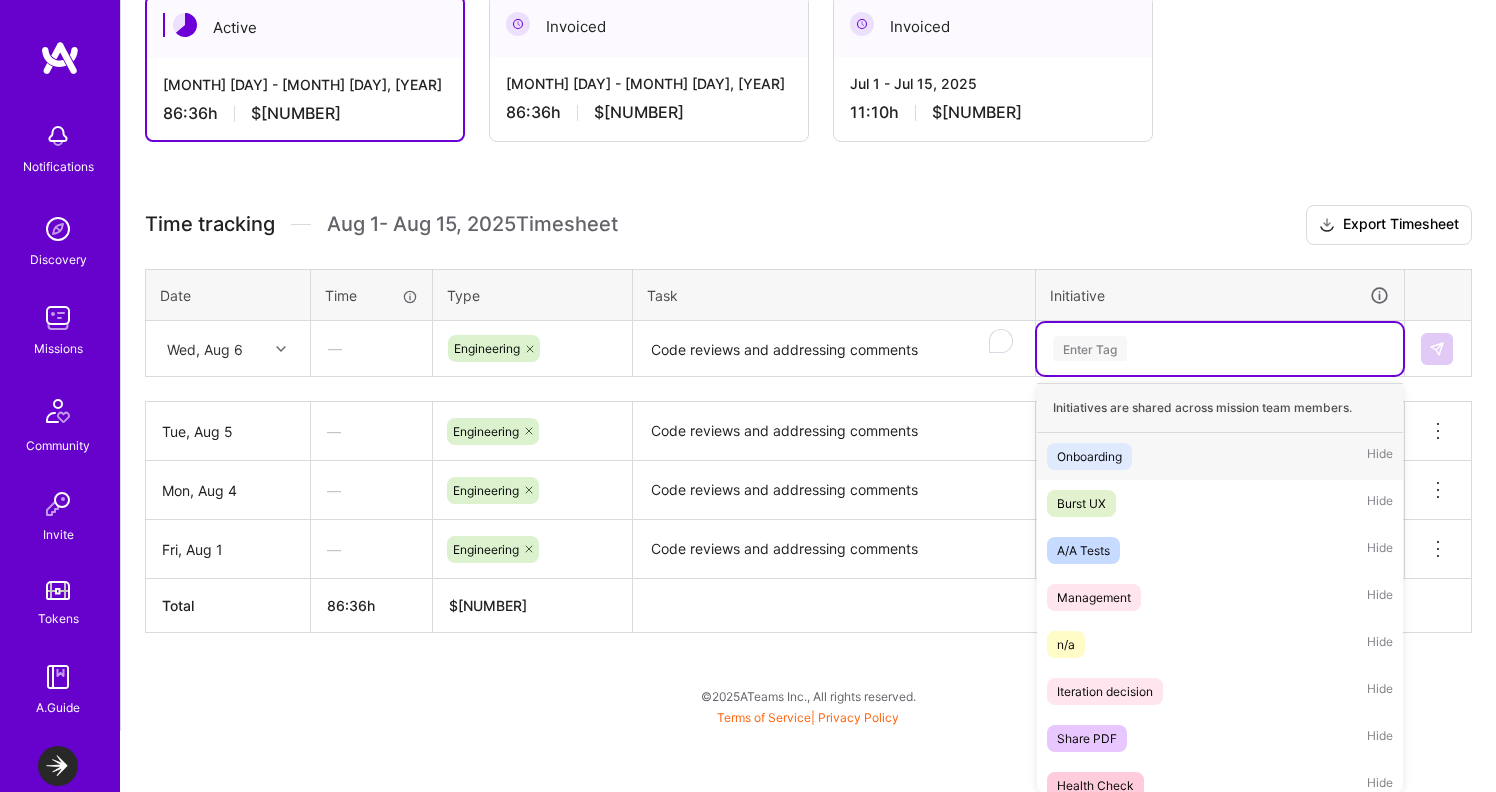 click on "option Sandbox Experimentation, selected. option Onboarding focused, 1 of 13. 13 results available. Use Up and Down to choose options, press Enter to select the currently focused option, press Escape to exit the menu. Enter Tag Initiatives are shared across mission team members. Onboarding Hide Burst UX Hide A/A Tests Hide Management Hide n/a Hide Iteration decision Hide Share PDF Hide Health Check Hide backlog Hide hackaton Hide Holdouts UI Updates Hide Holdouts Hide Sandbox Experimentation Hide" at bounding box center (1220, 349) 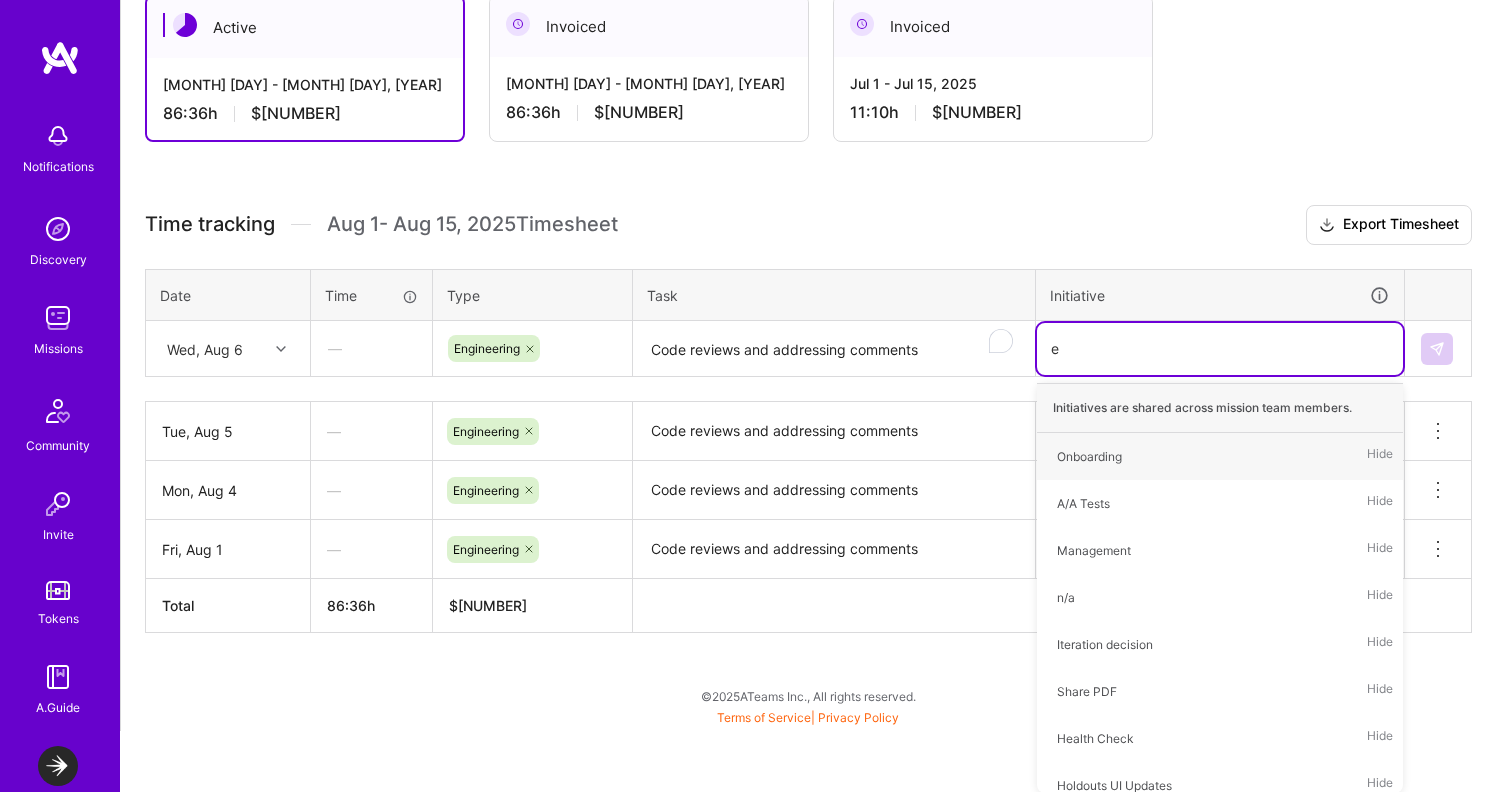 type on "en" 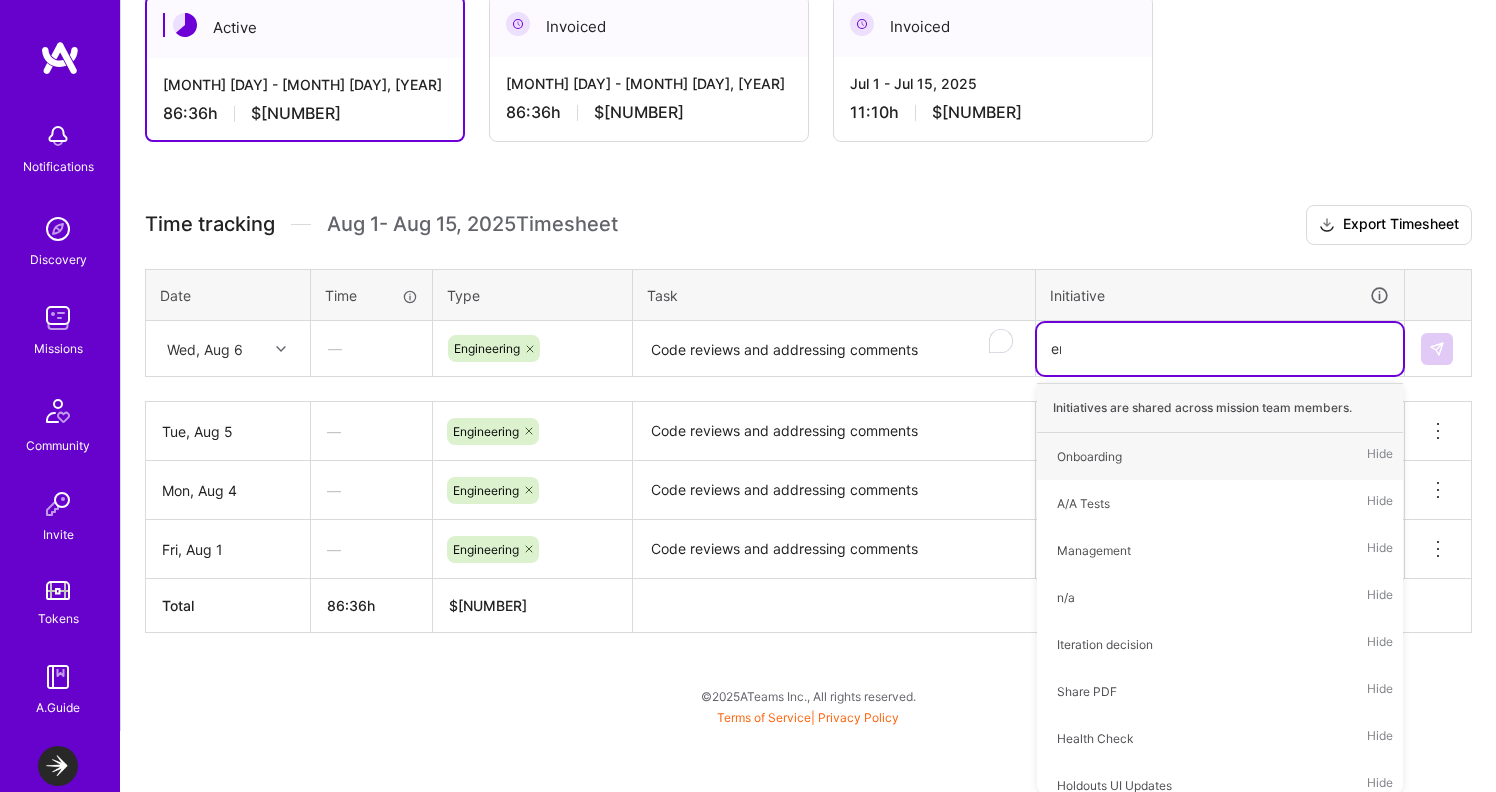 scroll, scrollTop: 359, scrollLeft: 0, axis: vertical 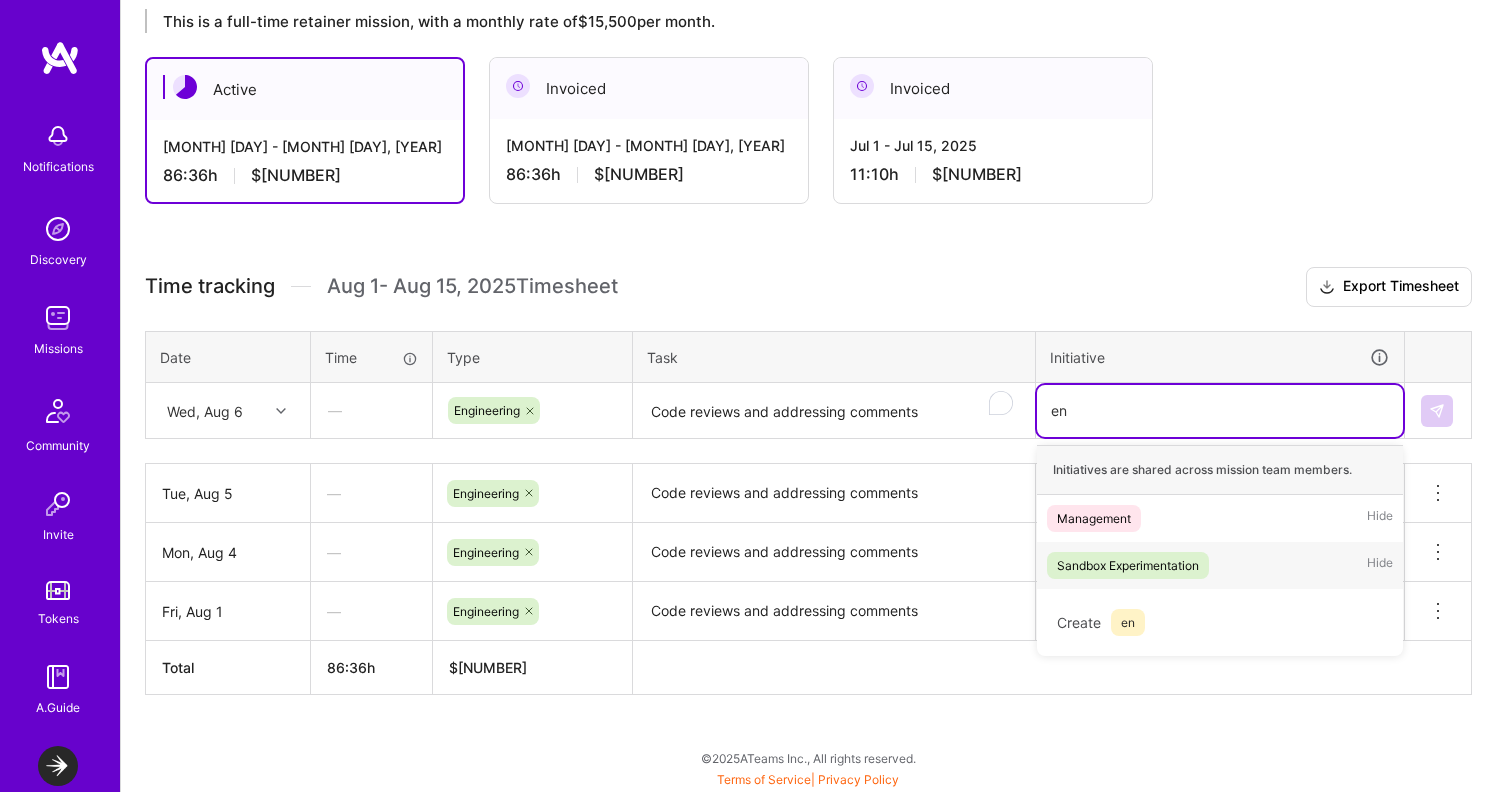click on "Sandbox Experimentation" at bounding box center (1128, 565) 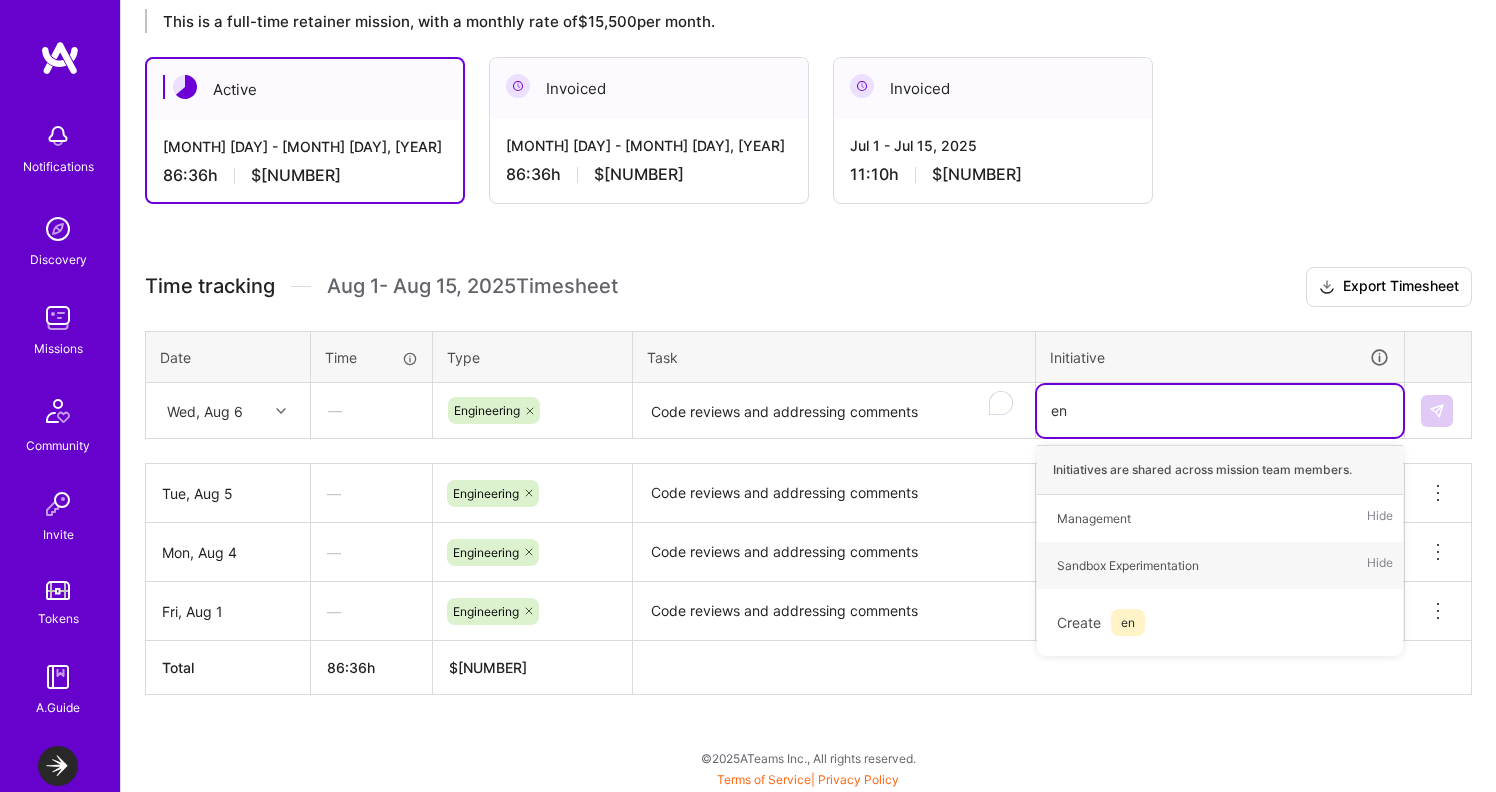 type 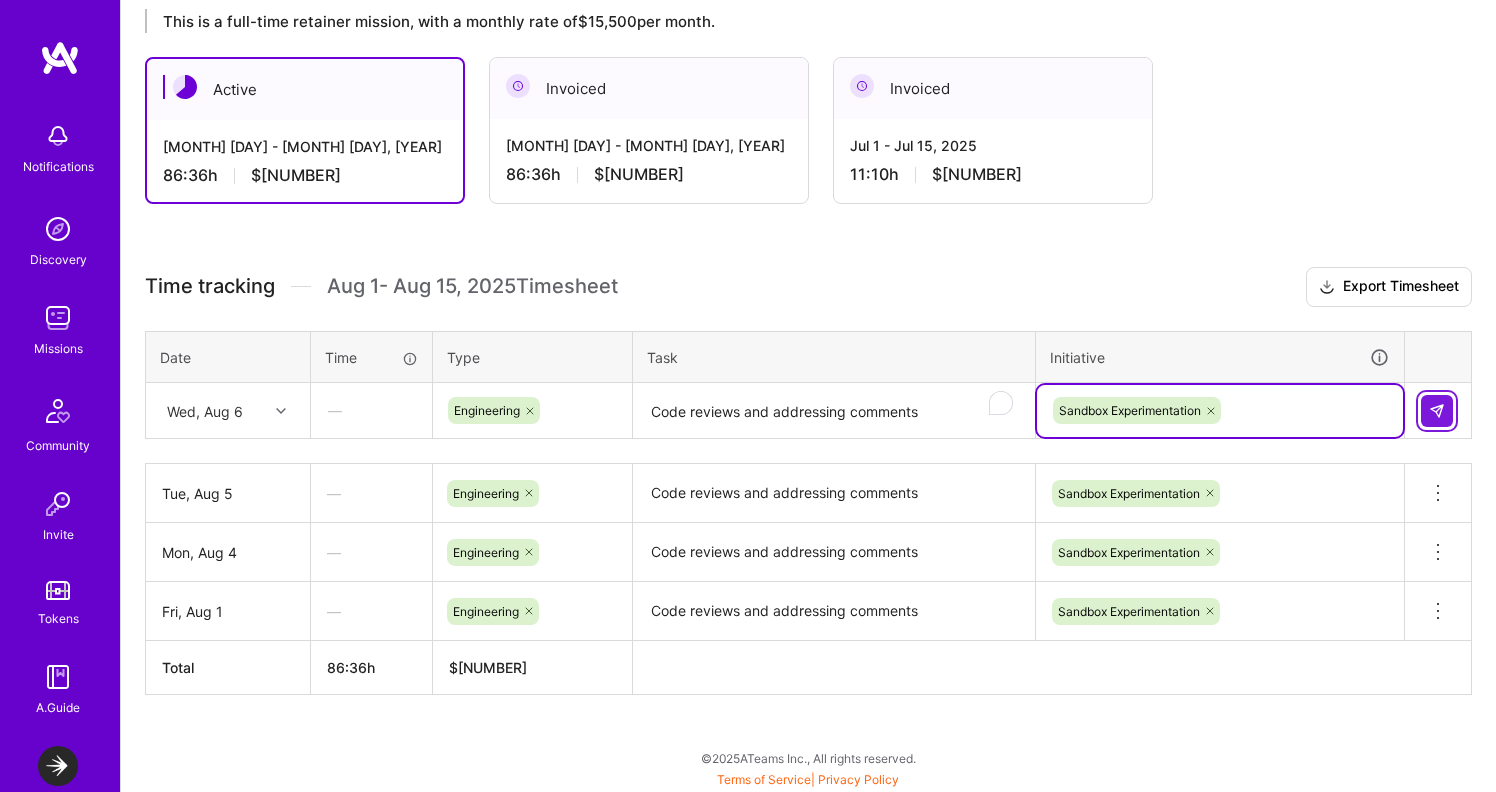 click at bounding box center [1437, 411] 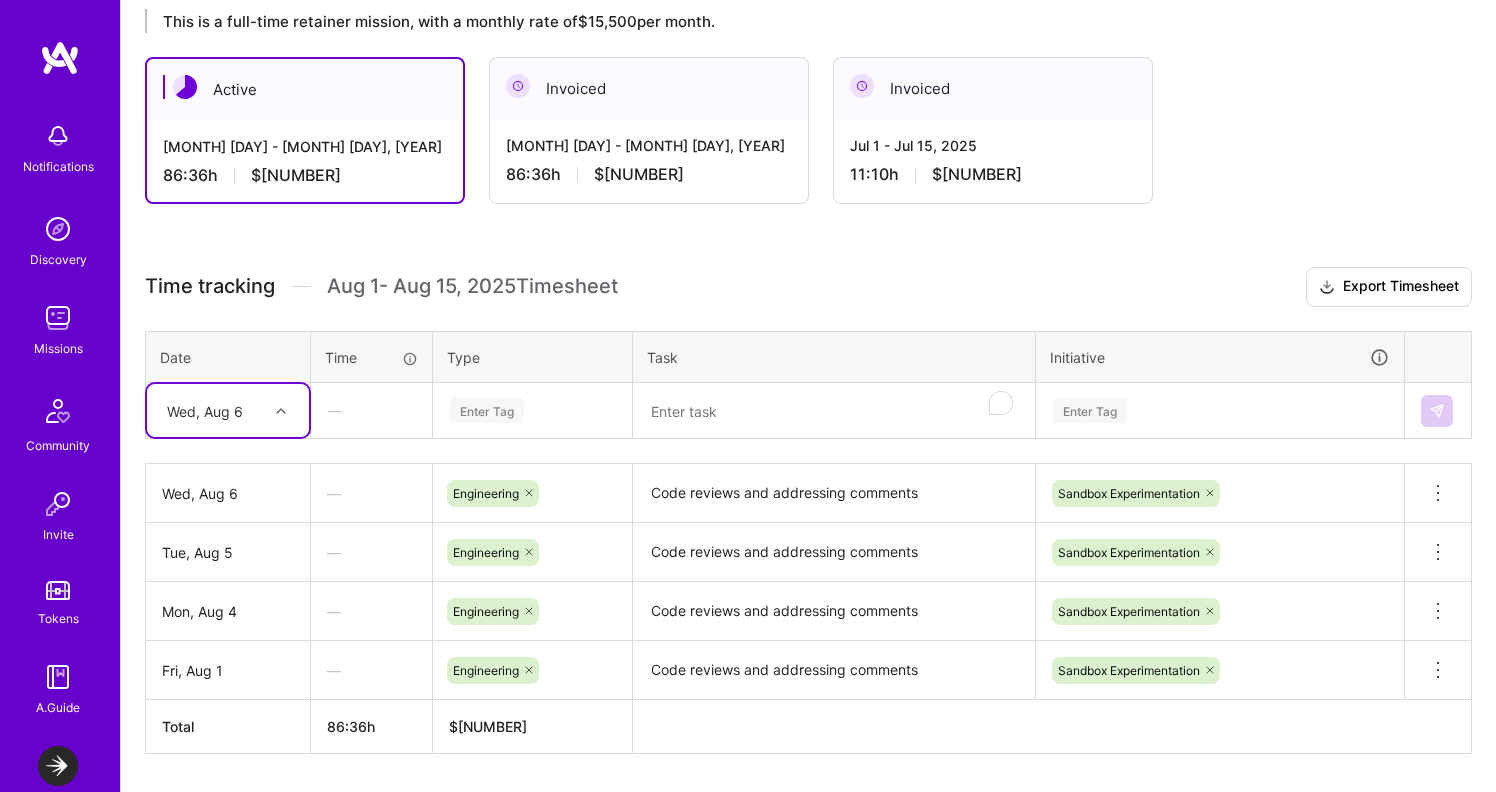 click on "Wed, Aug 6" at bounding box center (205, 410) 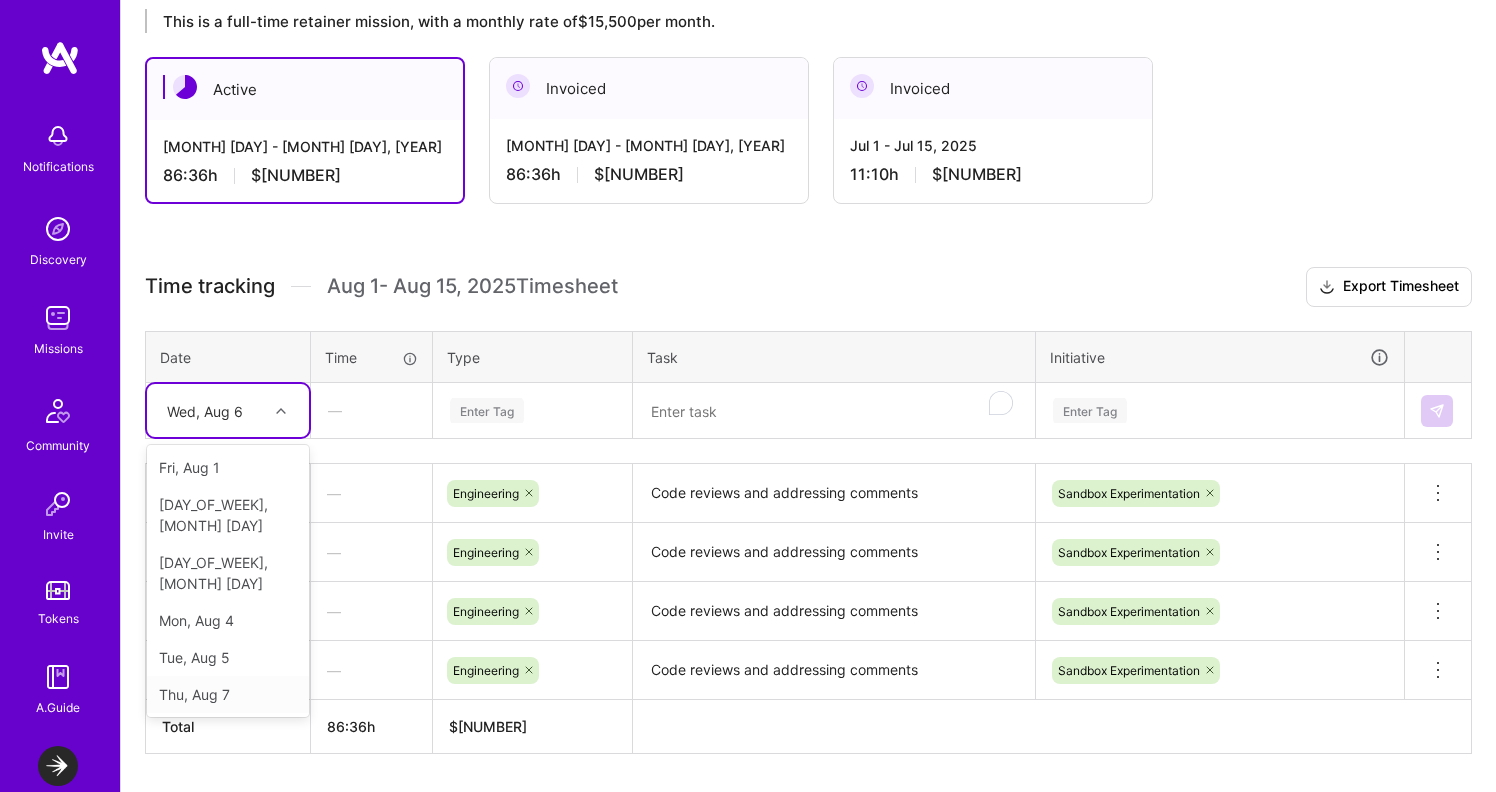 click on "Thu, Aug 7" at bounding box center [228, 694] 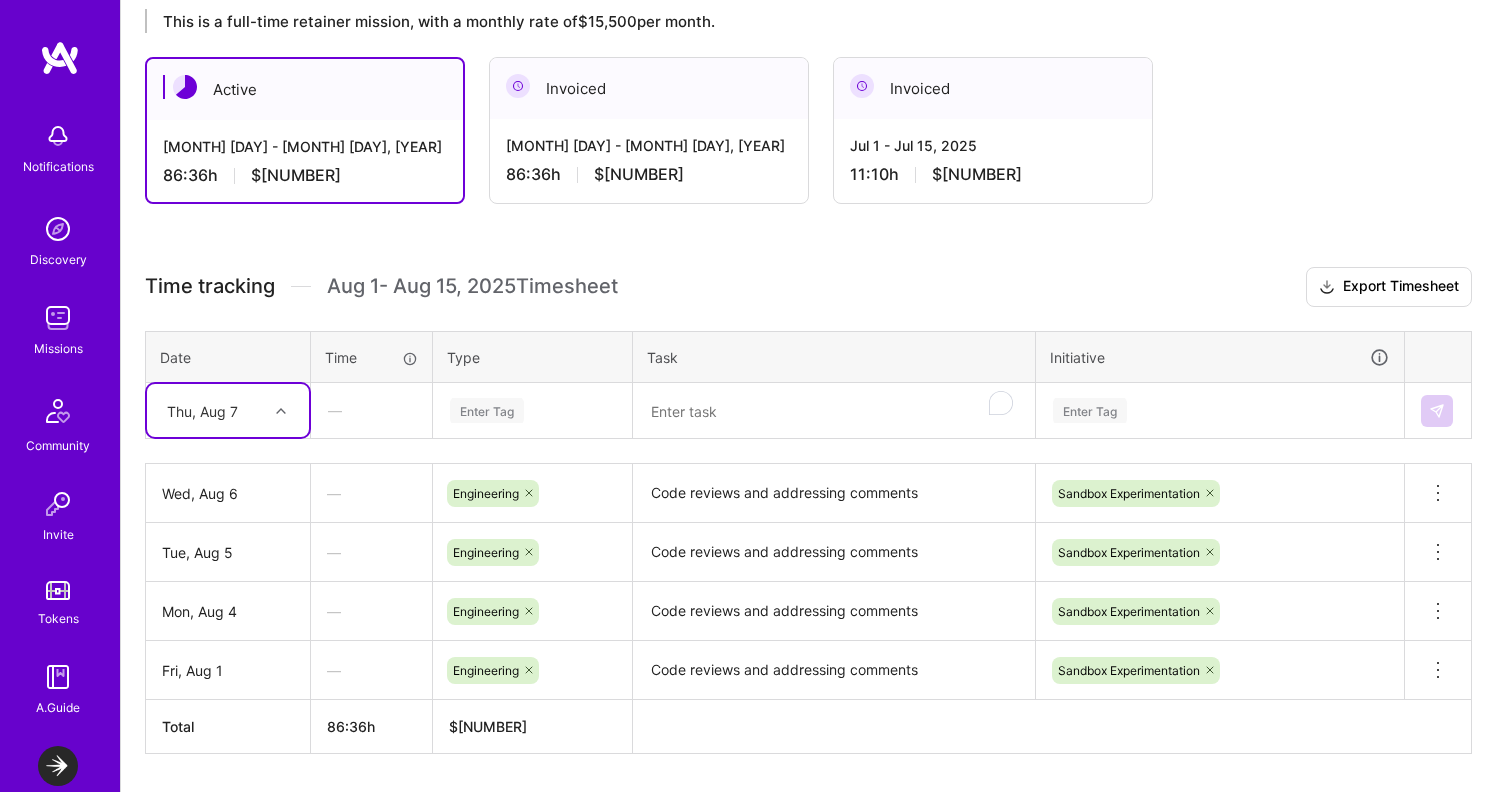 click on "Enter Tag" at bounding box center [487, 410] 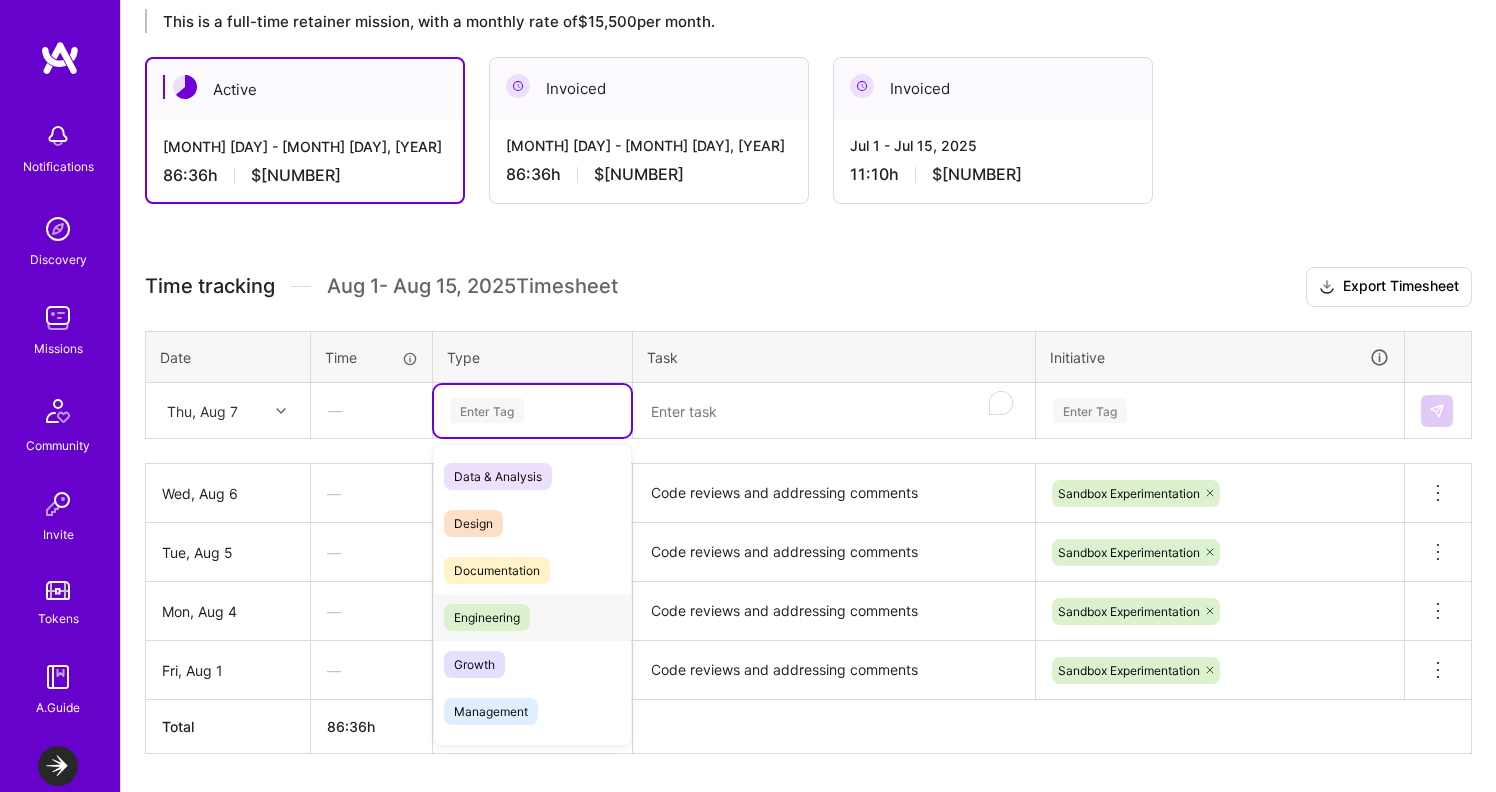 click on "Engineering" at bounding box center [487, 617] 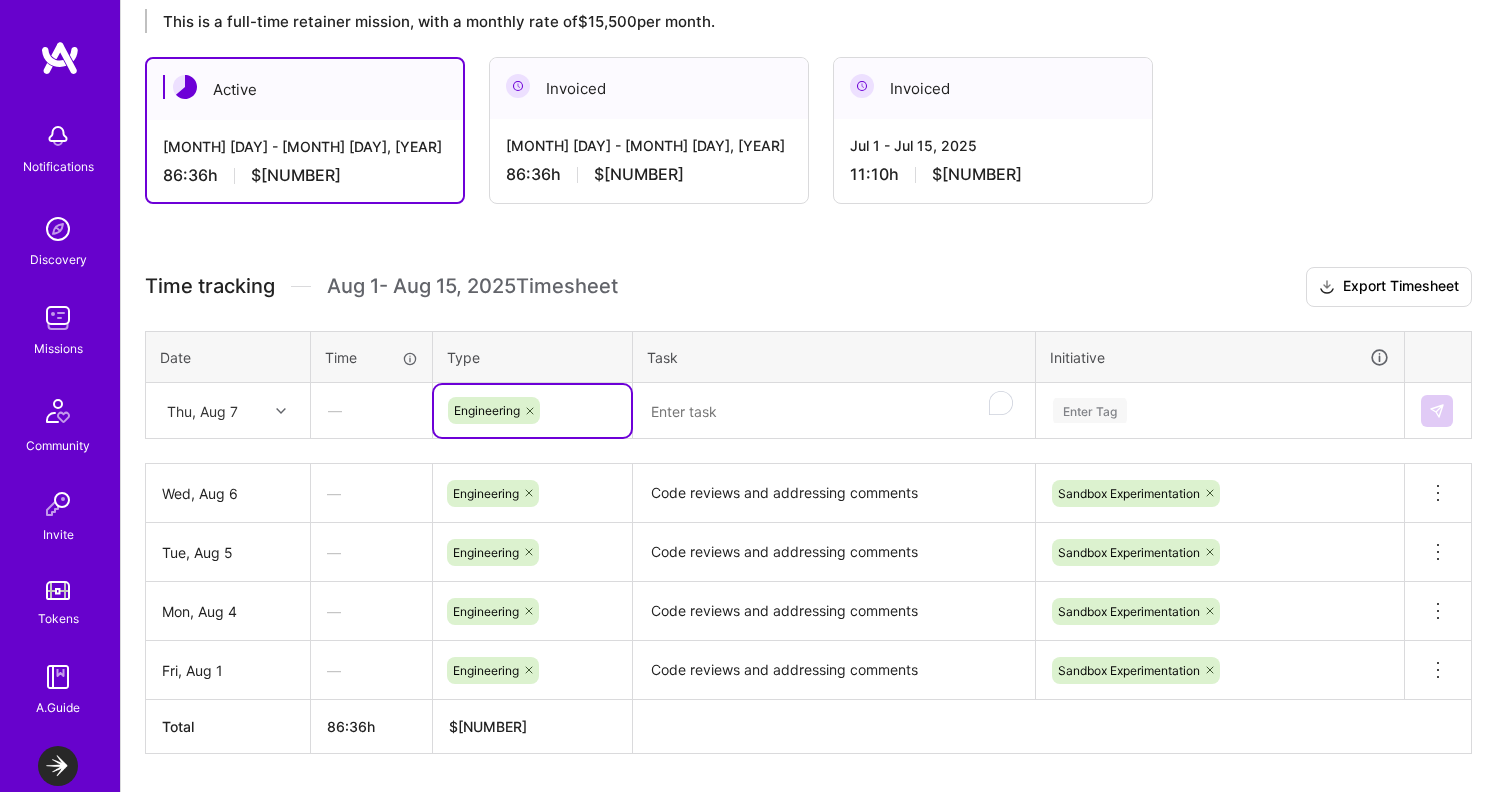 click at bounding box center (834, 411) 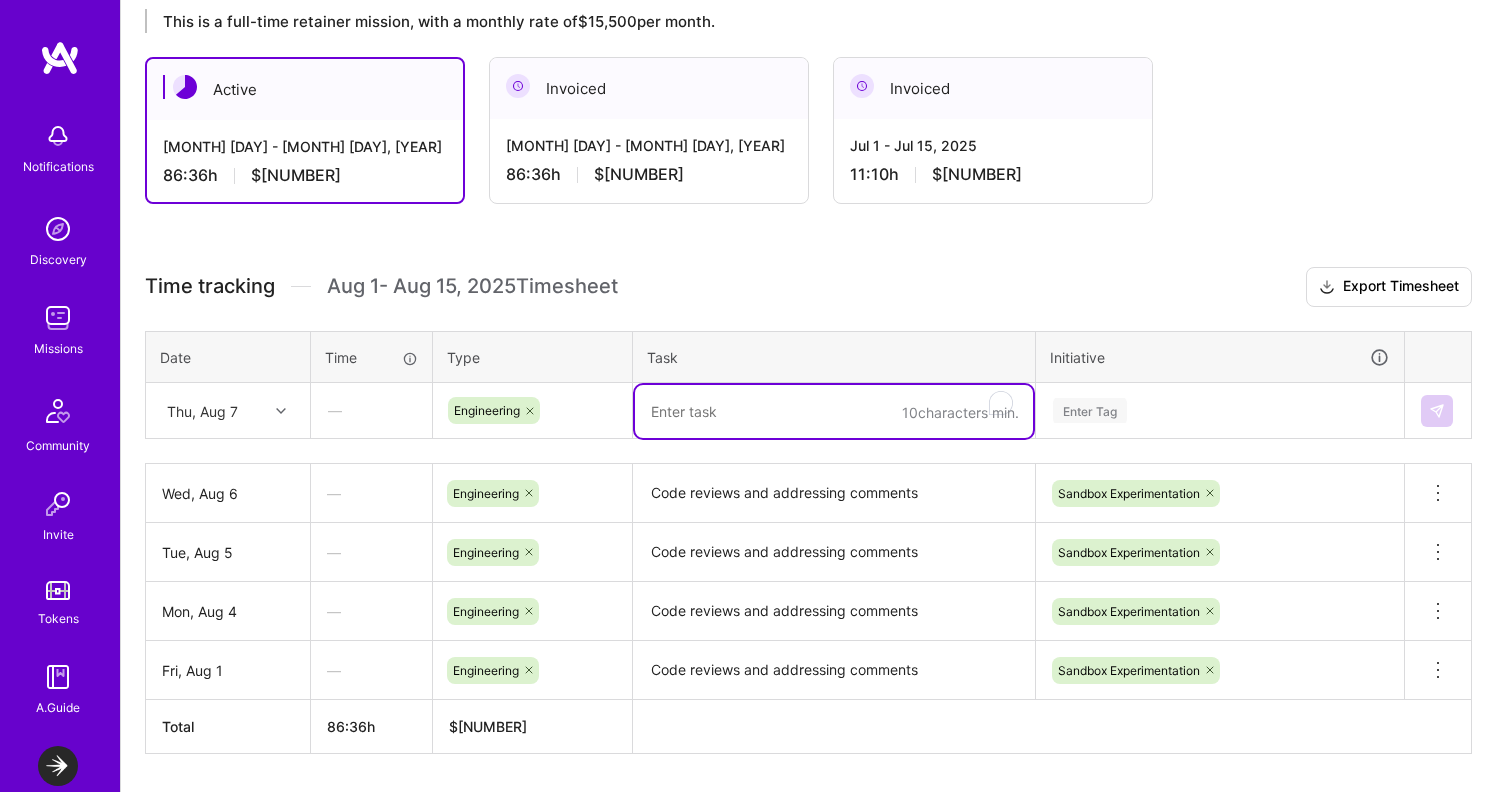paste on "Code reviews and addressing comments" 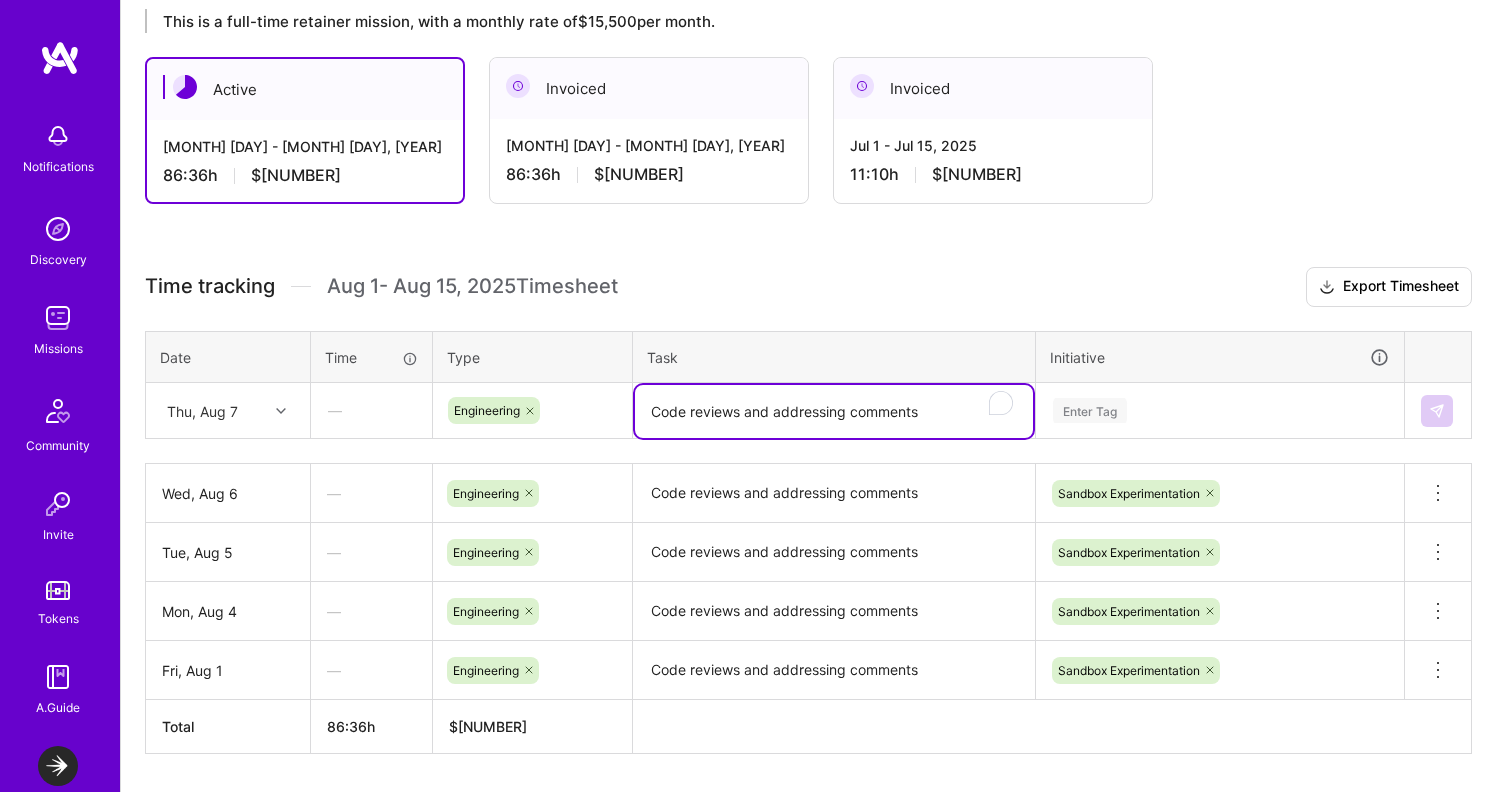 type on "Code reviews and addressing comments" 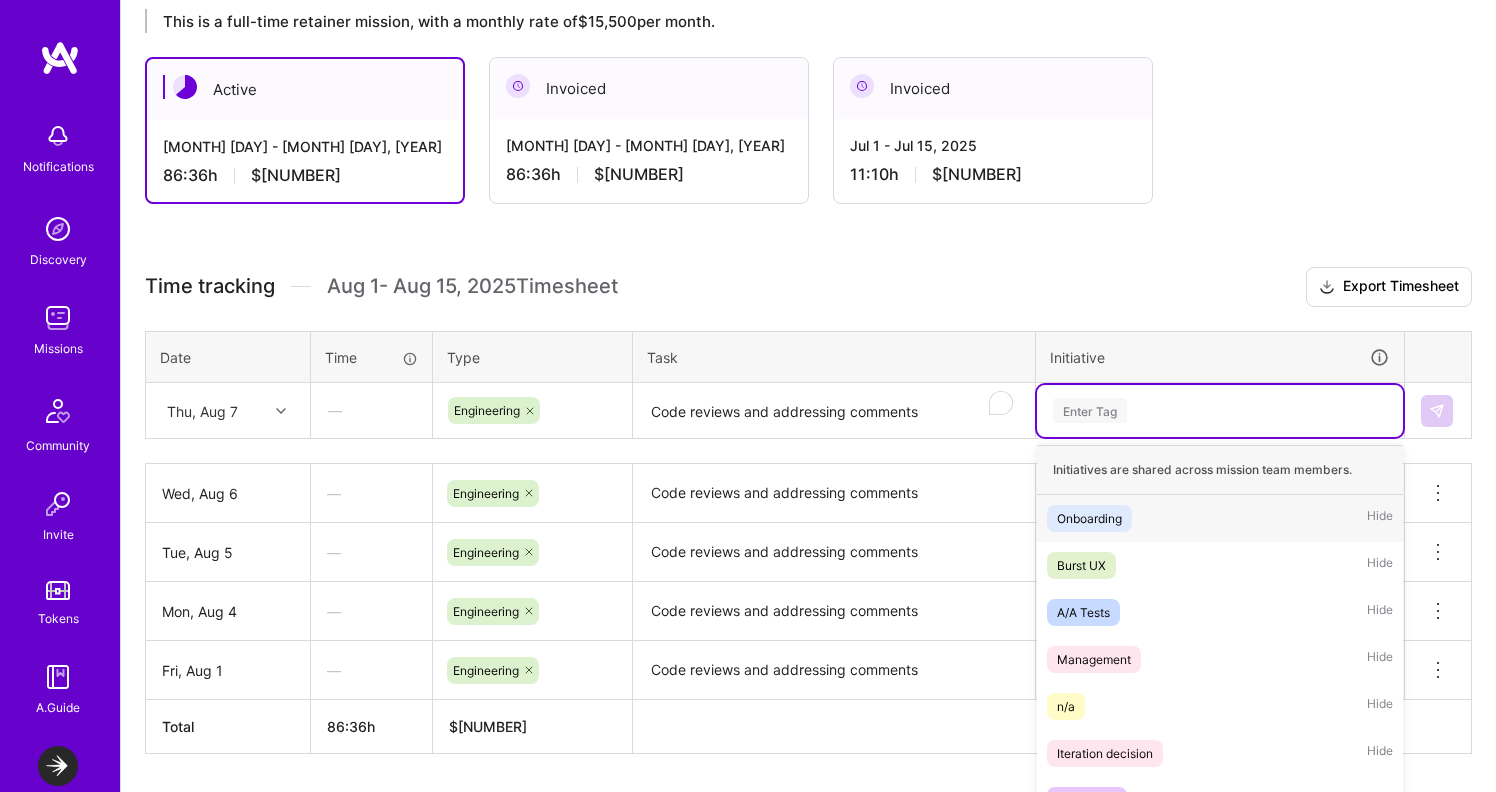 scroll, scrollTop: 421, scrollLeft: 0, axis: vertical 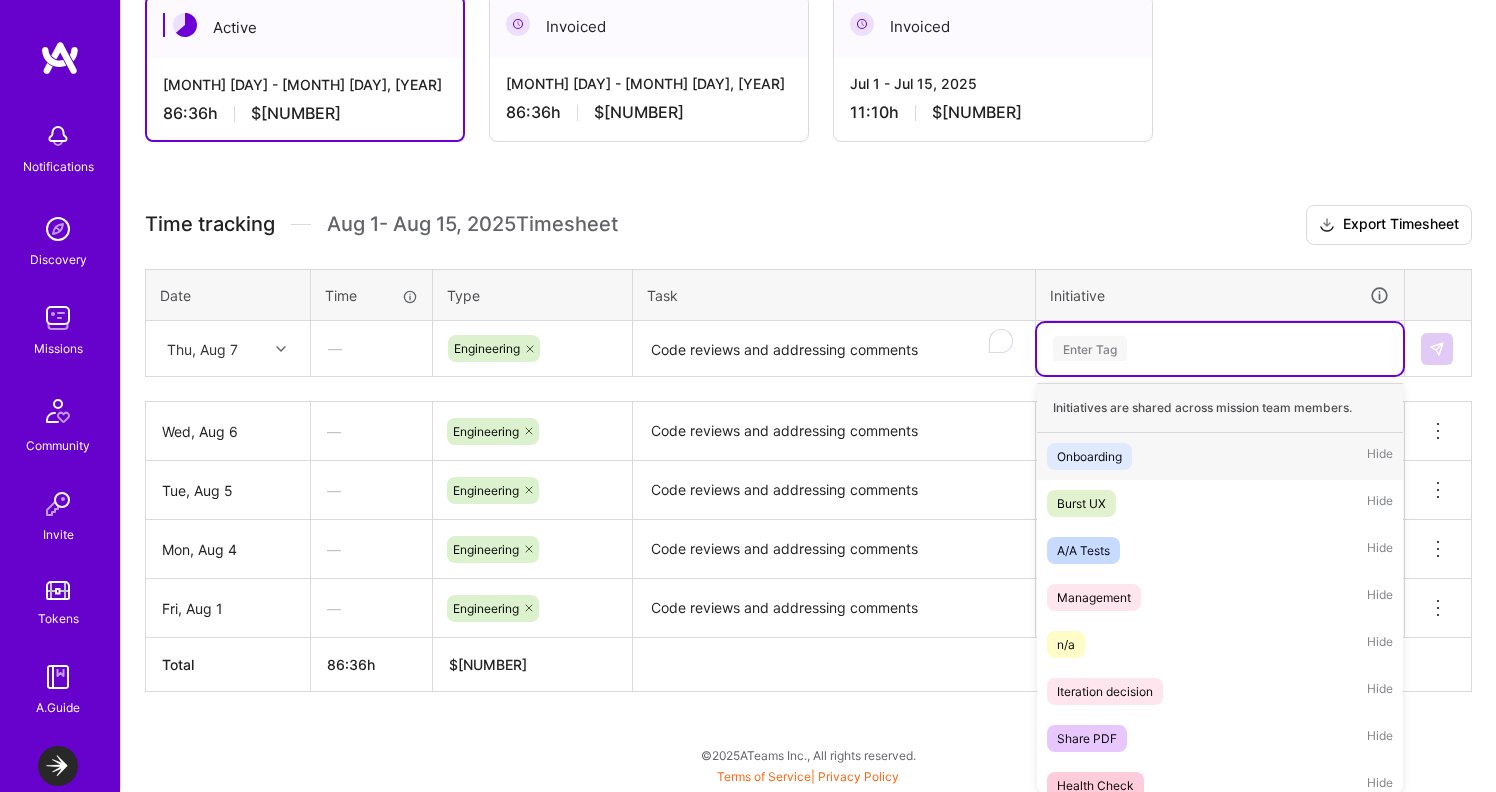 click on "option Sandbox Experimentation, selected. option Onboarding focused, 1 of 13. 13 results available. Use Up and Down to choose options, press Enter to select the currently focused option, press Escape to exit the menu. Enter Tag Initiatives are shared across mission team members. Onboarding Hide Burst UX Hide A/A Tests Hide Management Hide n/a Hide Iteration decision Hide Share PDF Hide Health Check Hide backlog Hide hackaton Hide Holdouts UI Updates Hide Holdouts Hide Sandbox Experimentation Hide" at bounding box center (1220, 349) 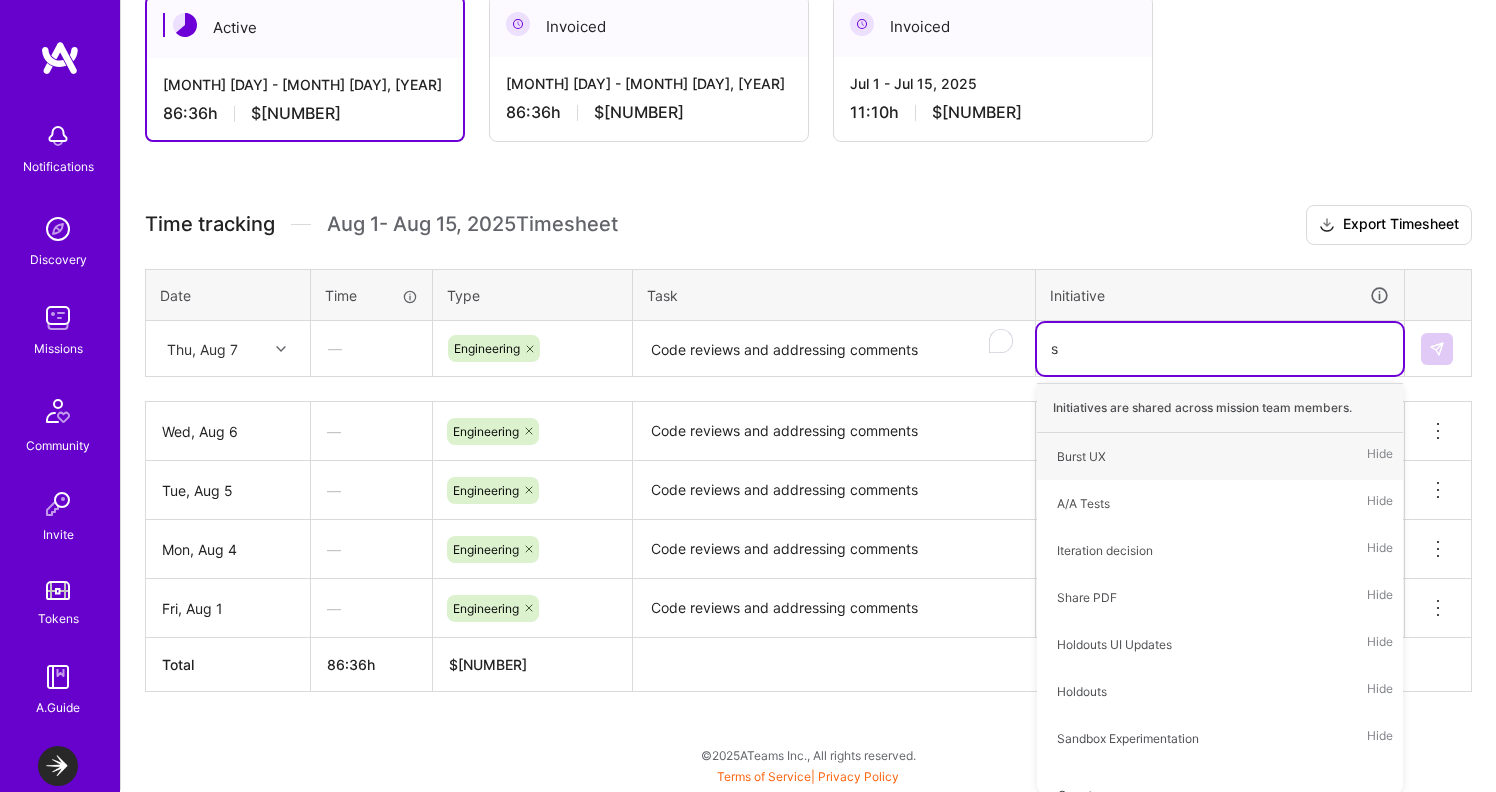 type on "sa" 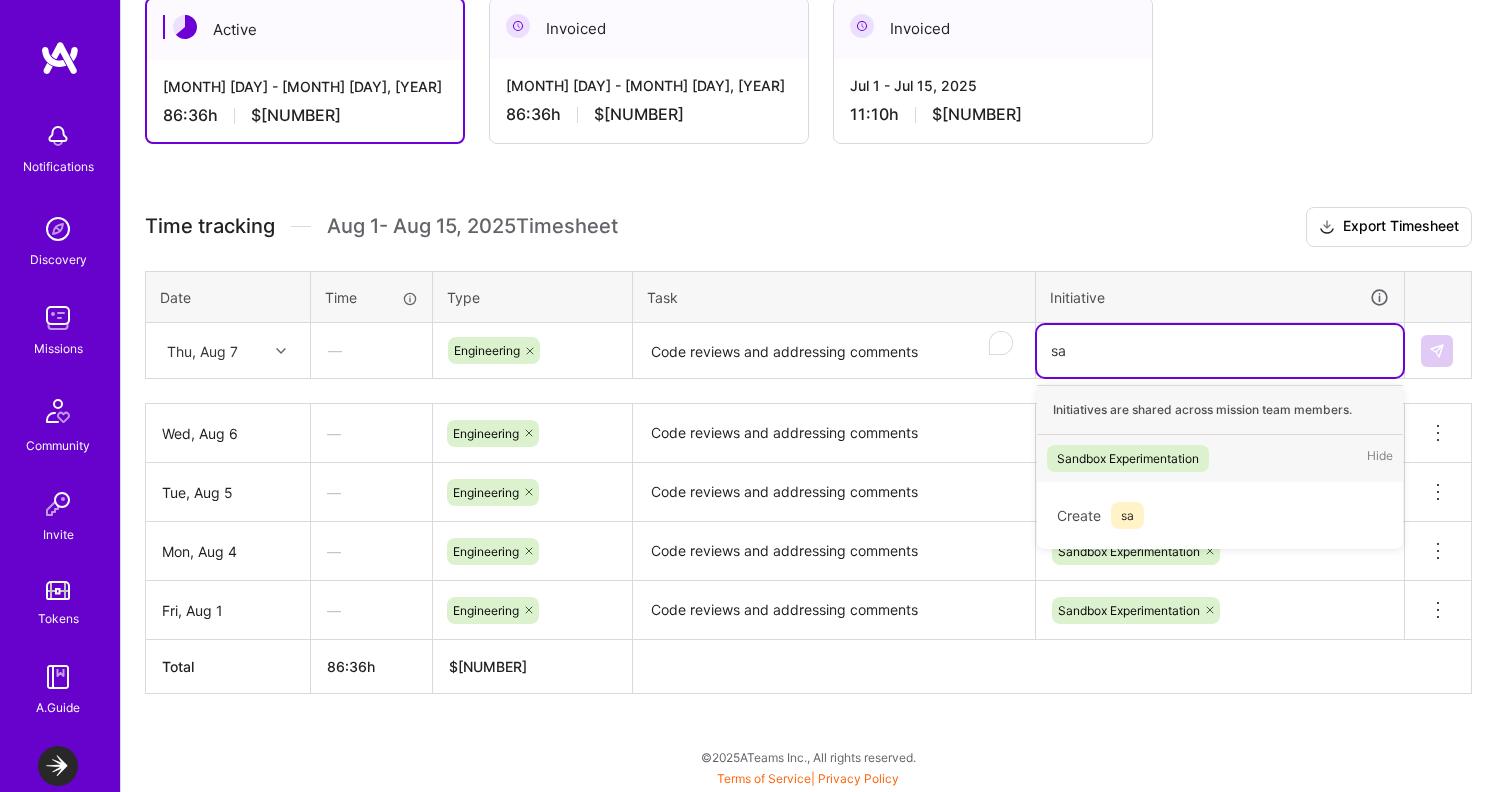 scroll, scrollTop: 418, scrollLeft: 0, axis: vertical 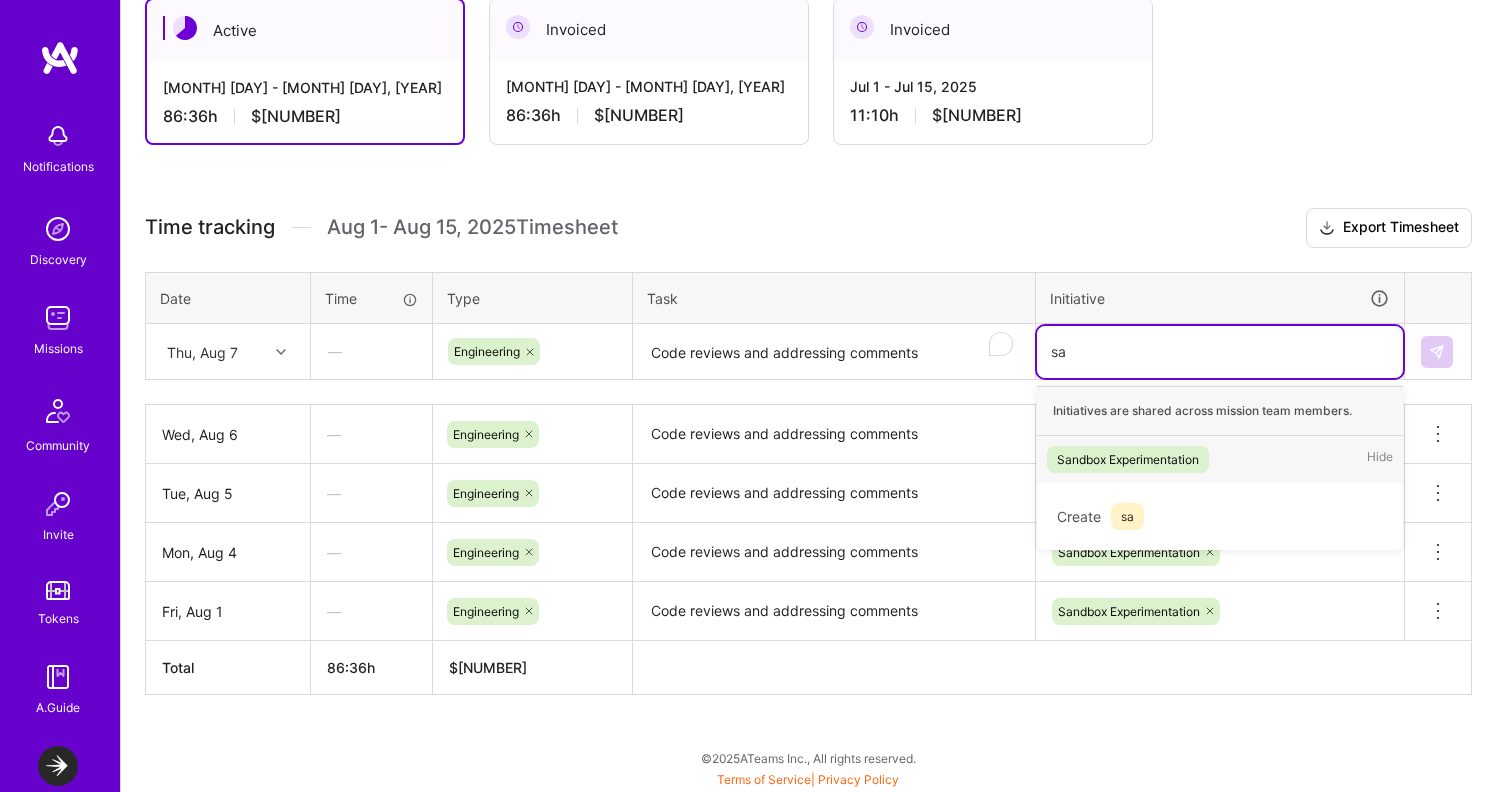 click on "Sandbox Experimentation" at bounding box center [1128, 459] 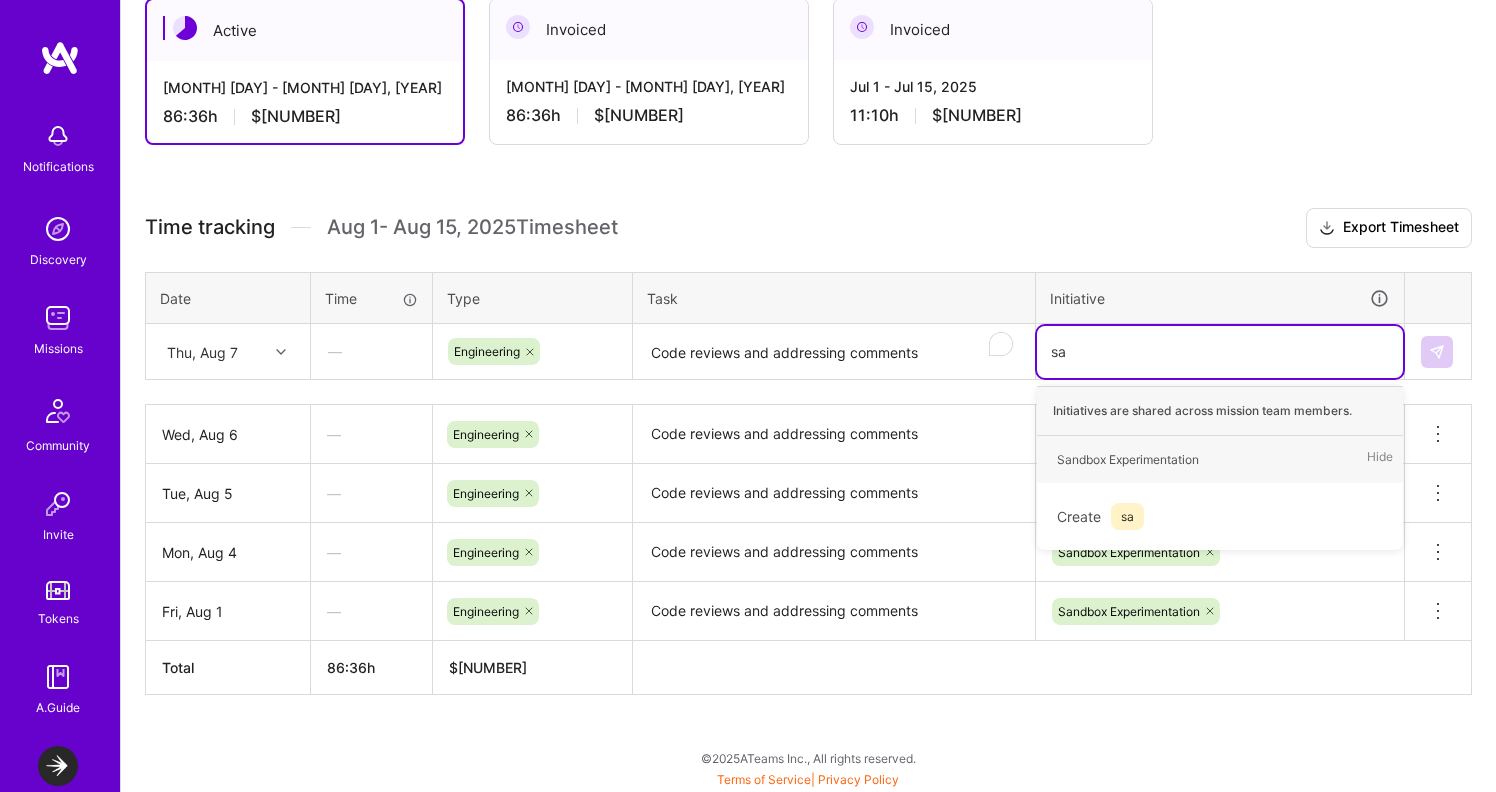 type 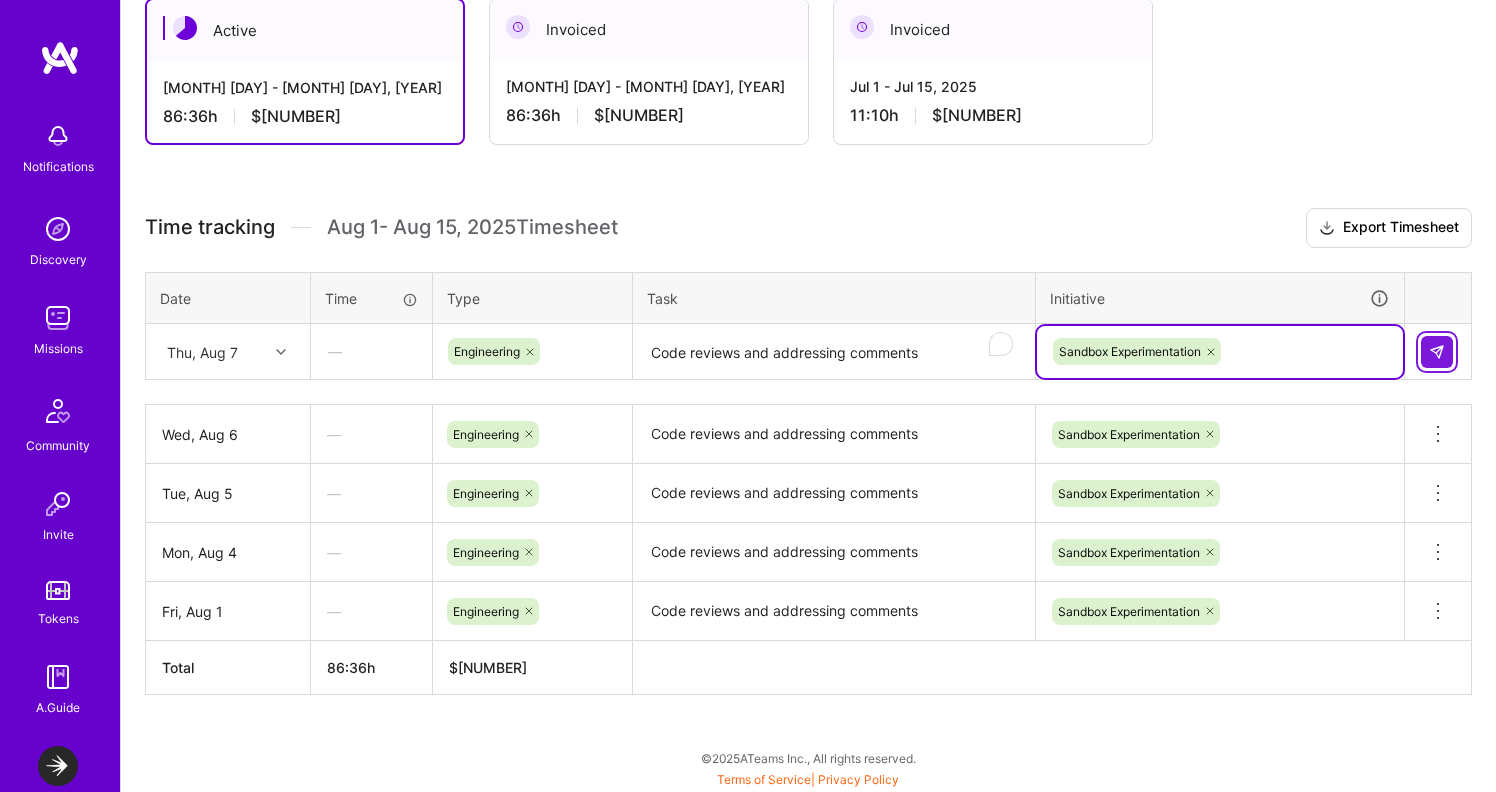 click at bounding box center (1437, 352) 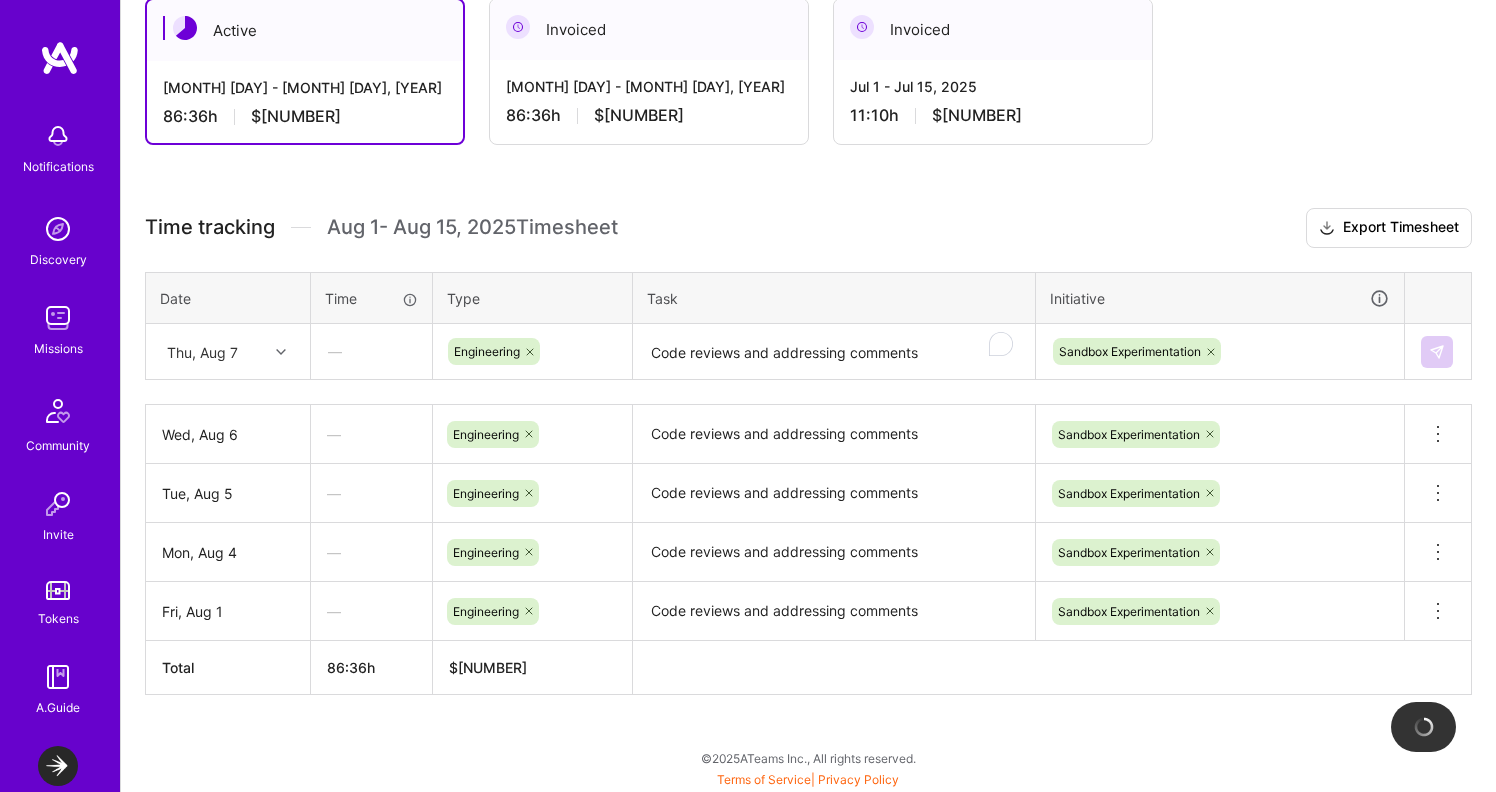 type 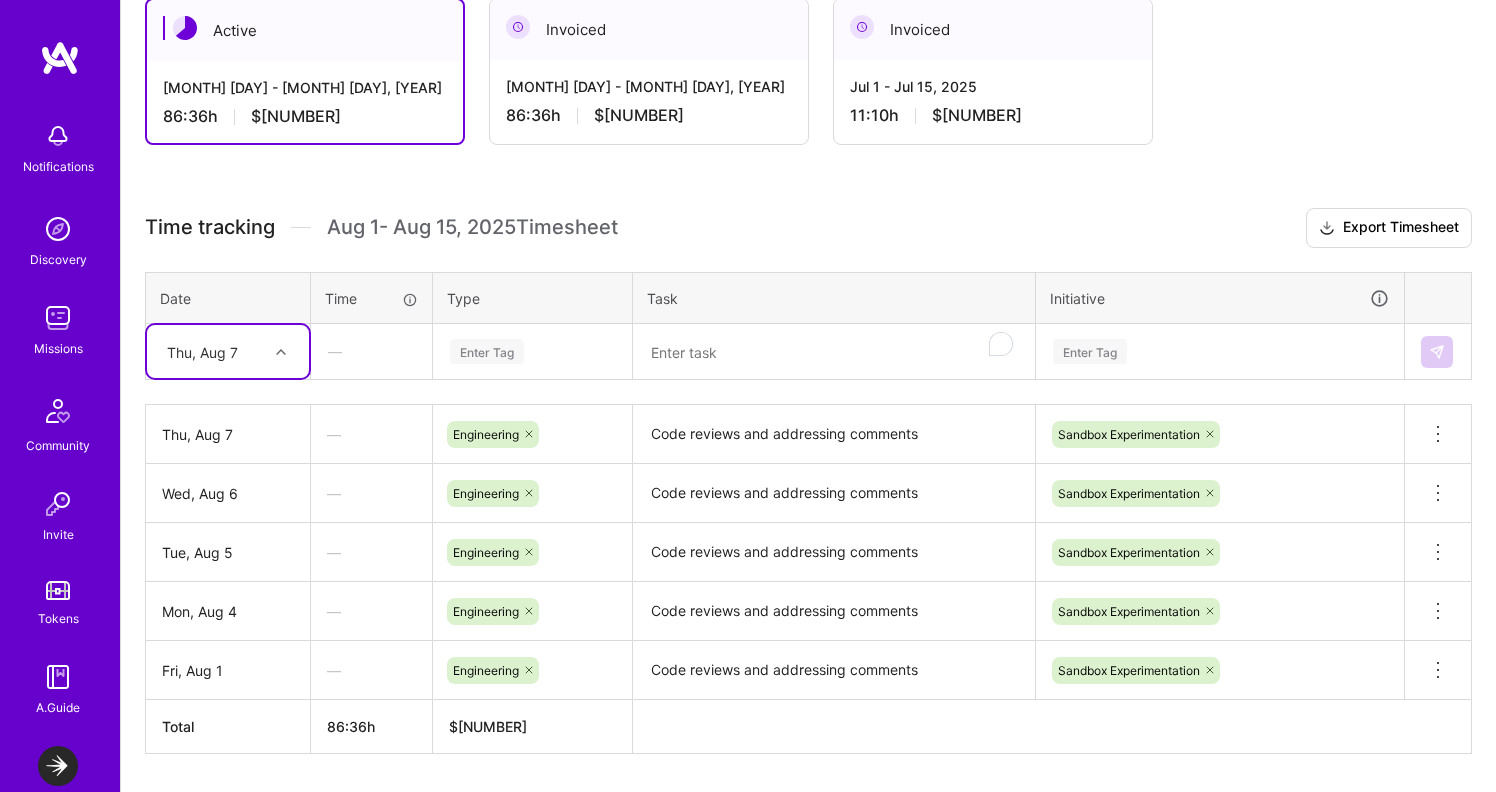 click on "Thu, Aug 7" at bounding box center [212, 351] 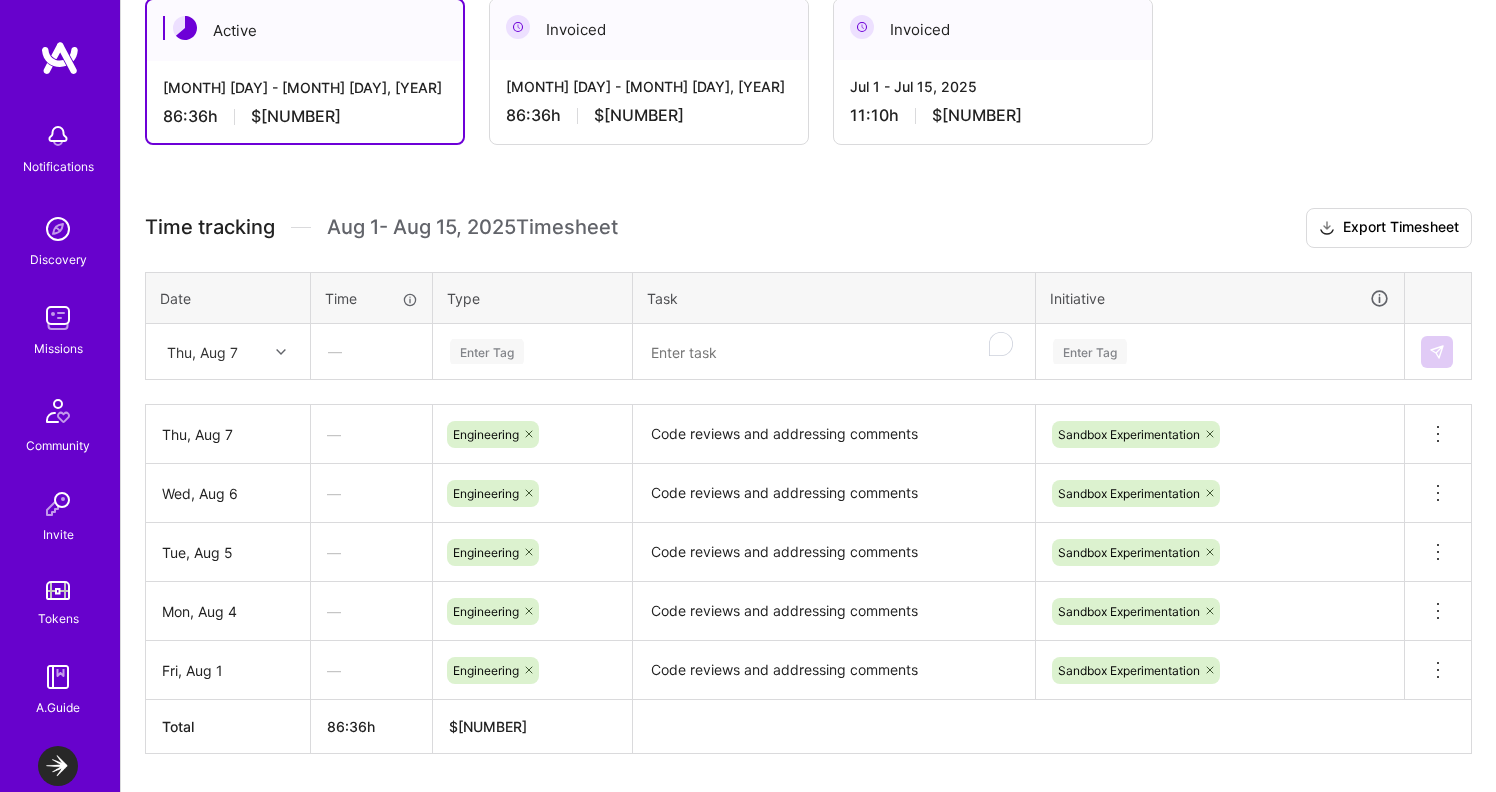 click on "Time tracking Aug 1  -   Aug 15 ,   2025  Timesheet Export Timesheet" at bounding box center [808, 228] 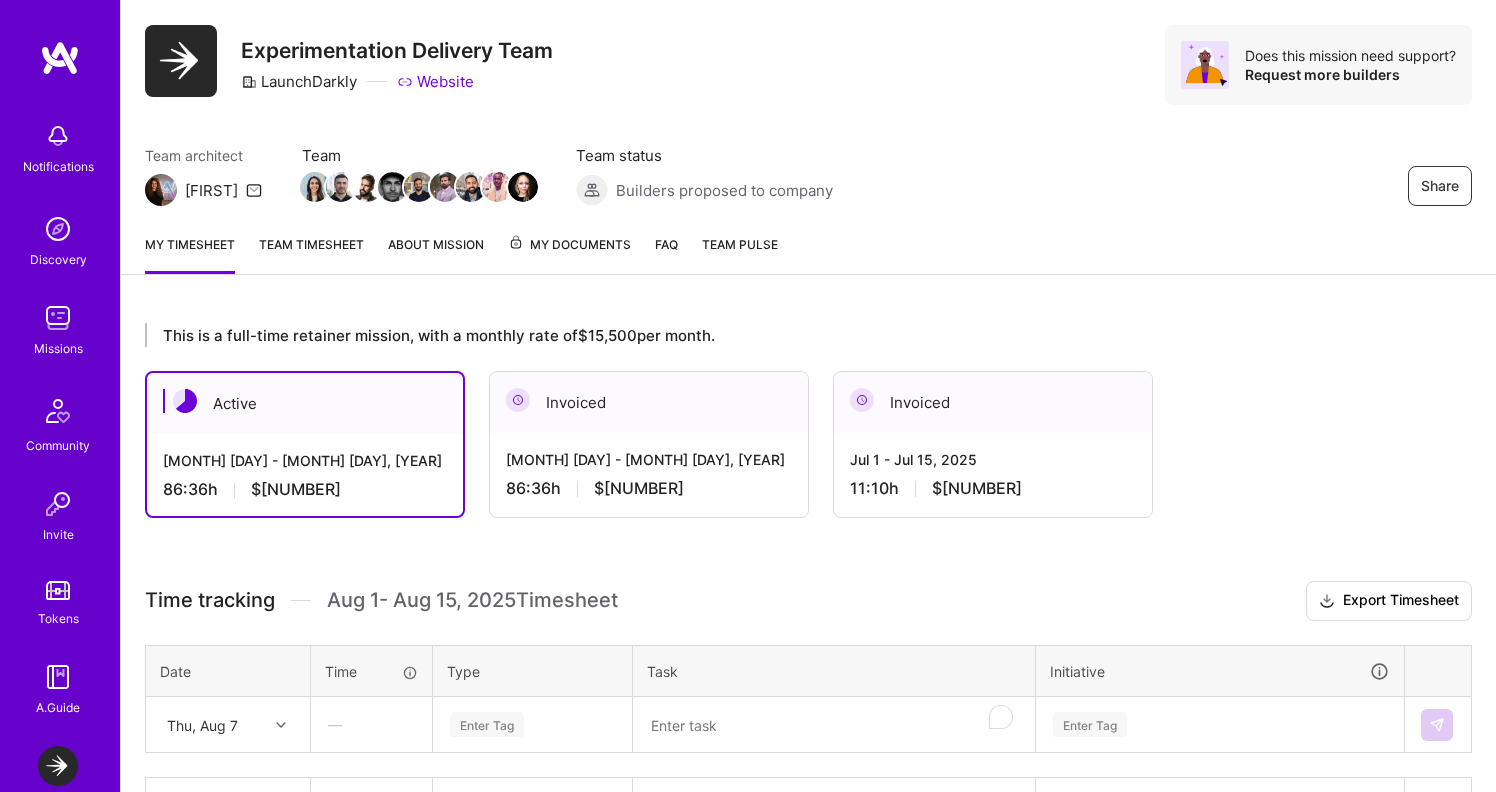 scroll, scrollTop: 0, scrollLeft: 0, axis: both 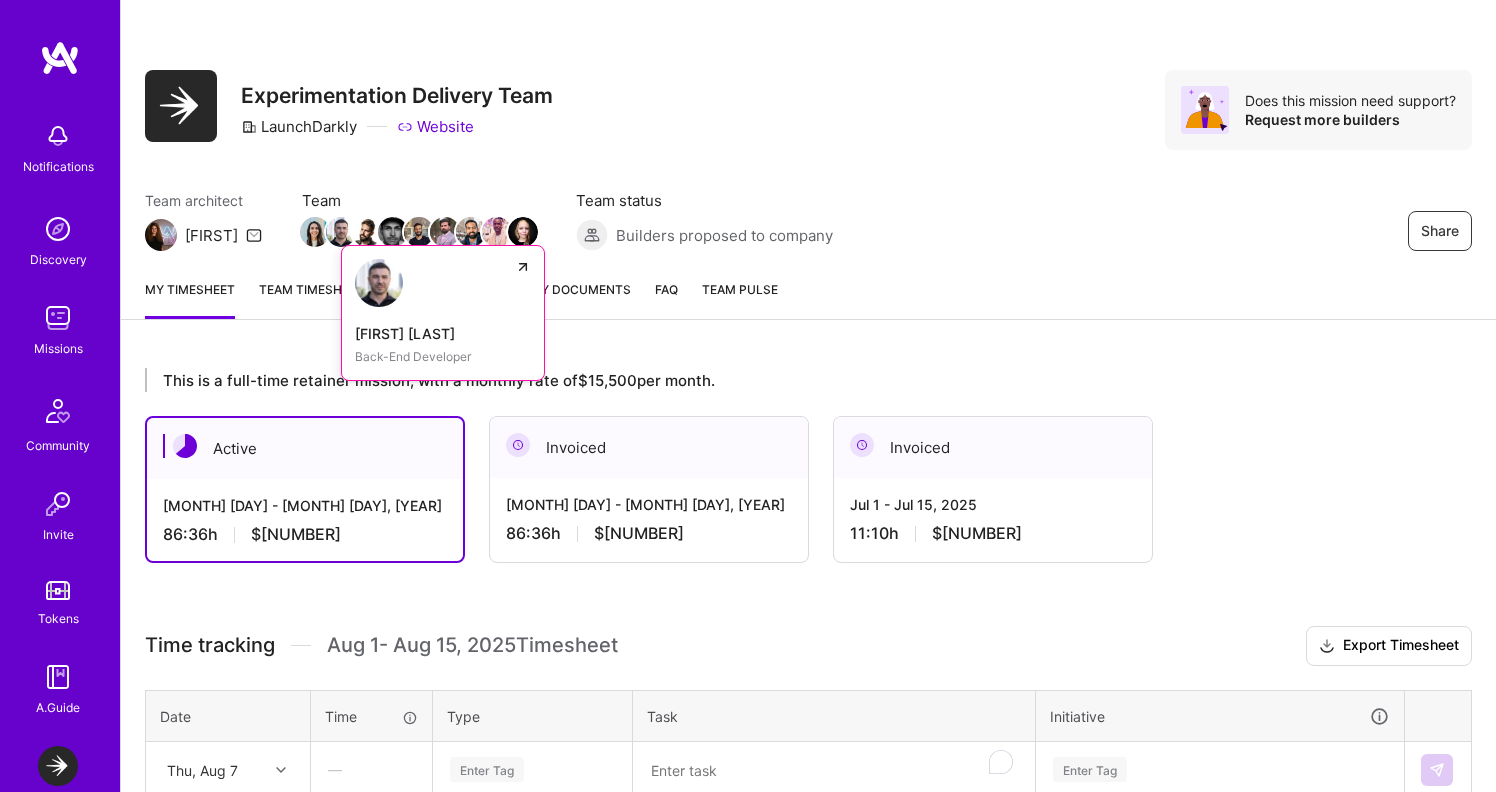 click at bounding box center [341, 232] 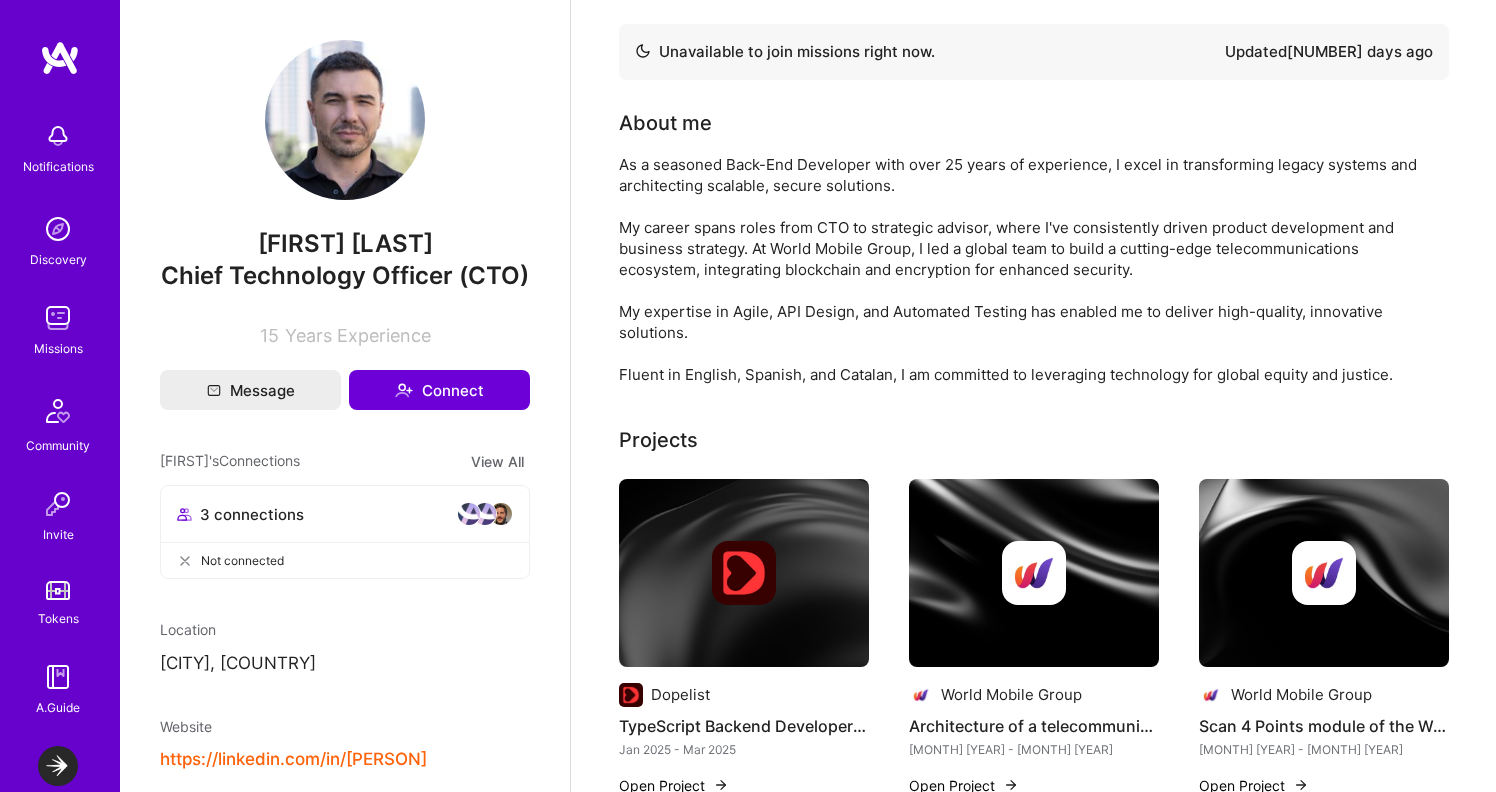 click on "As a seasoned Back-End Developer with over 25 years of experience, I excel in transforming legacy systems and architecting scalable, secure solutions.
My career spans roles from CTO to strategic advisor, where I've consistently driven product development and business strategy. At World Mobile Group, I led a global team to build a cutting-edge telecommunications ecosystem, integrating blockchain and encryption for enhanced security.
My expertise in Agile, API Design, and Automated Testing has enabled me to deliver high-quality, innovative solutions.
Fluent in English, Spanish, and Catalan, I am committed to leveraging technology for global equity and justice." at bounding box center [1019, 269] 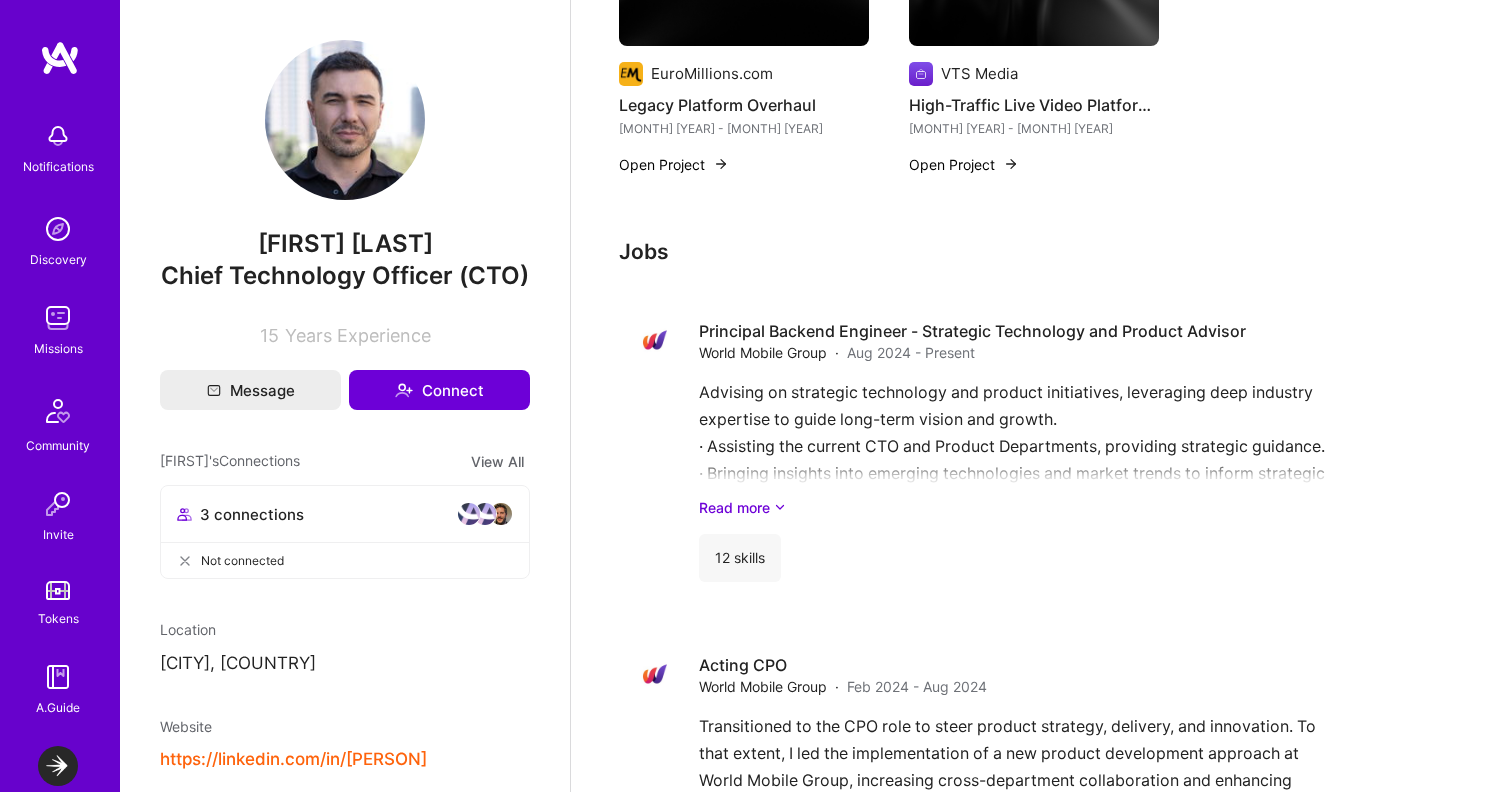 scroll, scrollTop: 1408, scrollLeft: 0, axis: vertical 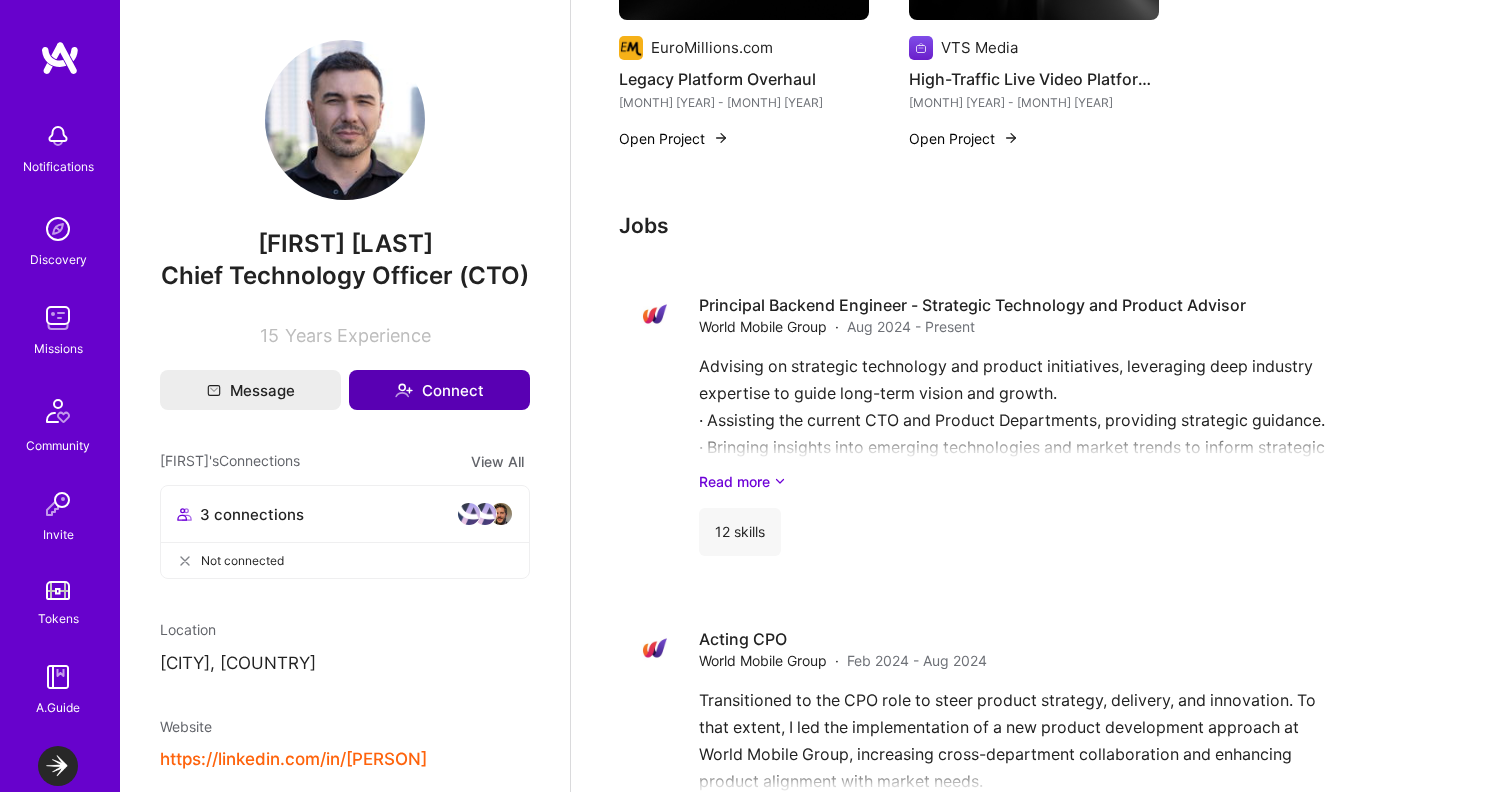 click on "Connect" at bounding box center [439, 390] 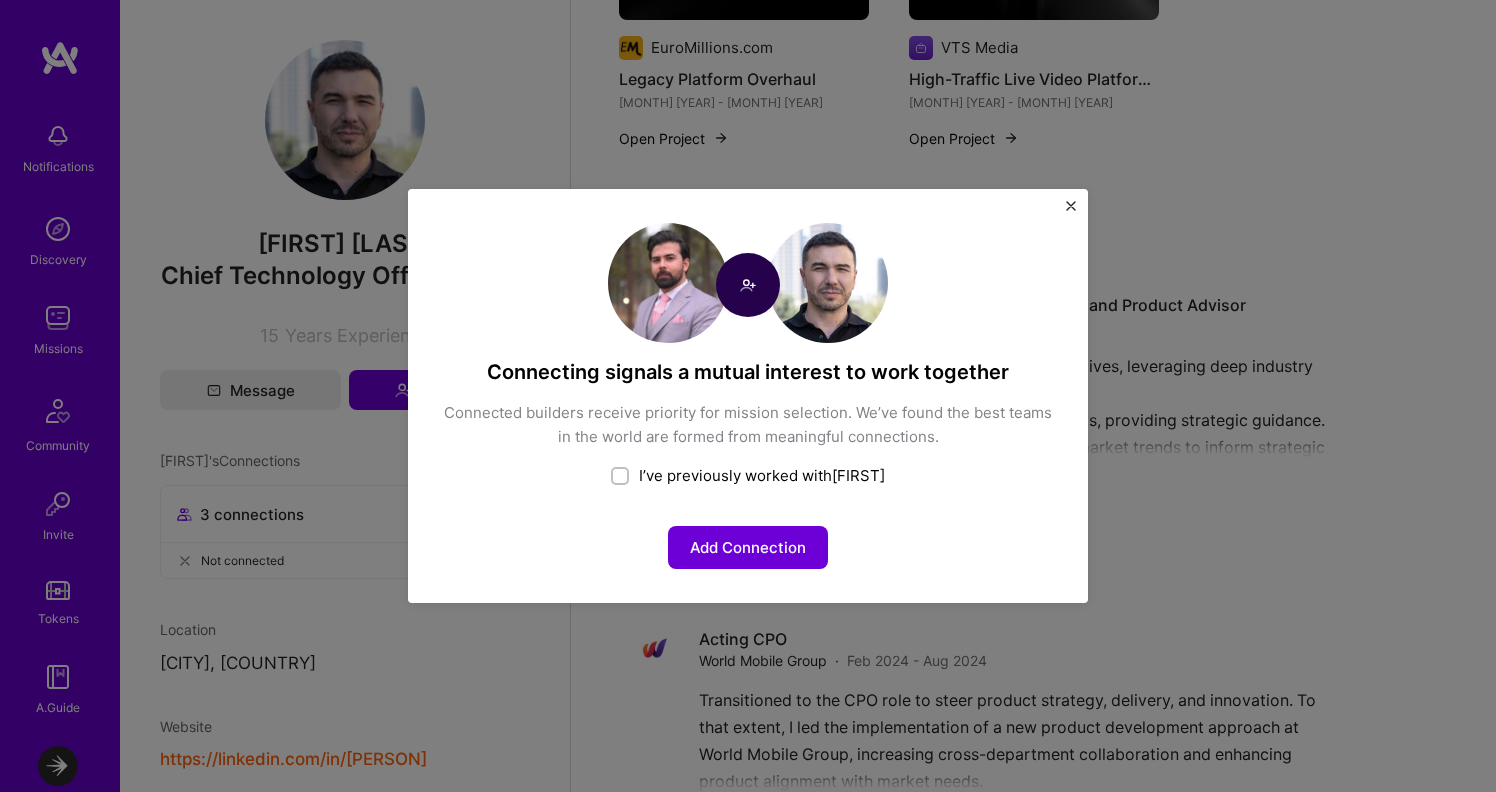 click on "I’ve previously worked with [NAME]" at bounding box center (748, 475) 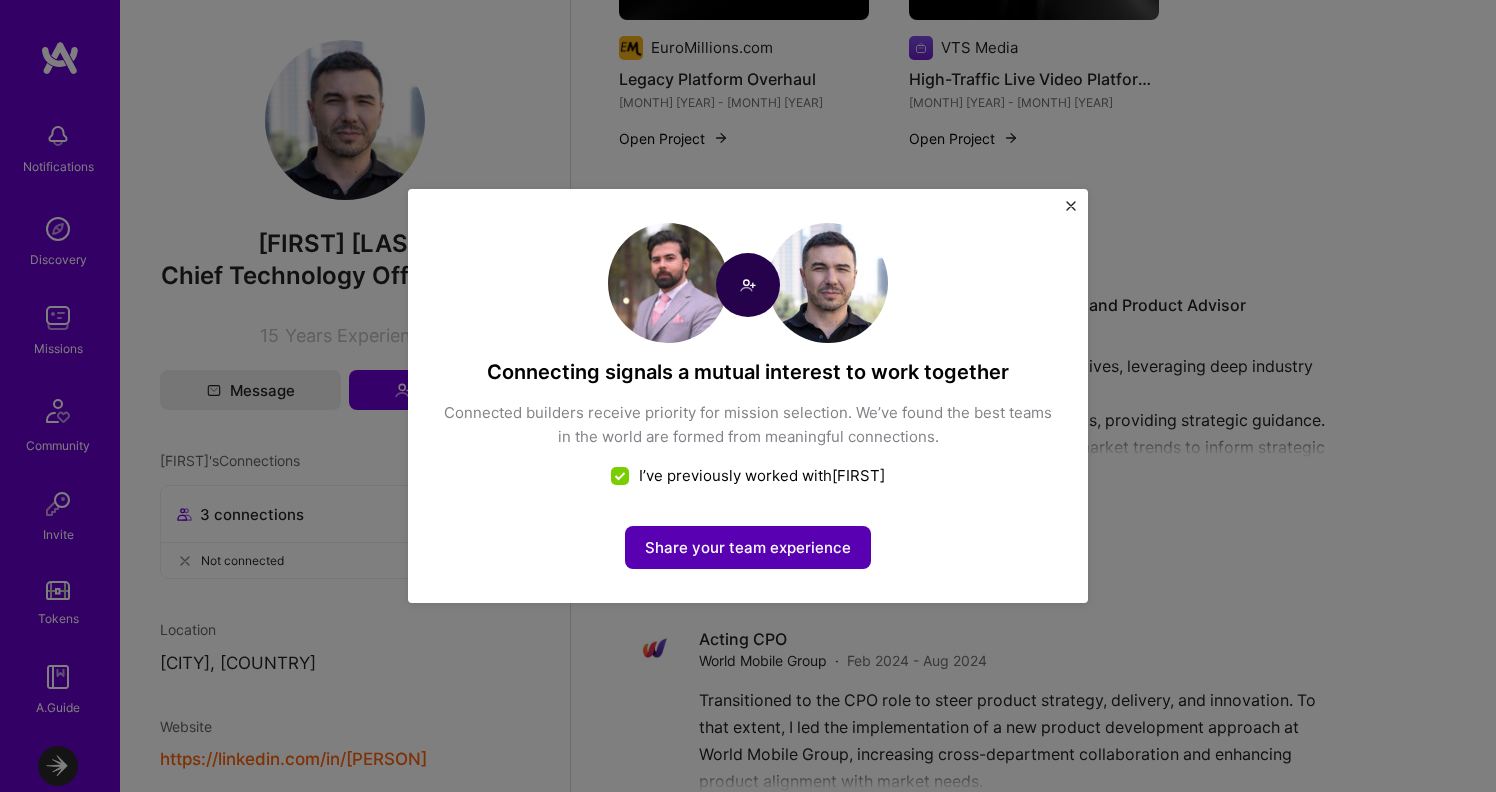 click on "Share your team experience" at bounding box center (748, 547) 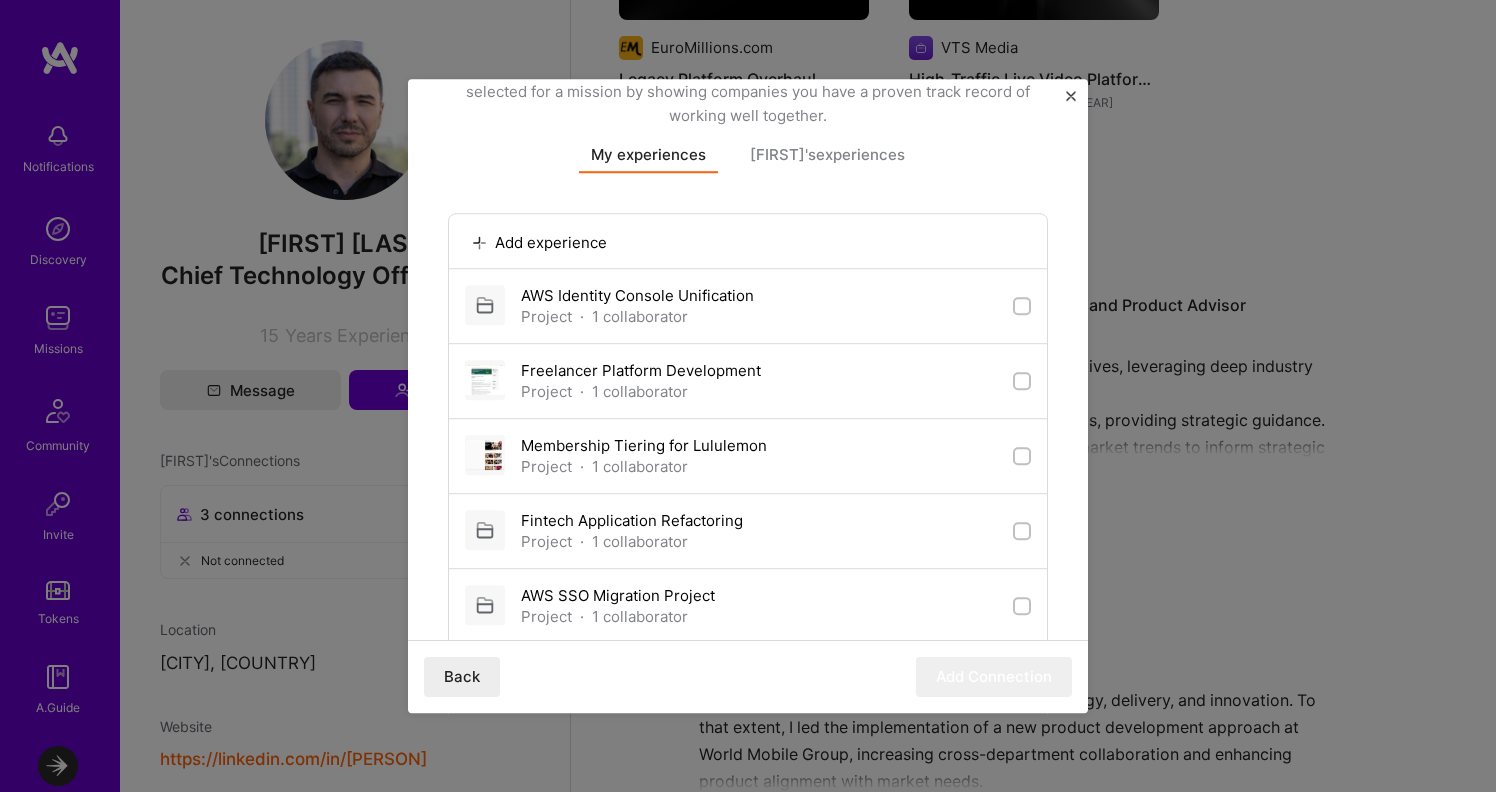 scroll, scrollTop: 142, scrollLeft: 0, axis: vertical 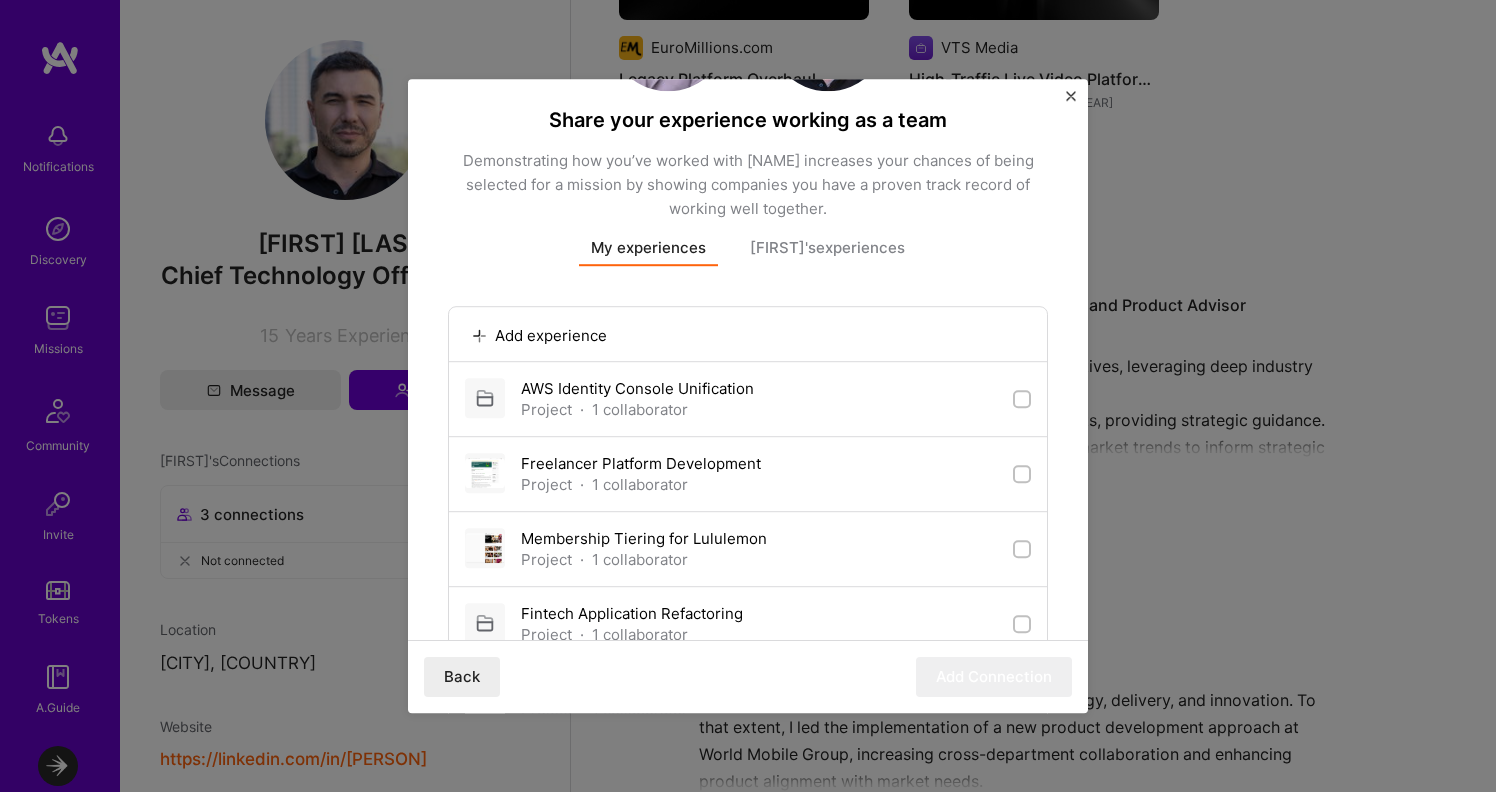 click at bounding box center (1071, 96) 